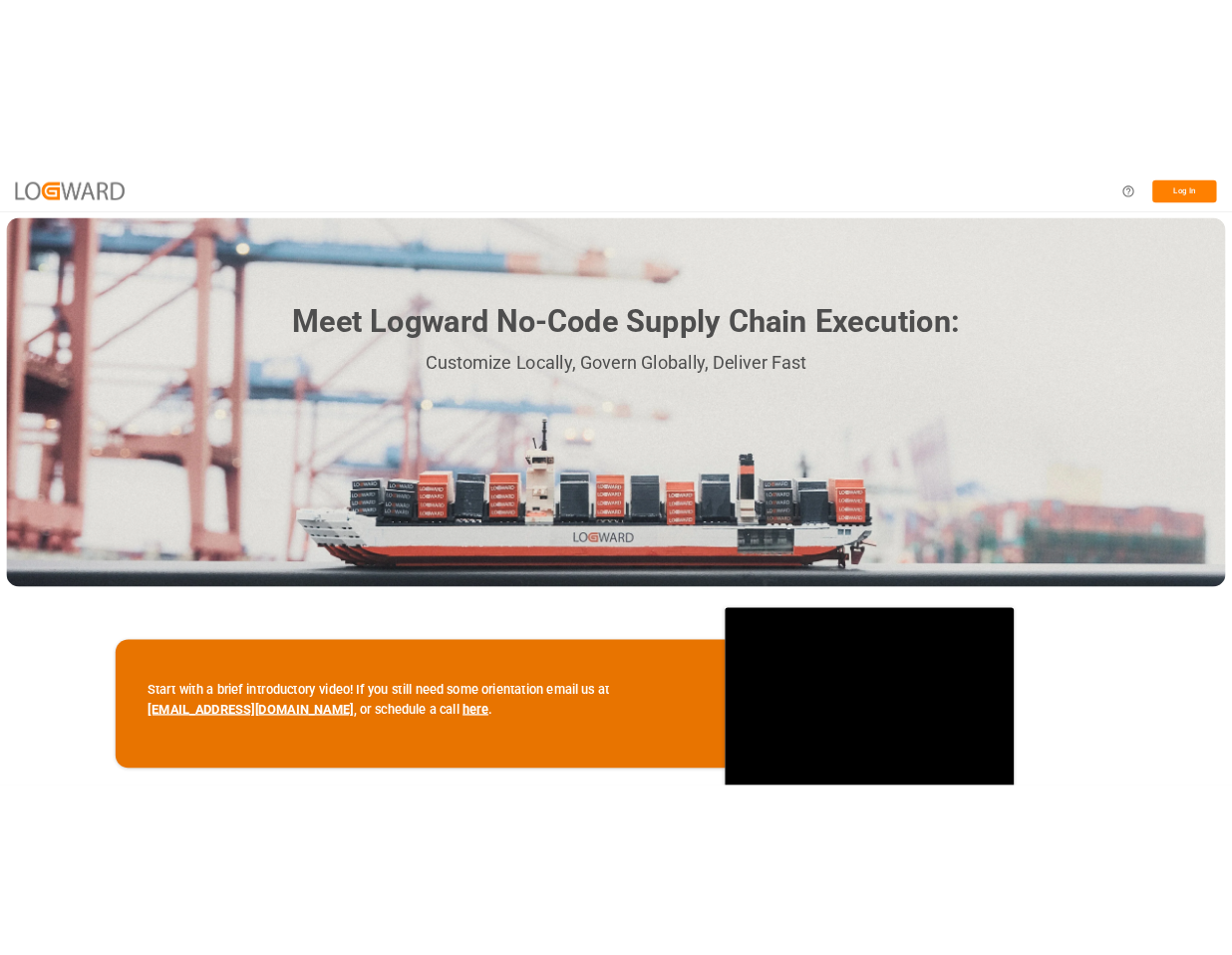 scroll, scrollTop: 0, scrollLeft: 0, axis: both 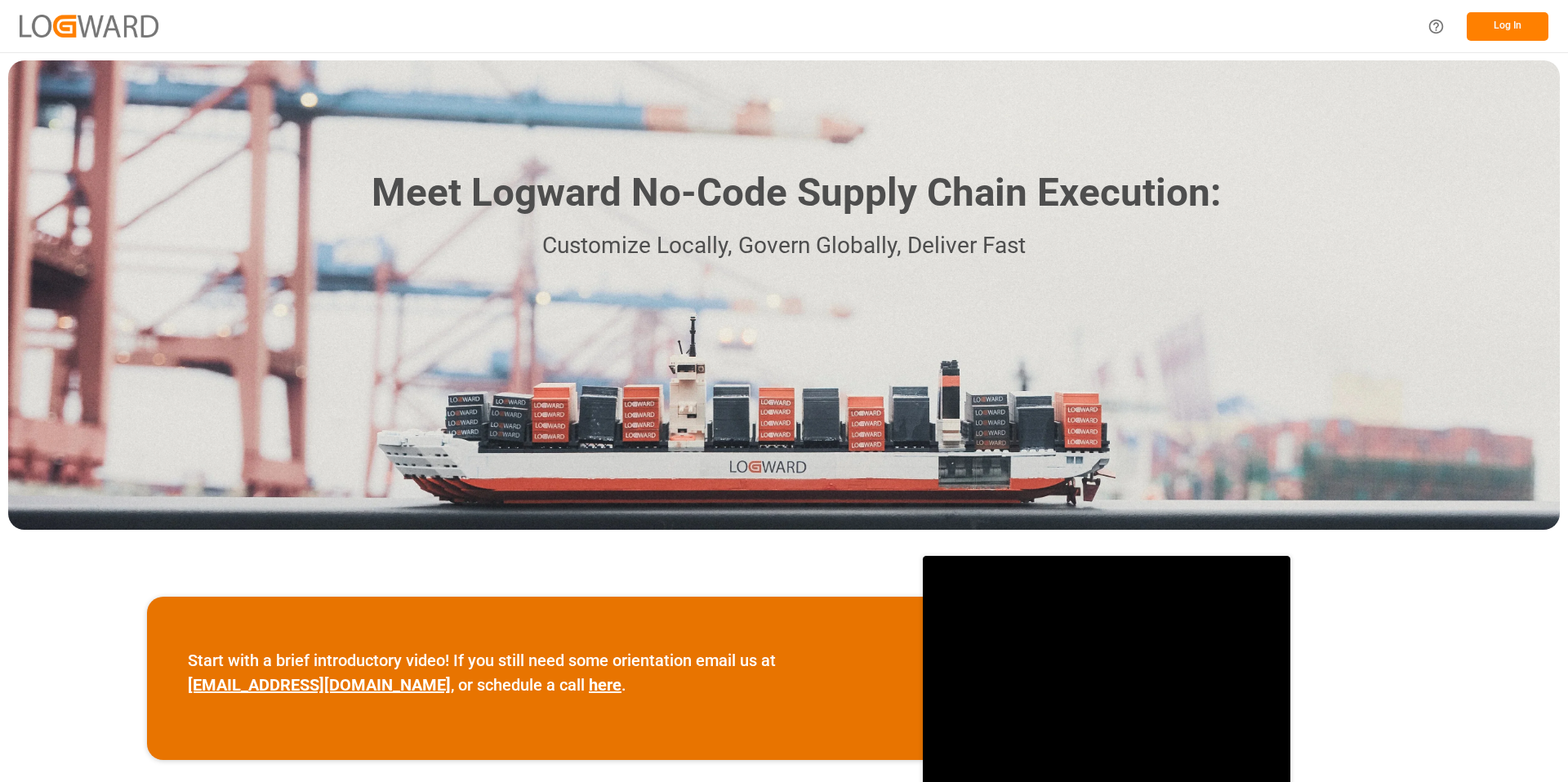 click on "Log In" at bounding box center (1508, 26) 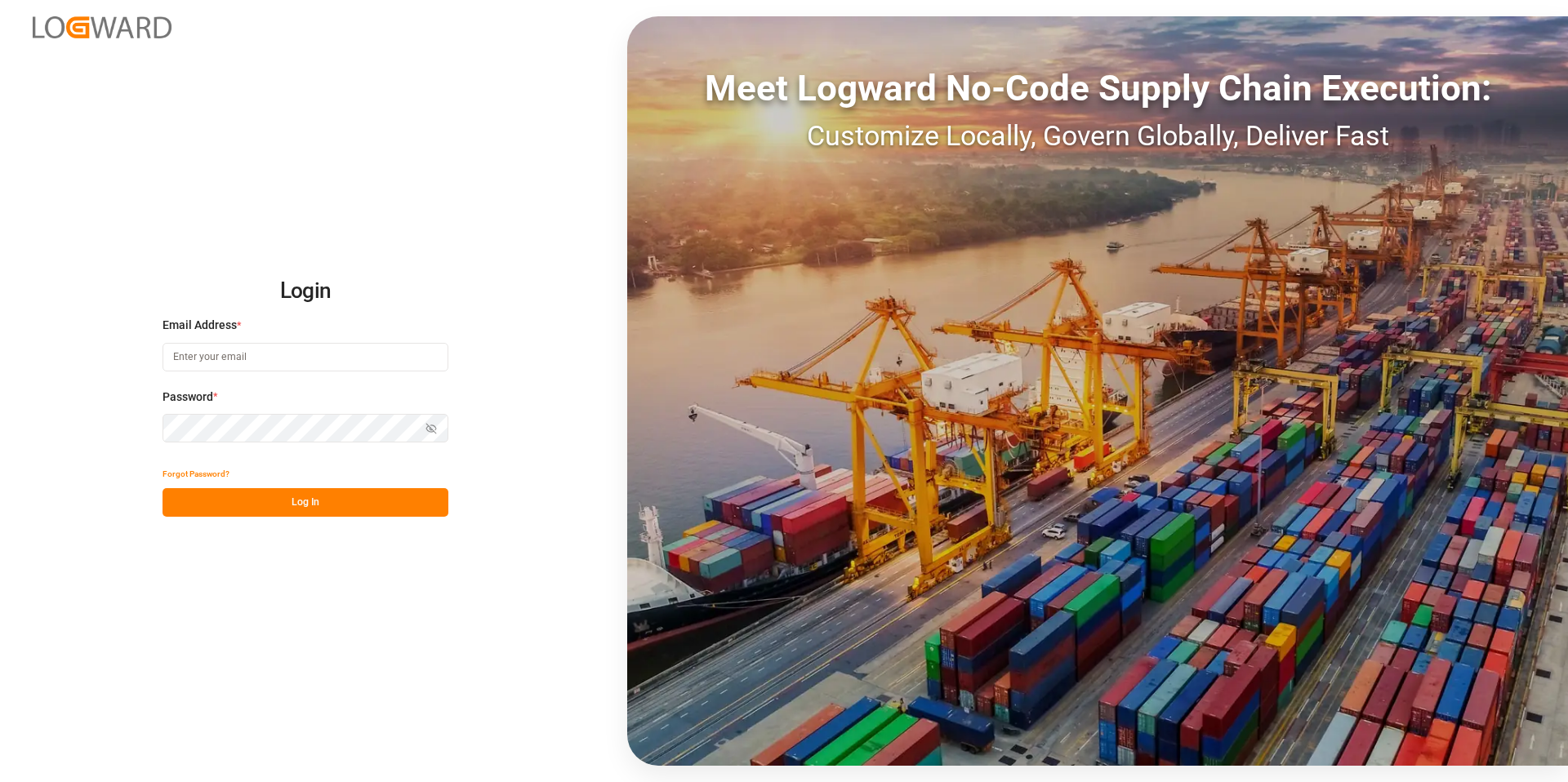 type on "vikash.mishra@logward.com" 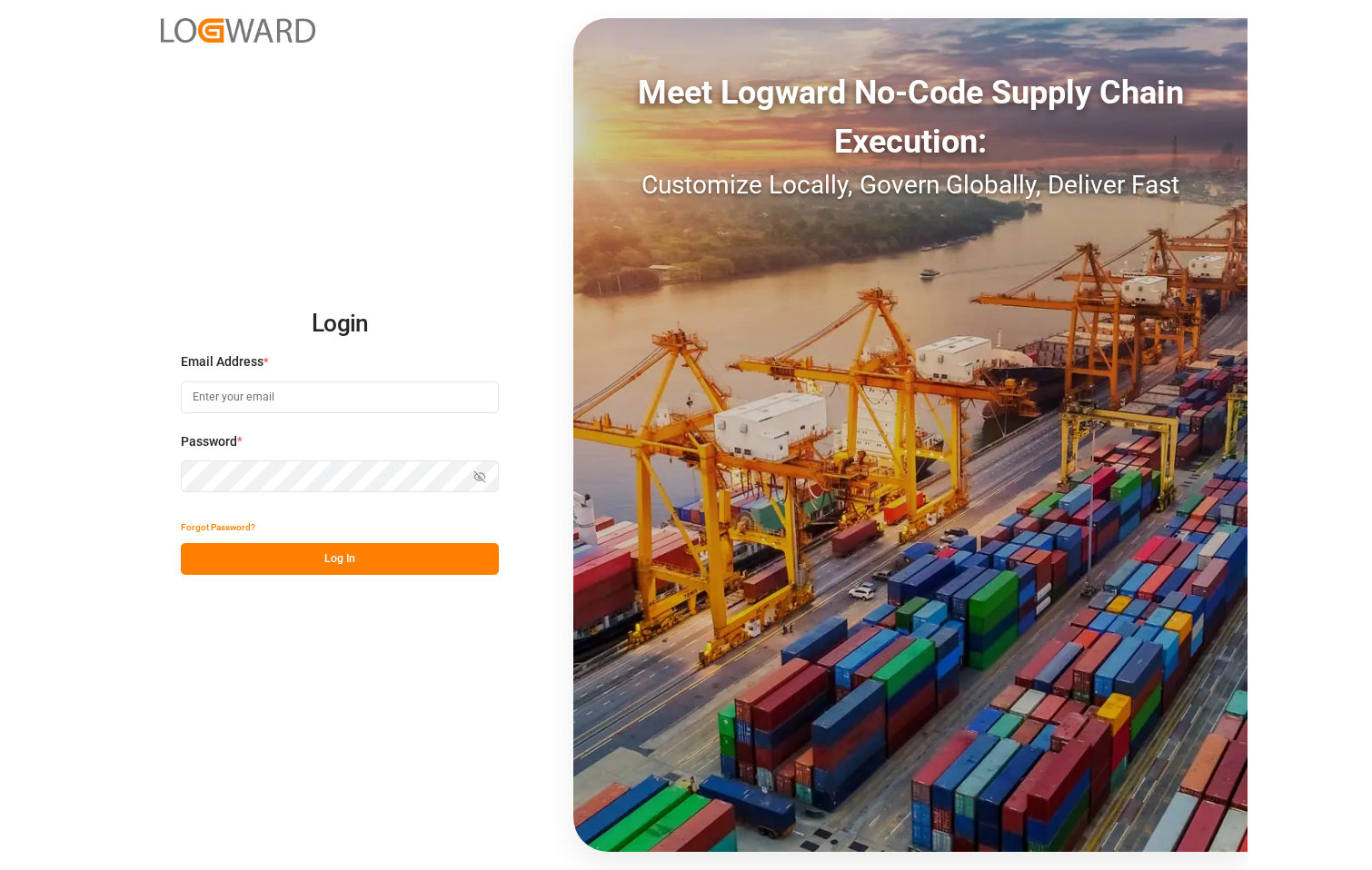 scroll, scrollTop: 0, scrollLeft: 0, axis: both 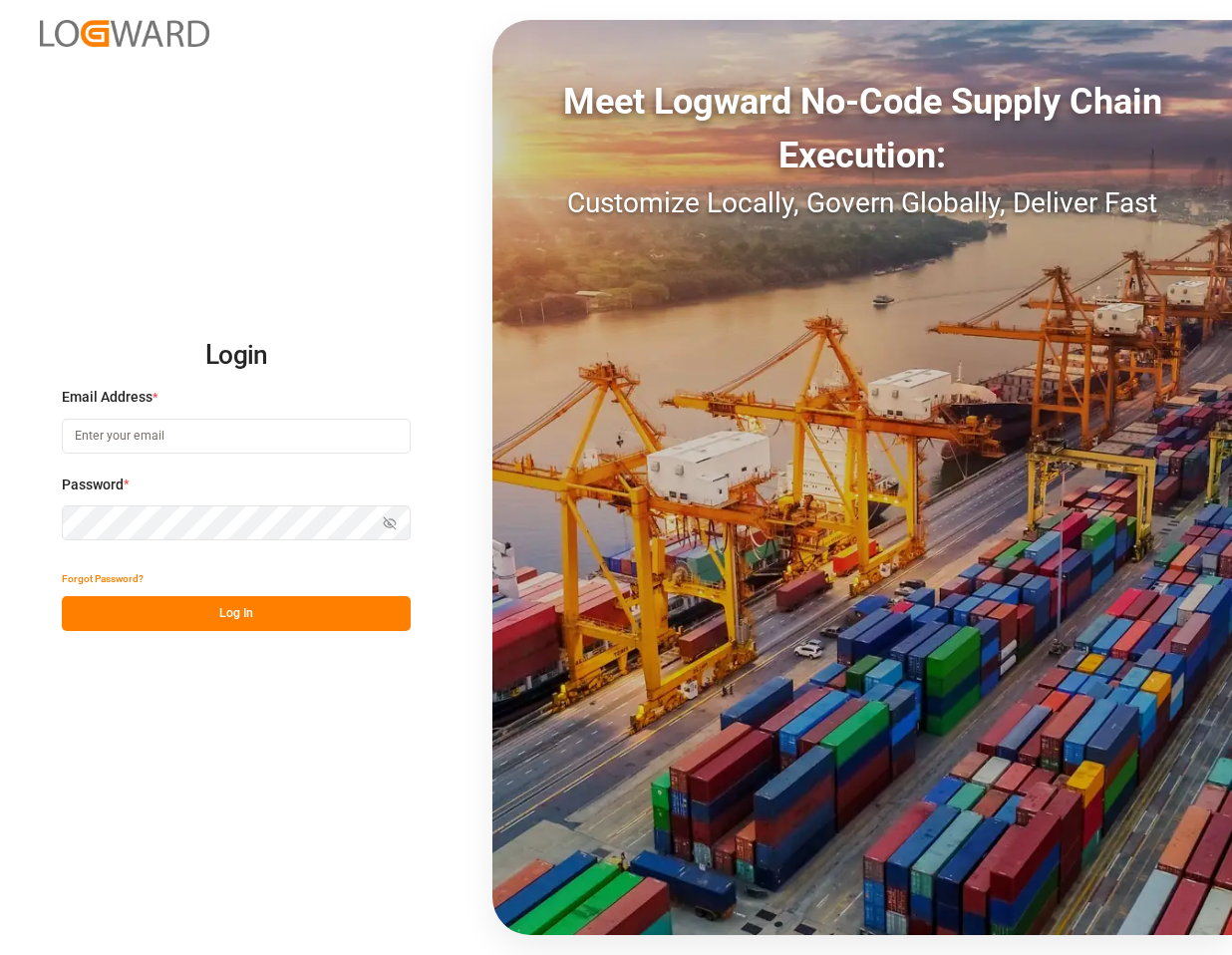 type on "vikash.mishra@logward.com" 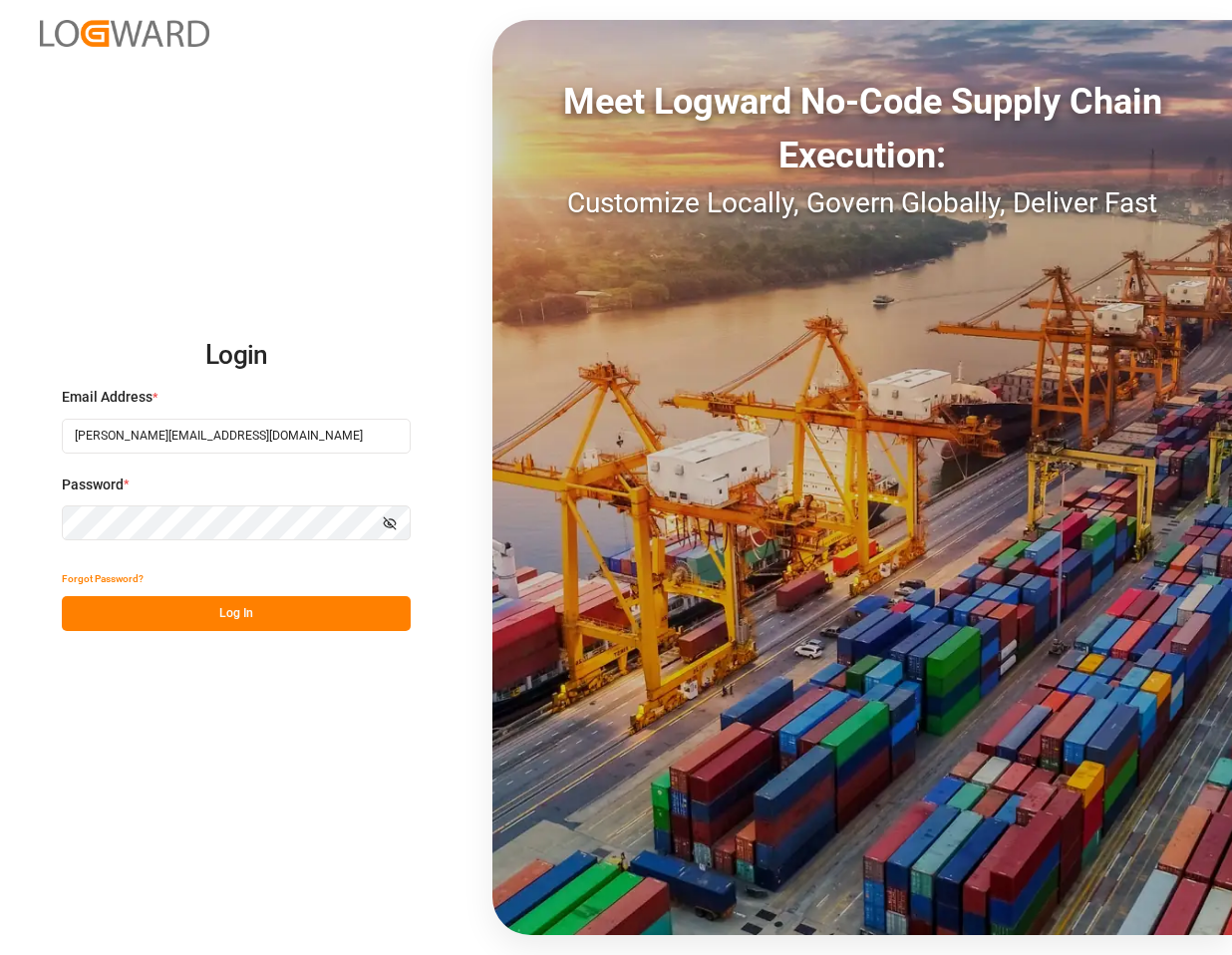 click on "Log In" at bounding box center (236, 613) 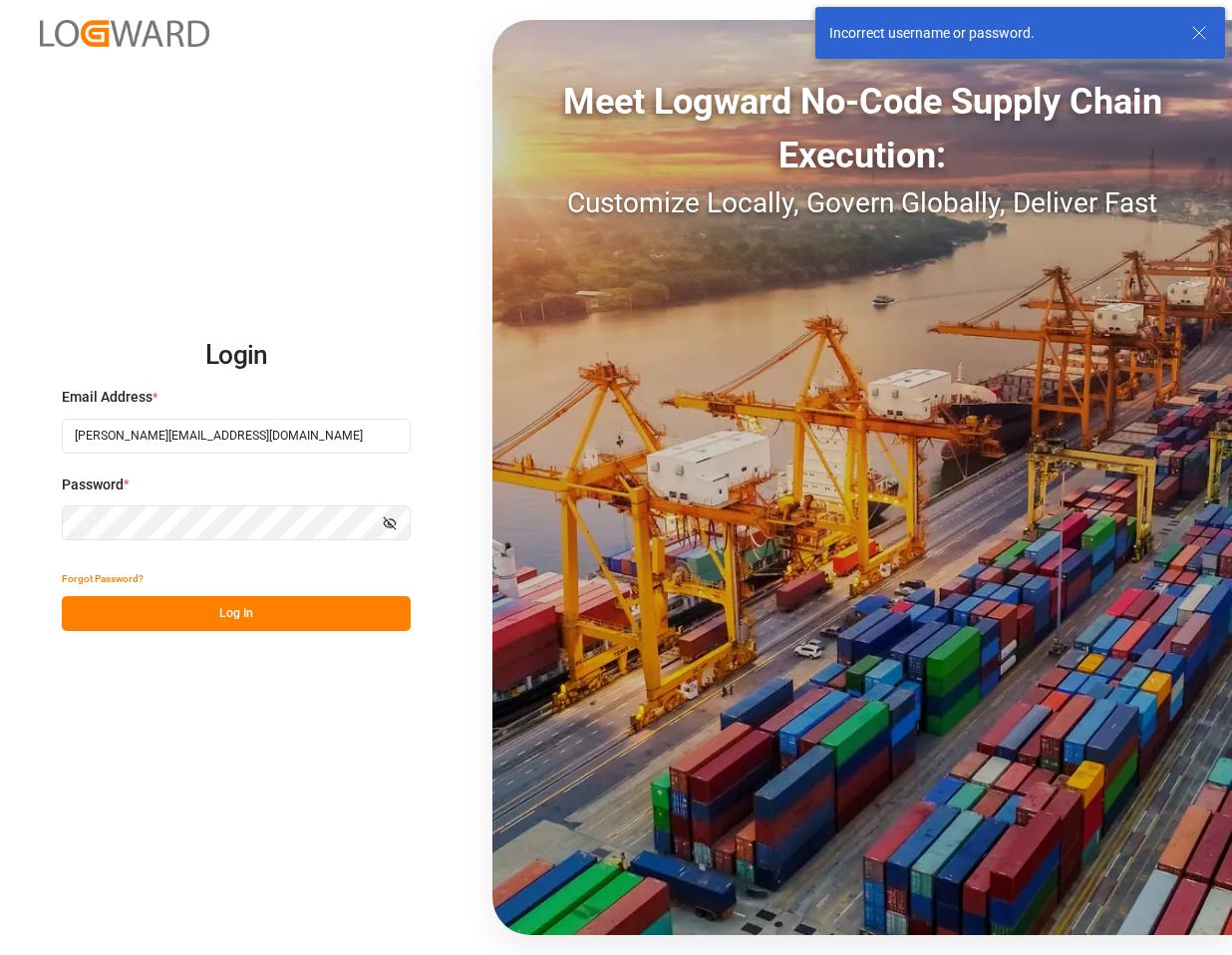 click 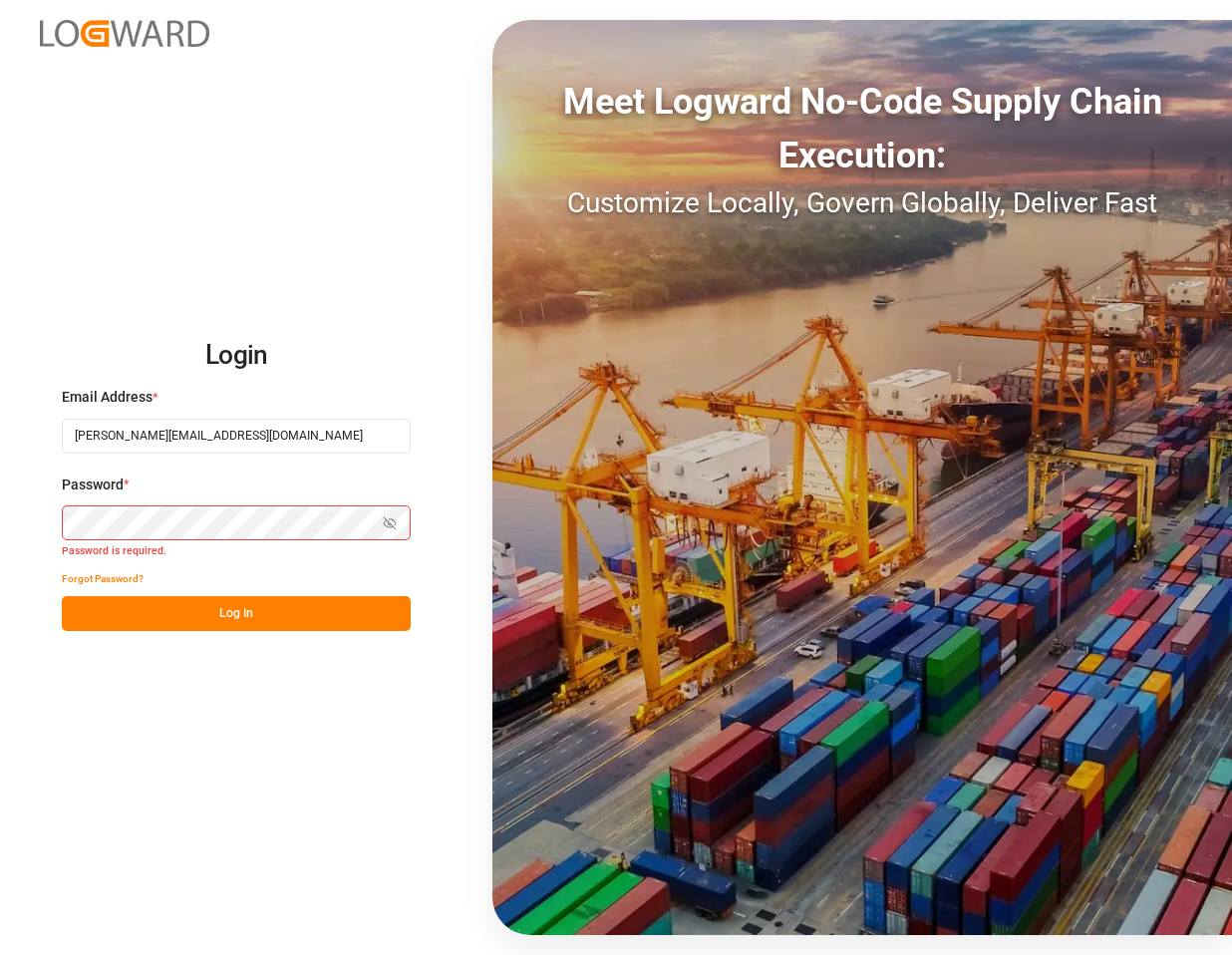 click at bounding box center [0, 955] 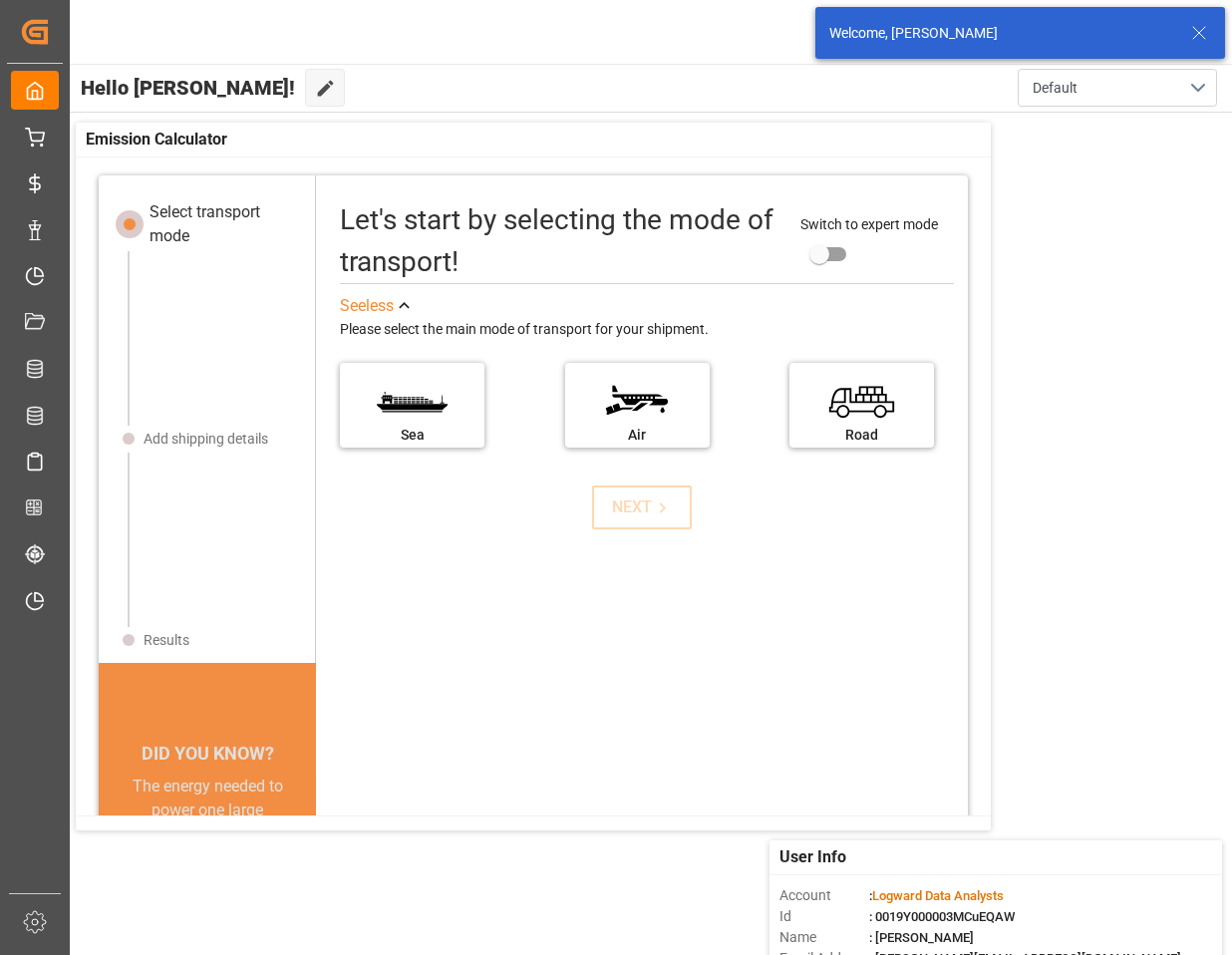 click 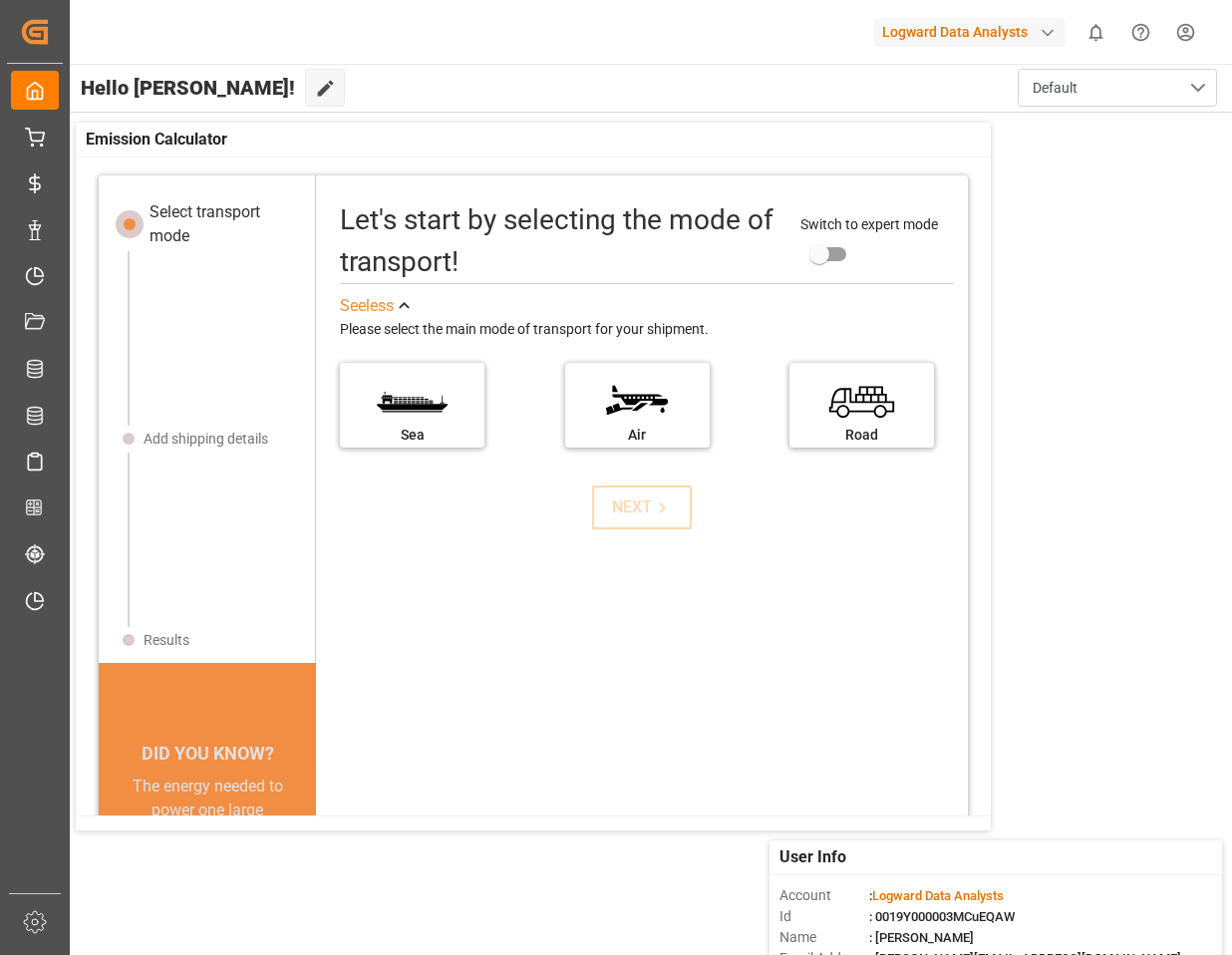 click on "Logward Data Analysts" at bounding box center [970, 32] 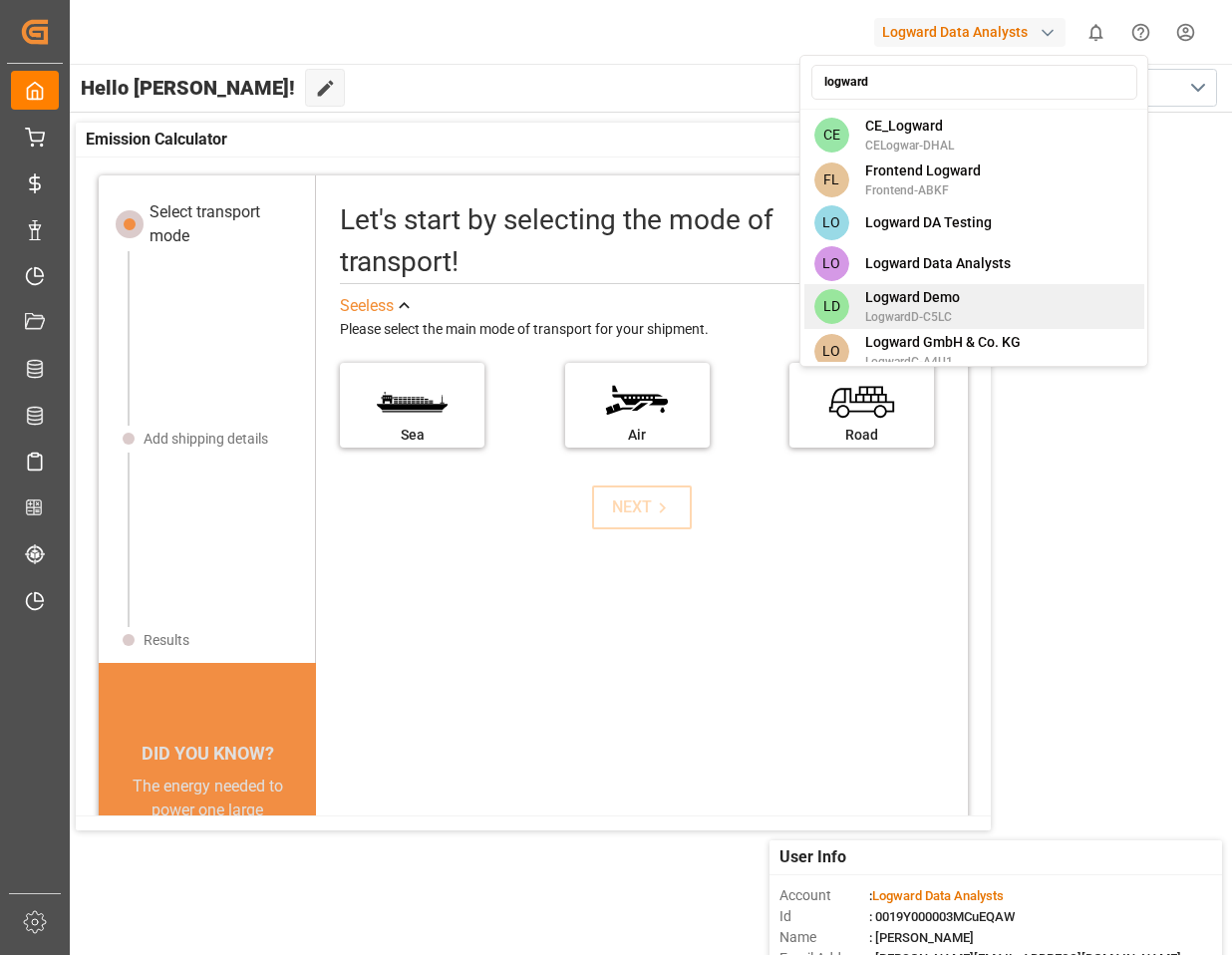 type on "logward" 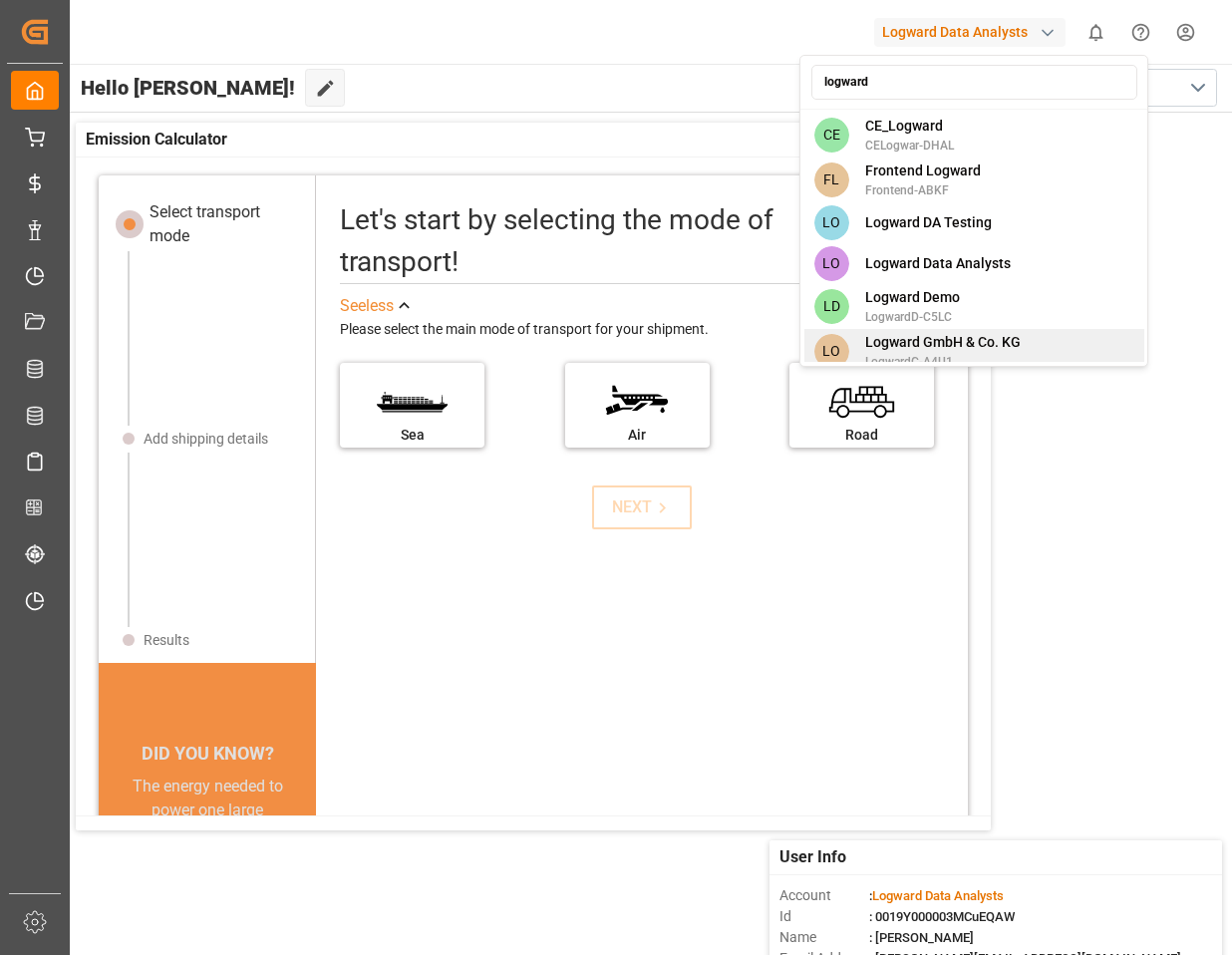 click on "Logward GmbH & Co. KG" at bounding box center [943, 342] 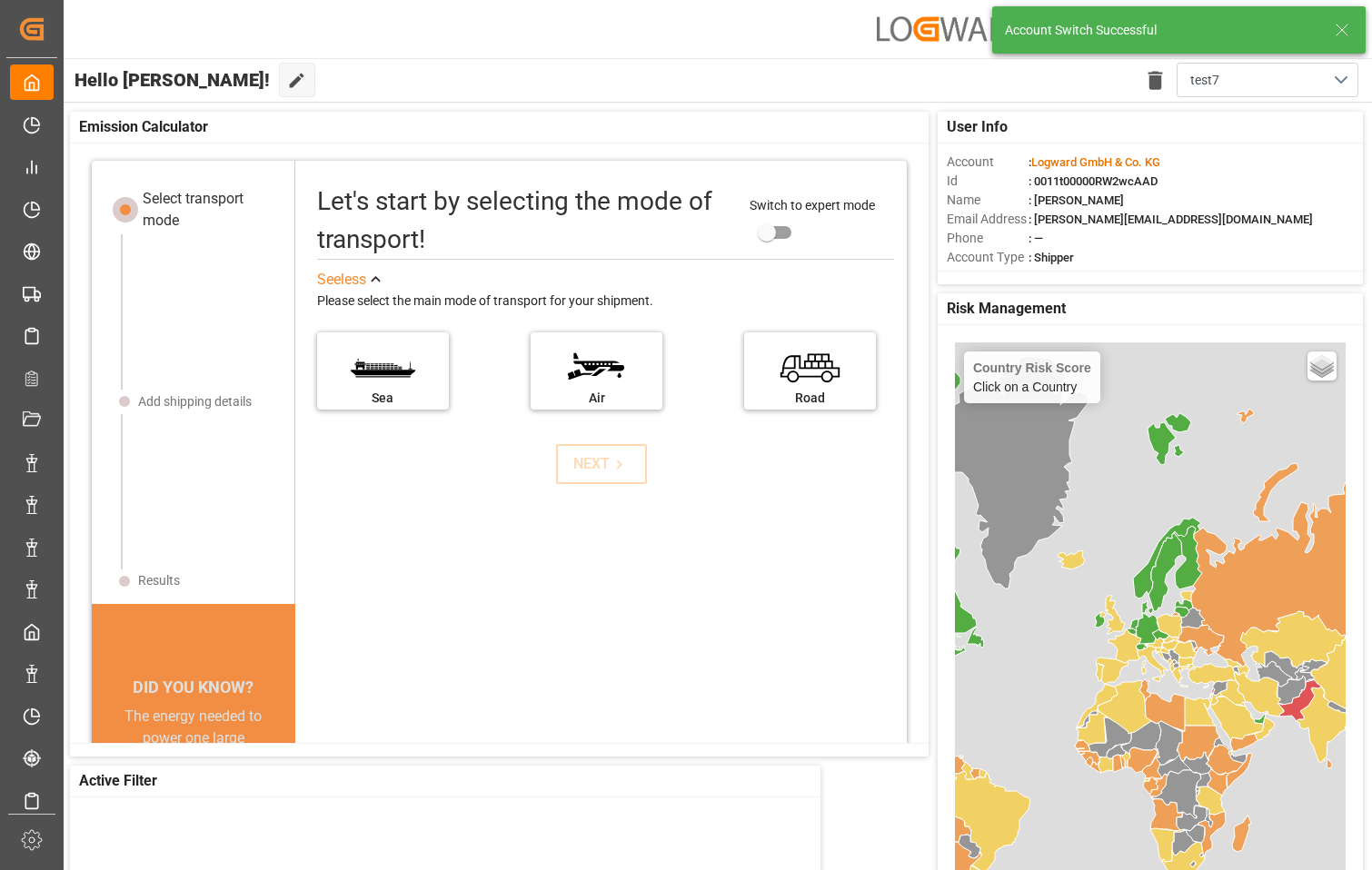 click 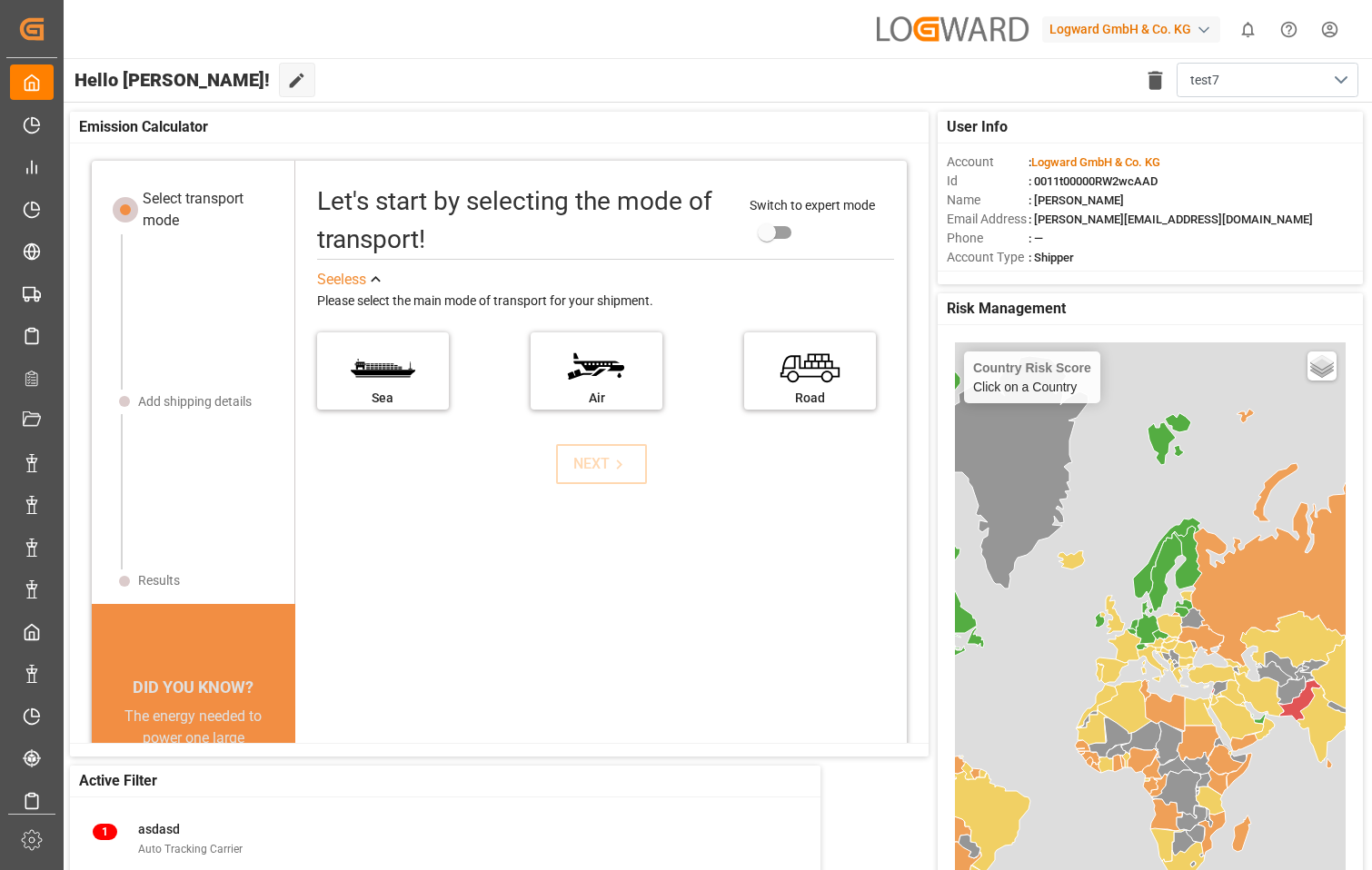 click on "Hello Vikash! Edit Cockpit Delete template test7" at bounding box center (716, 80) 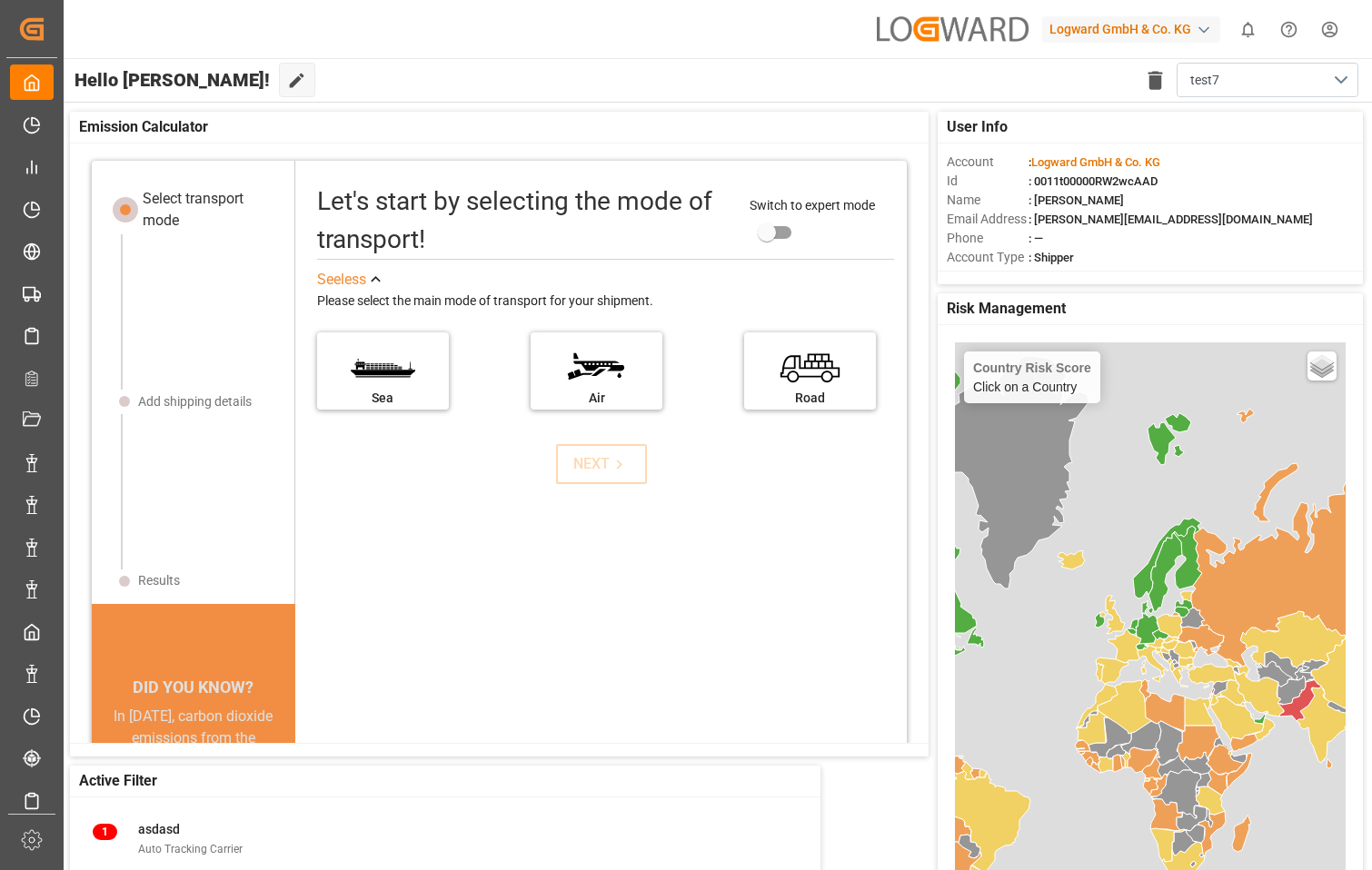 click on "Created by potrace 1.15, written by Peter Selinger 2001-2017 Created by potrace 1.15, written by Peter Selinger 2001-2017 My Cockpit My Cockpit Production Release Production Release My Reports My Reports My Allocations My Allocations All Carriers All Carriers Freight Forwarder Freight Forwarder Timeslot Management Timeslot Management Transport Planner Transport Planner Document Management Document Management Downloads Downloads Tasks Tasks Activities Activities Notifications Notifications Triggers Triggers Data Management Data Management Timeslot Management V2 Timeslot Management V2 Tracking Shipment Tracking Shipment Sailing Schedules Sailing Schedules Date Date Tender Management Tender Management CO2 Calculator CO2 Calculator vanishree vanishree CO2 Calculator CO2 Calculator My schema My schema Sidebar Settings Back to main menu Logward GmbH & Co. KG 0 Notifications Only show unread All Mark all categories read No notifications Hello Vikash! Edit Cockpit Delete template test7 User Info Account  : Id Name" at bounding box center (686, 435) 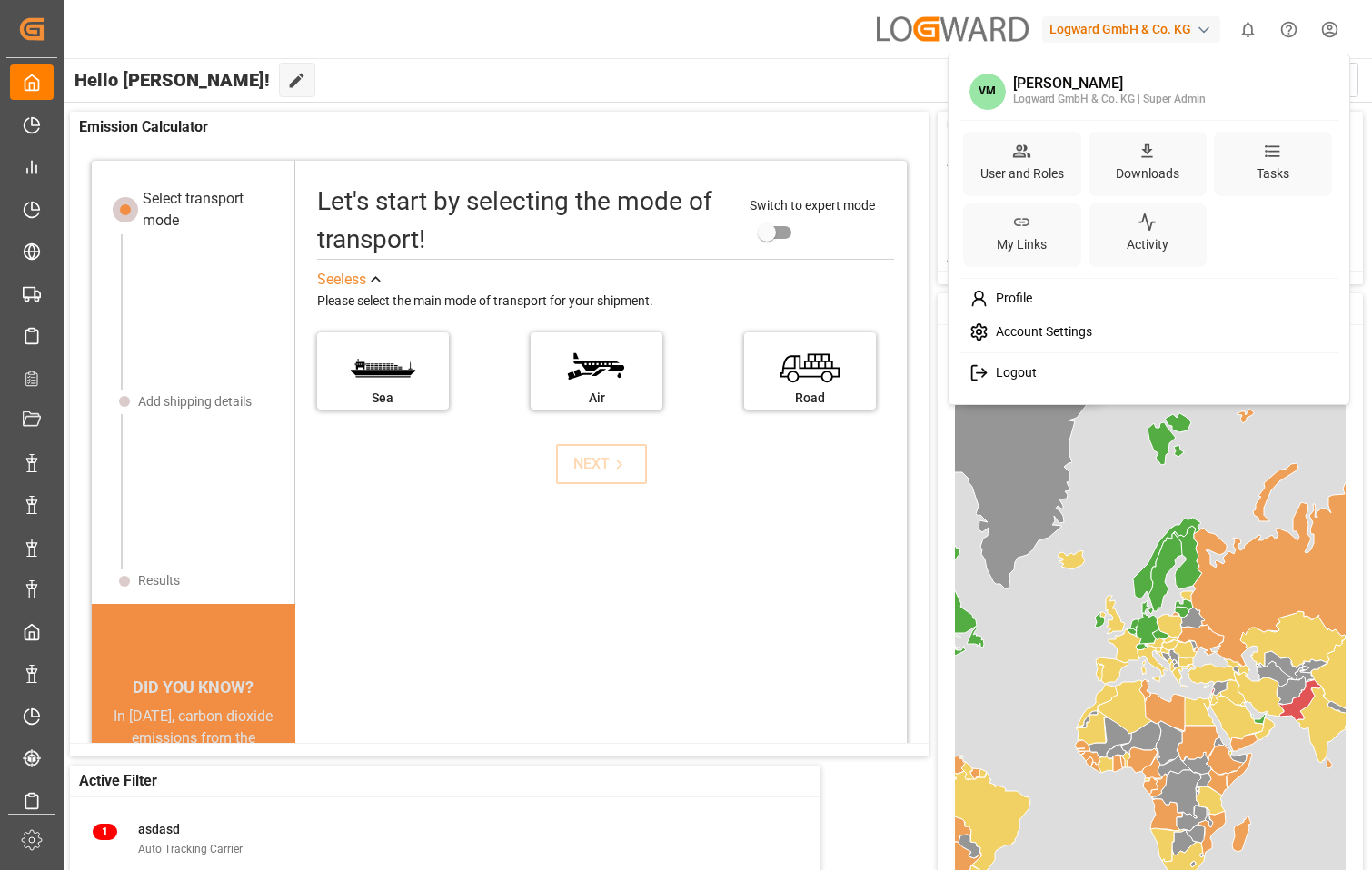 click on "Account Settings" at bounding box center (1040, 332) 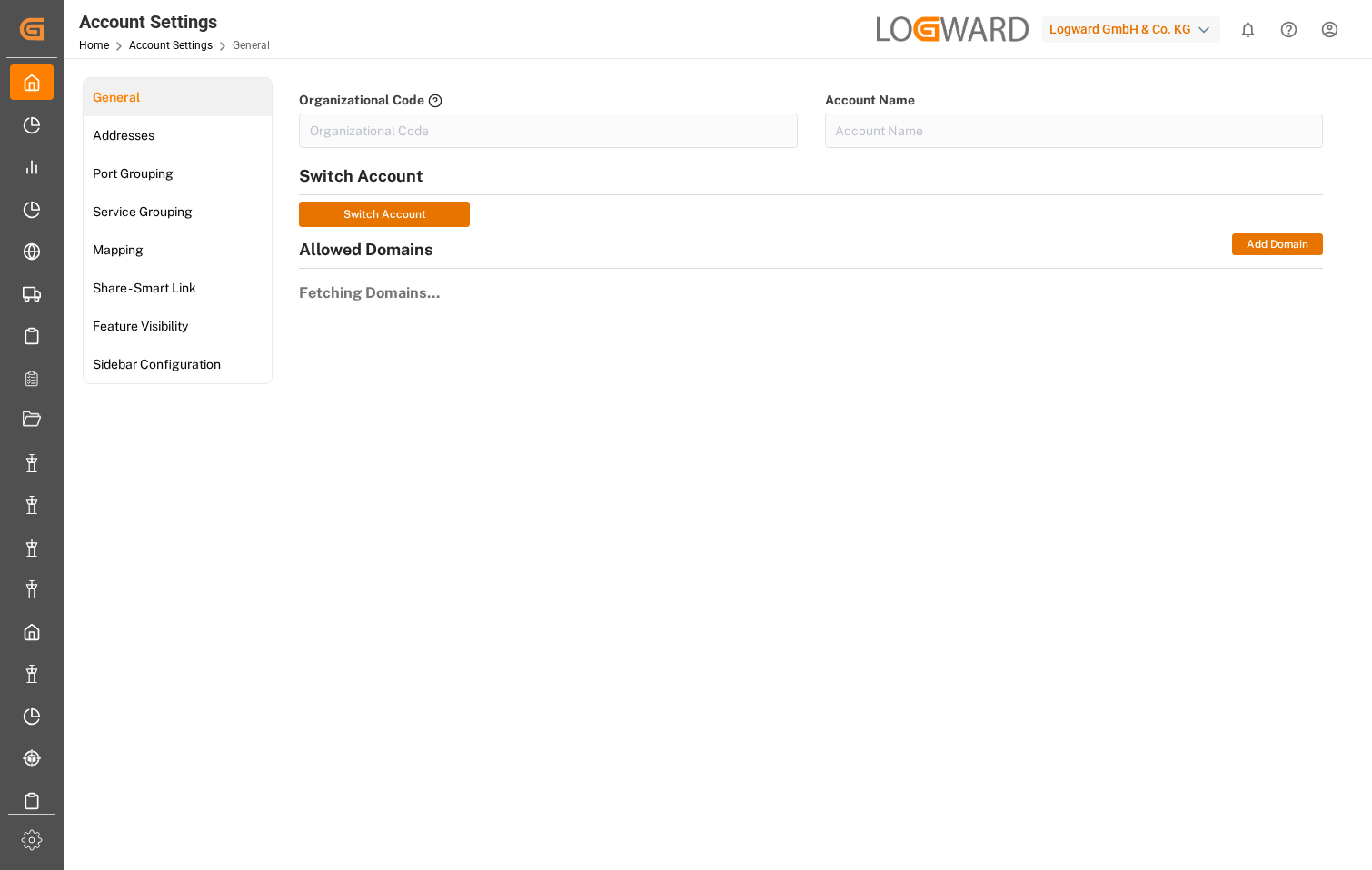type on "LogwardG-A4U1" 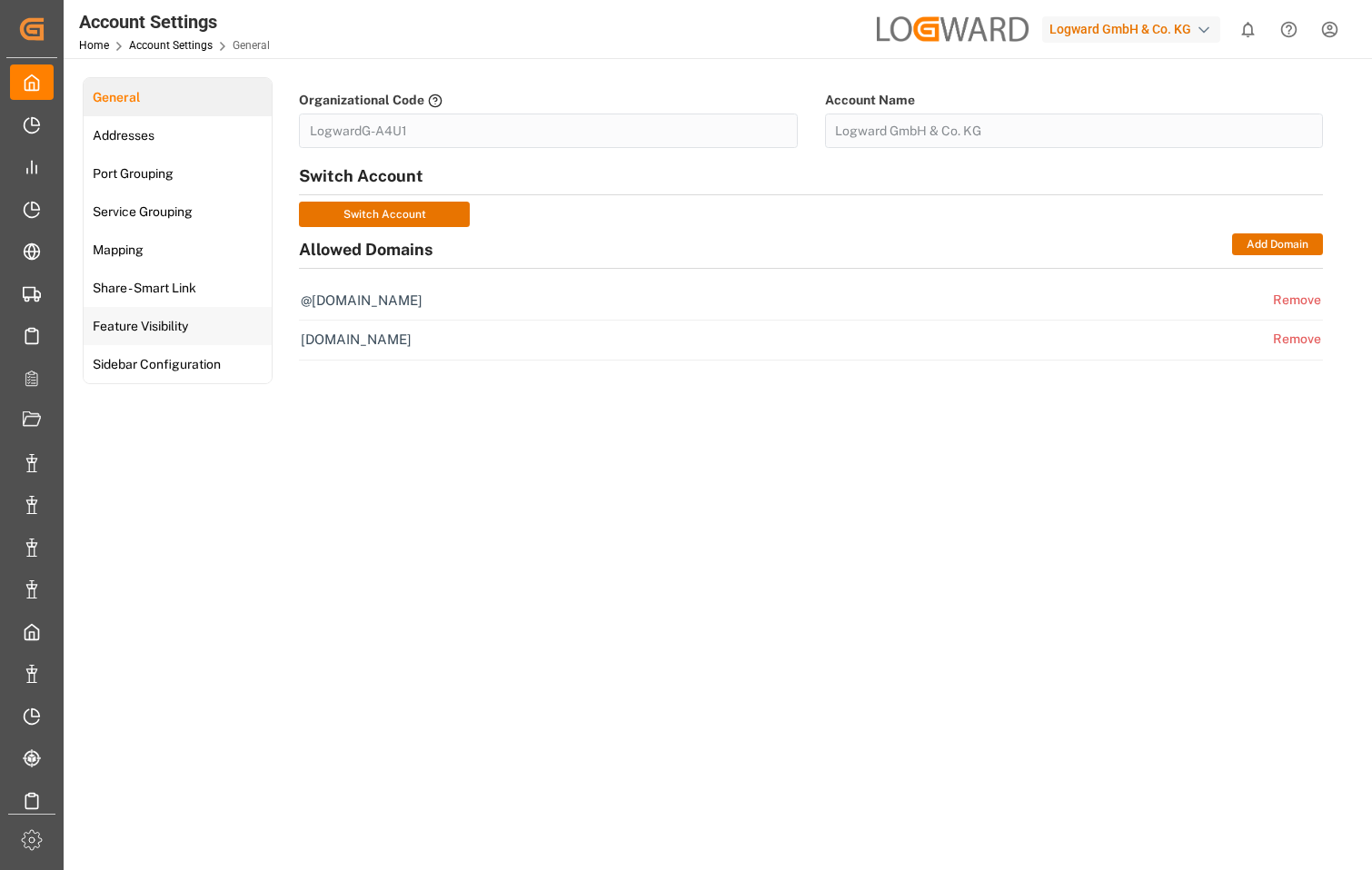 click on "Feature Visibility" at bounding box center (138, 326) 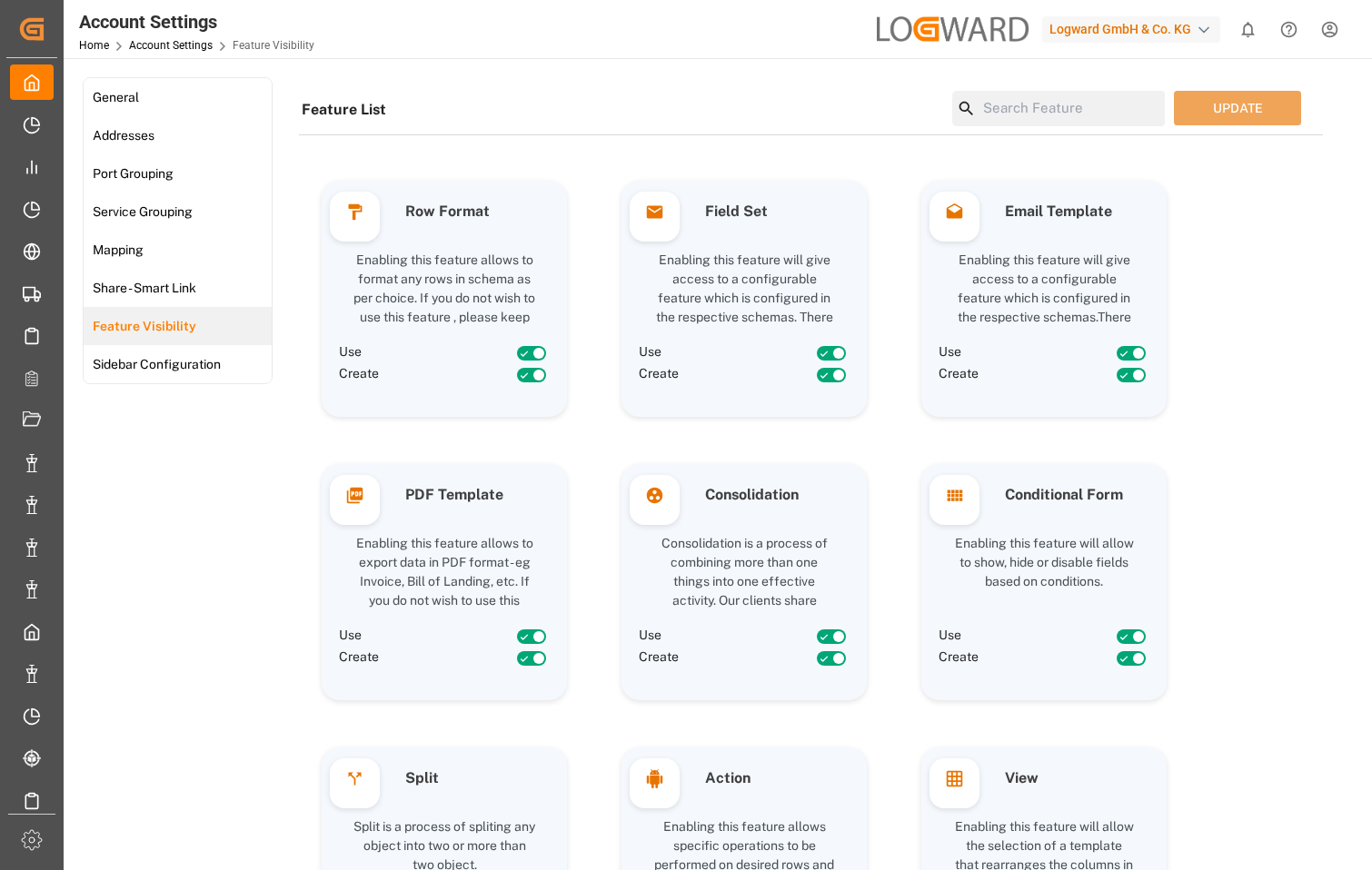 click at bounding box center (1070, 108) 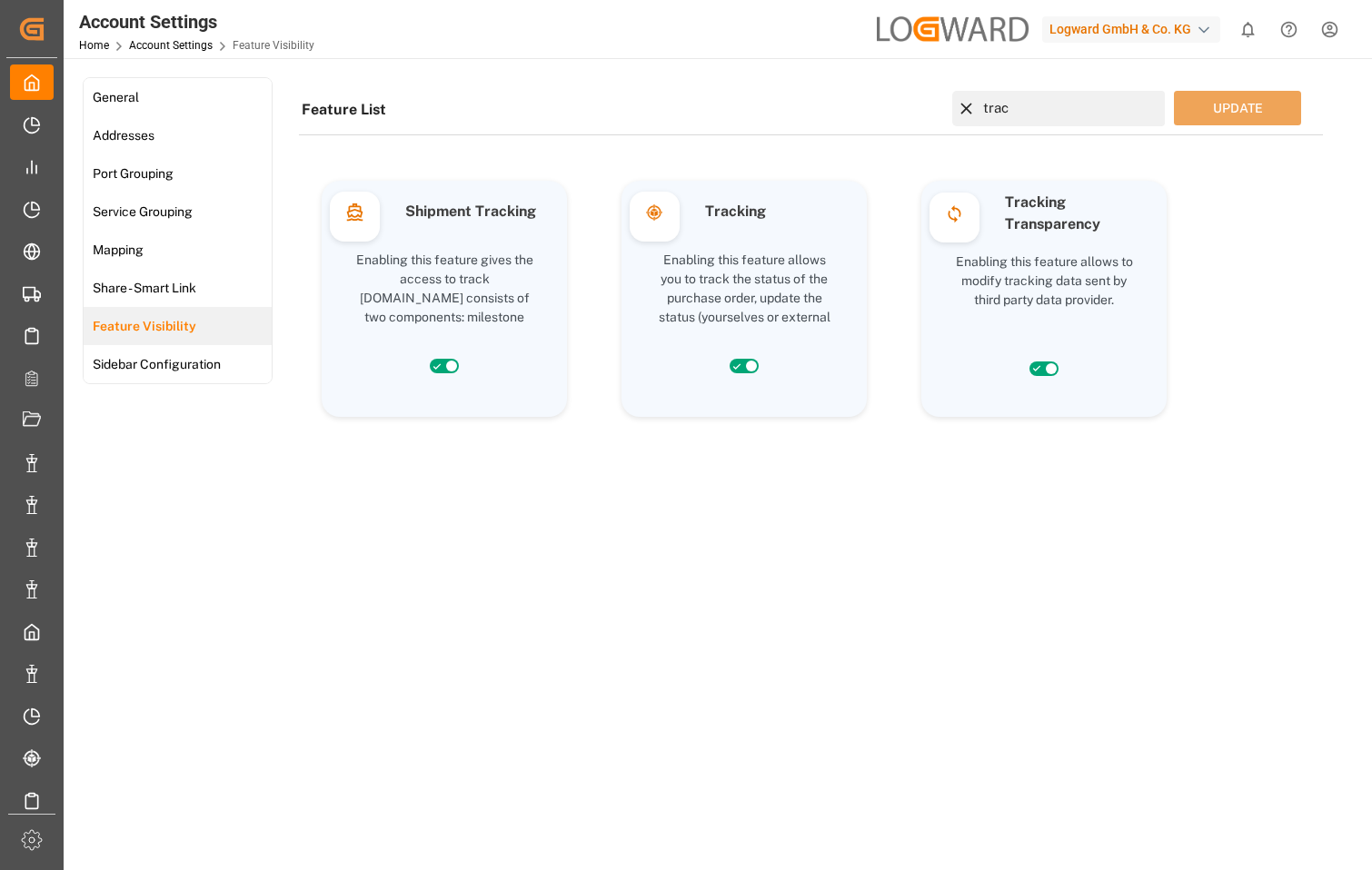 type on "trac" 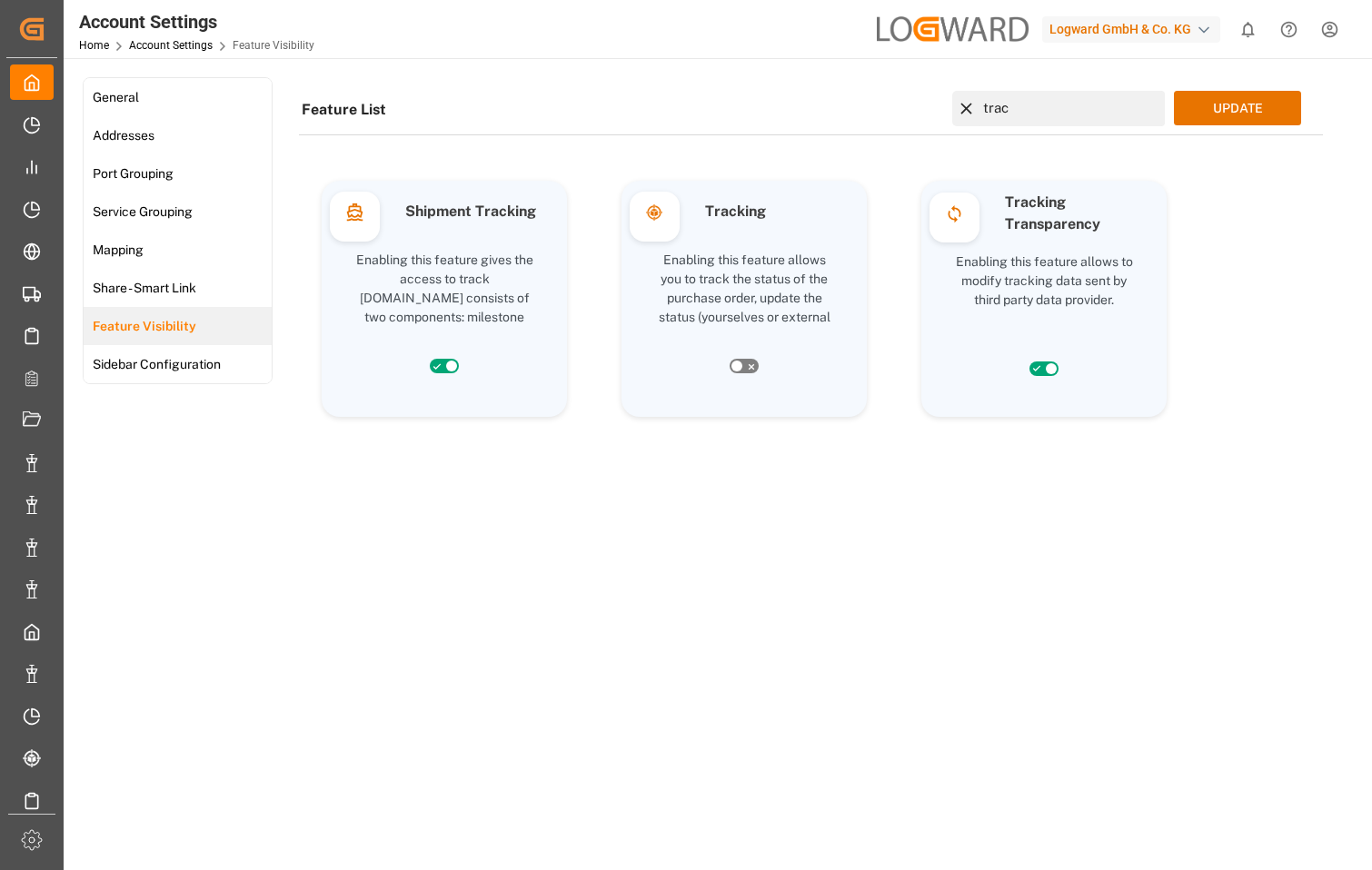 click 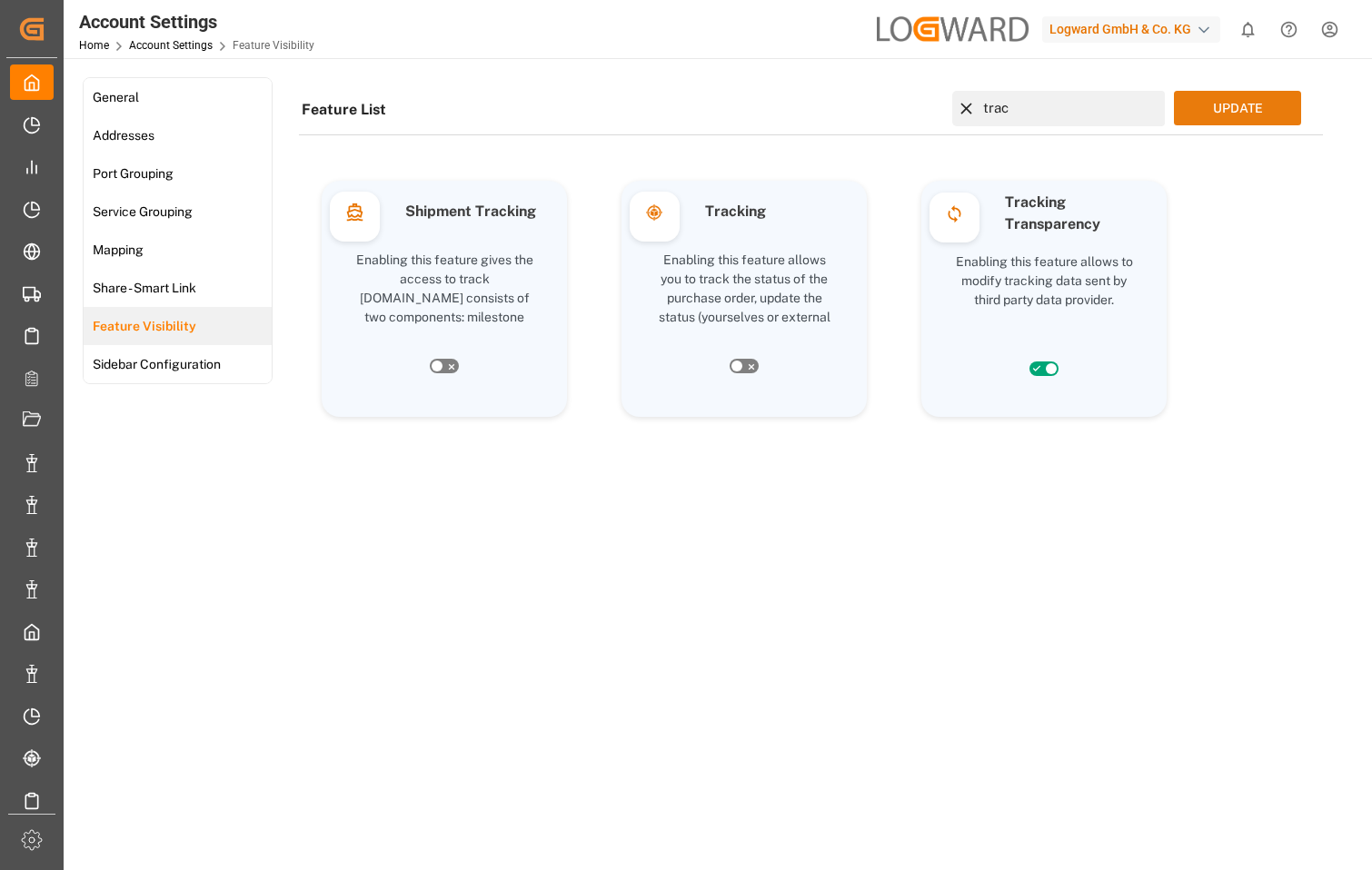 click on "UPDATE" at bounding box center [1238, 108] 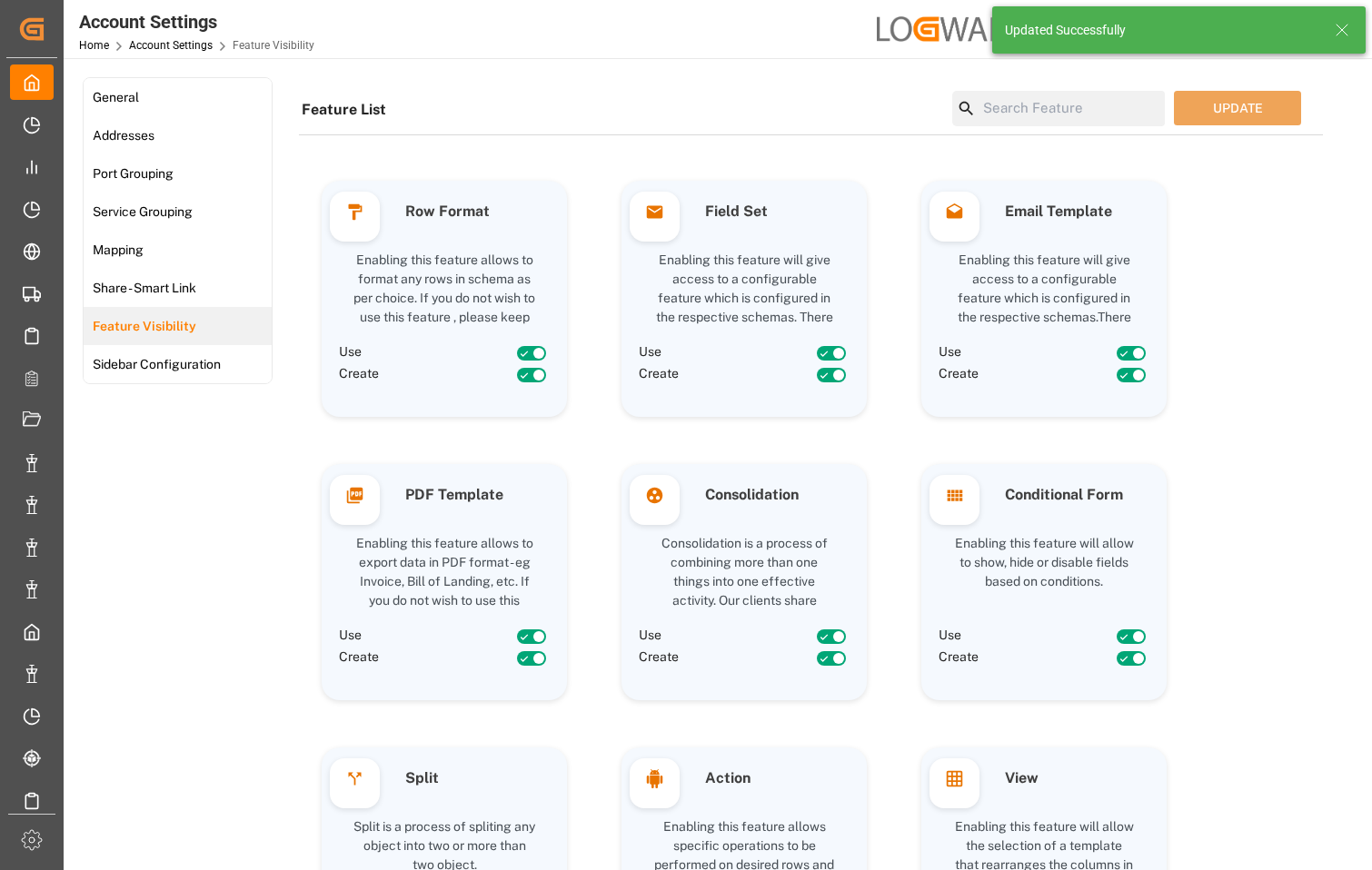 click 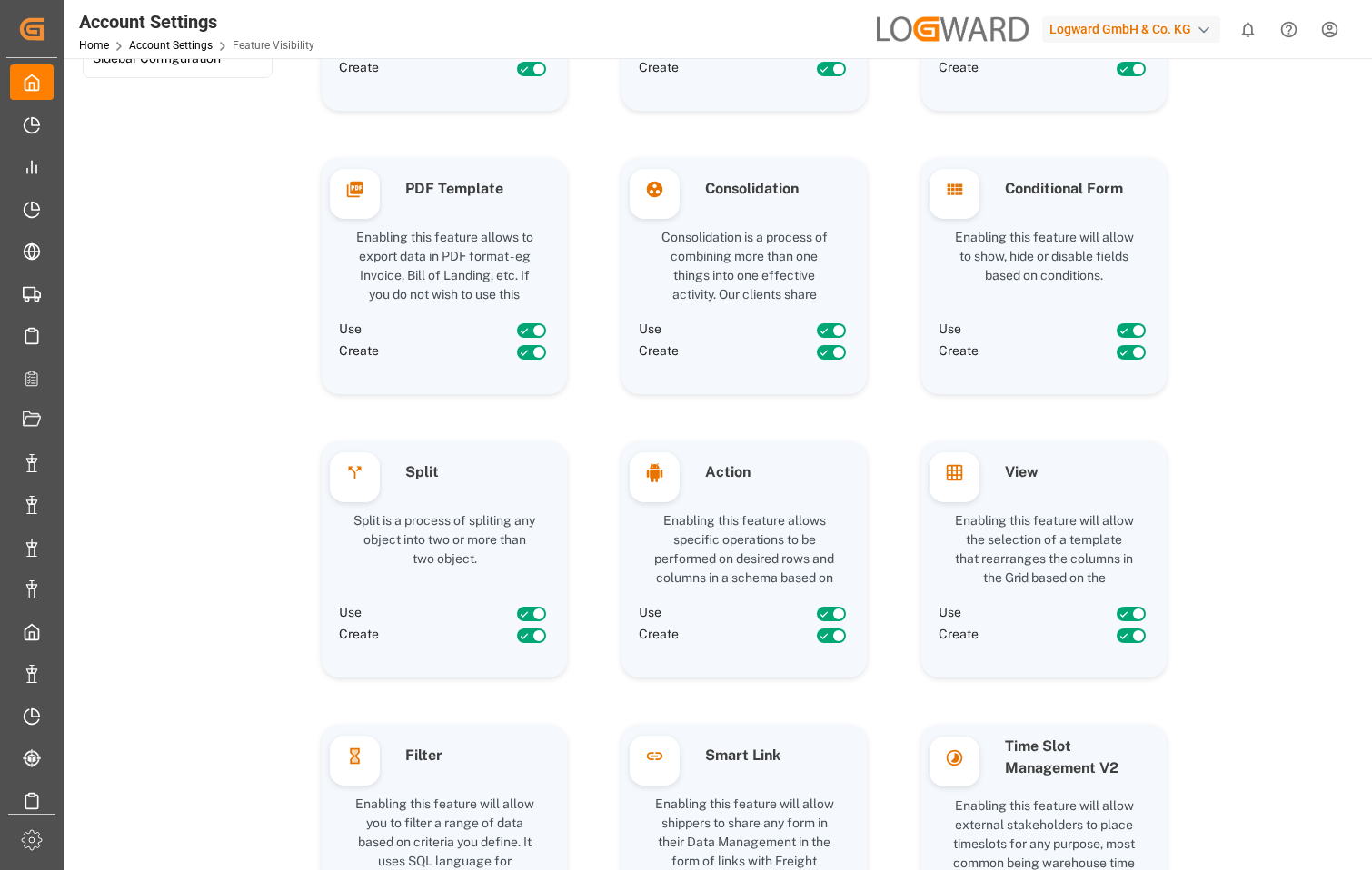 scroll, scrollTop: 0, scrollLeft: 0, axis: both 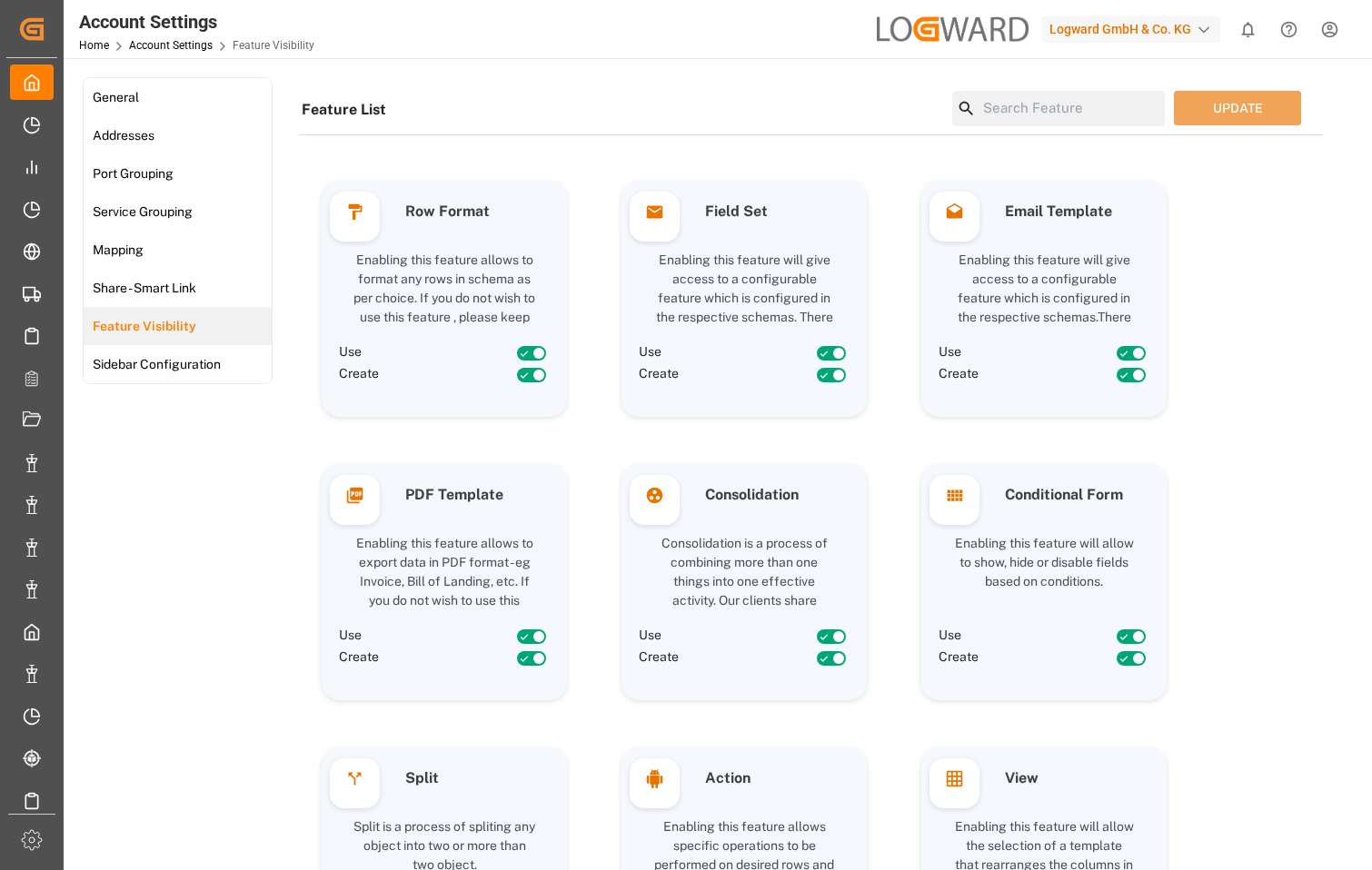 click at bounding box center [1070, 108] 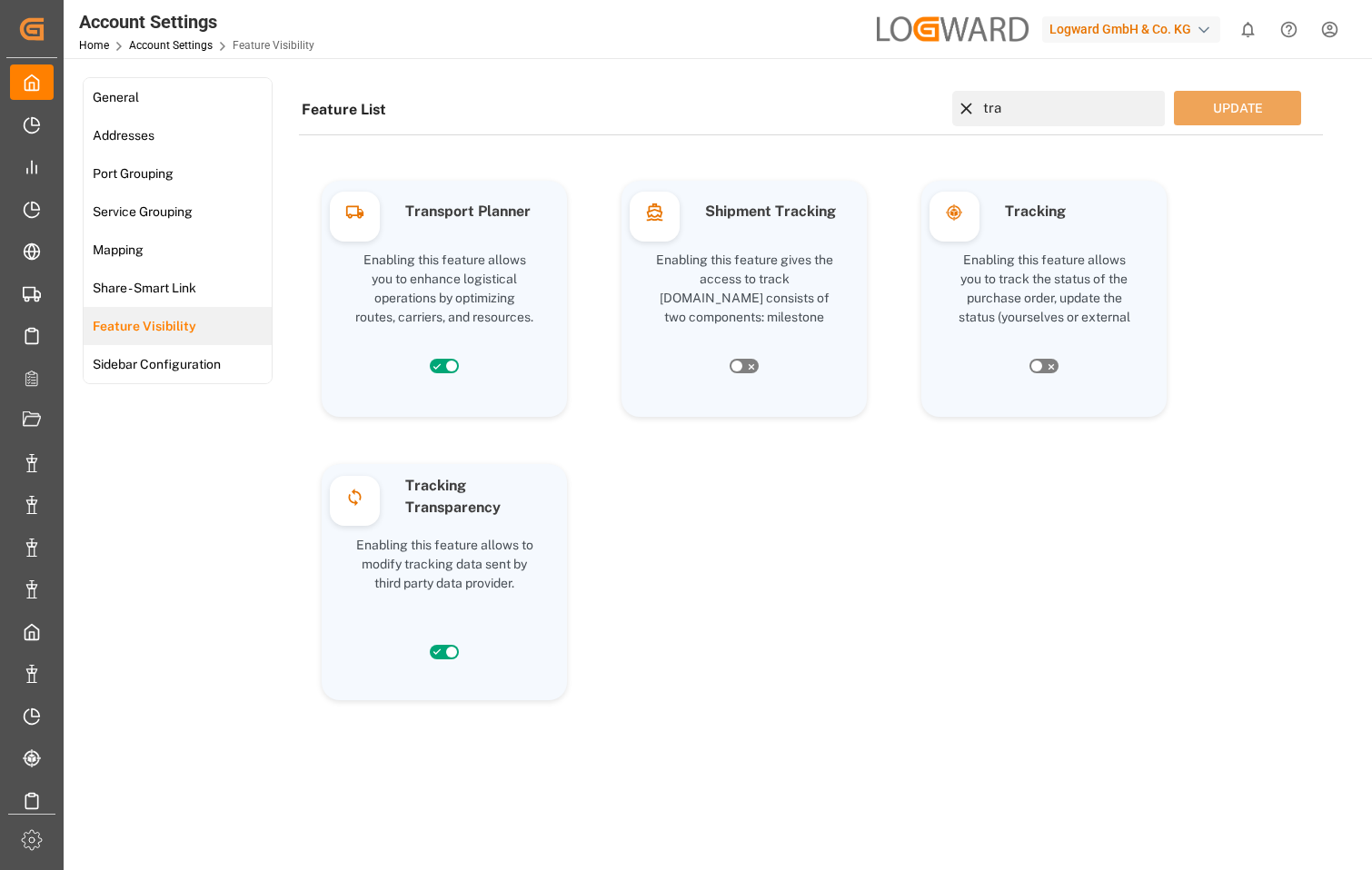 type on "tra" 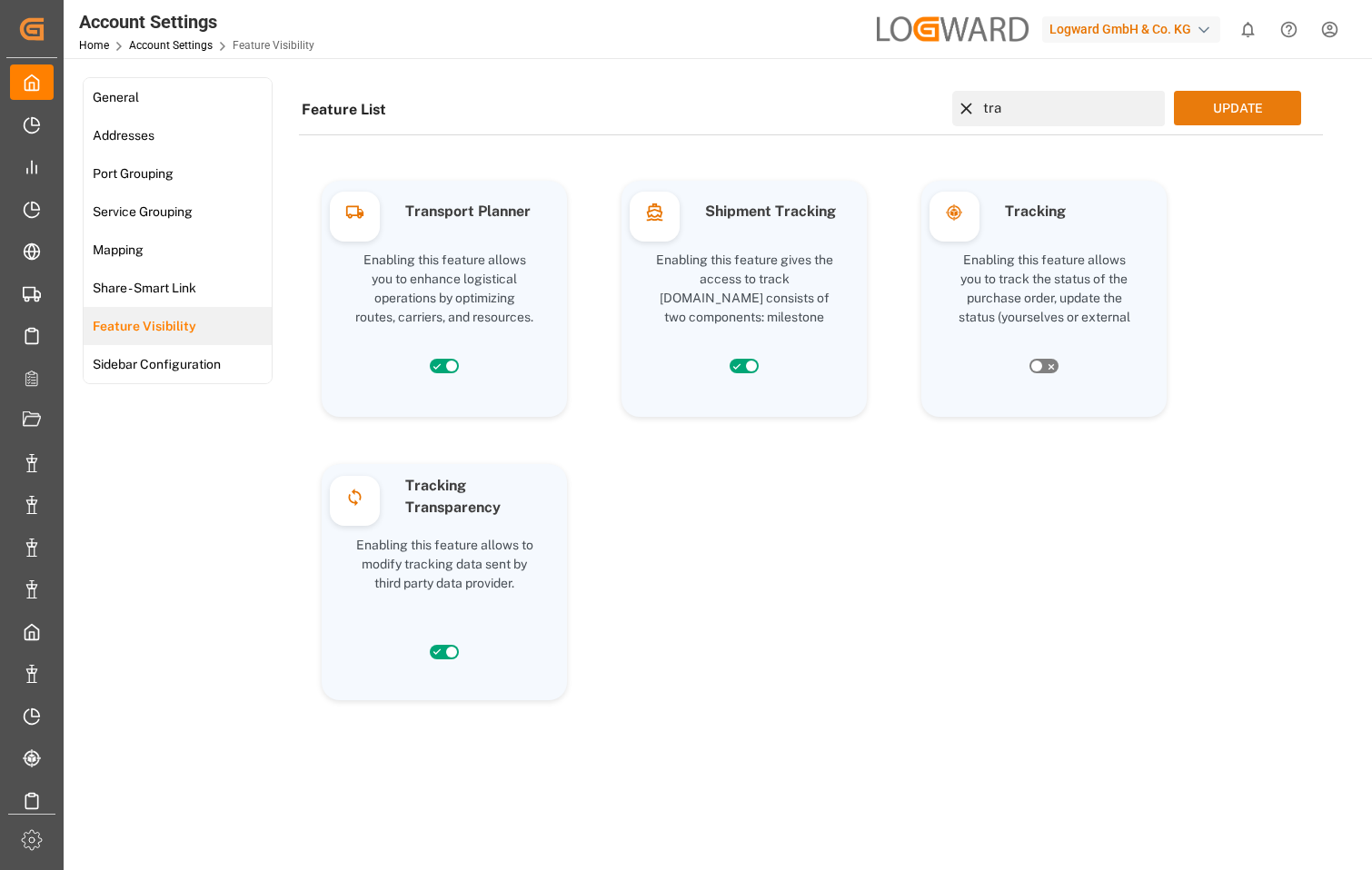 click on "UPDATE" at bounding box center (1238, 108) 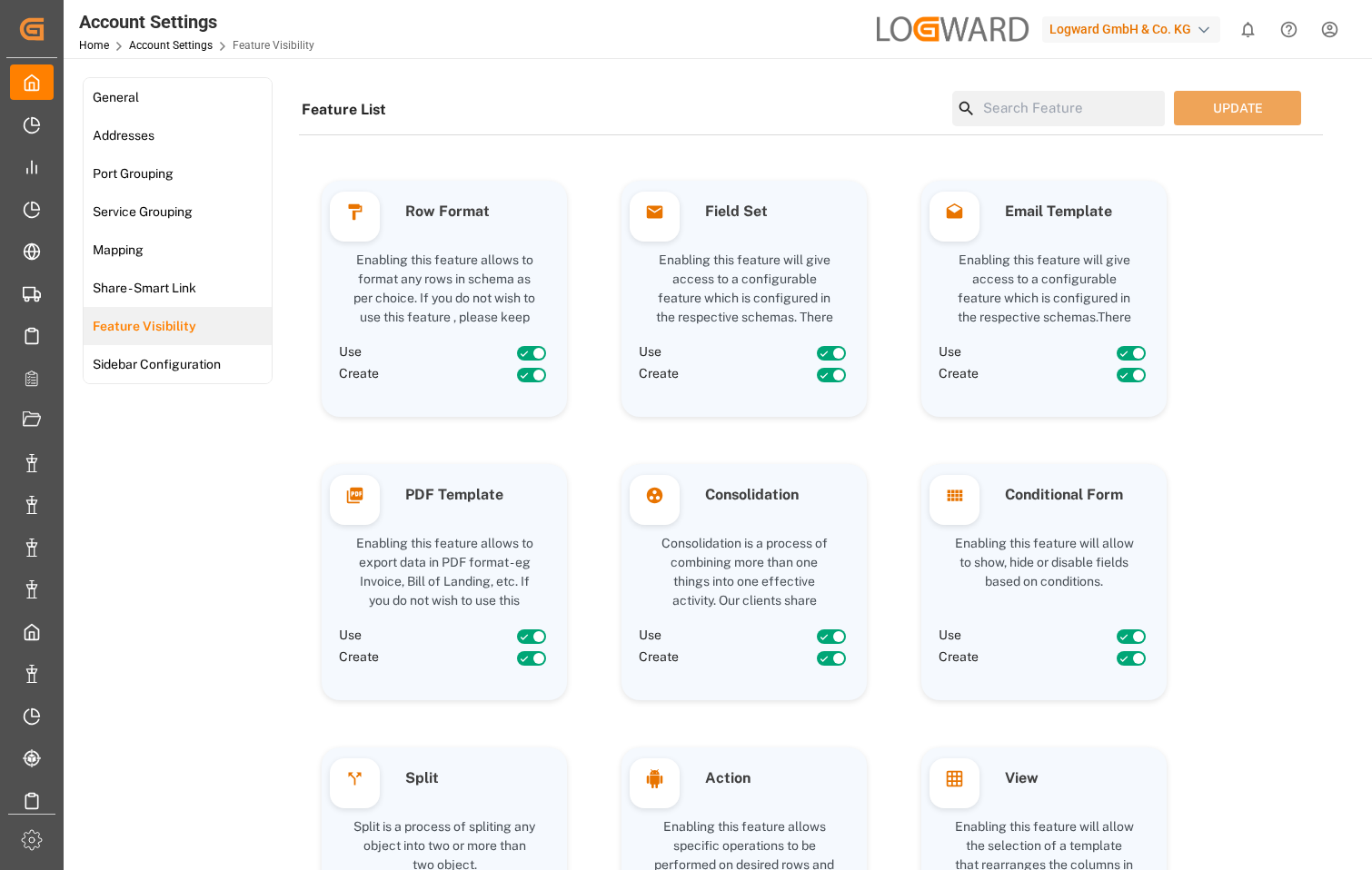 click at bounding box center (1070, 108) 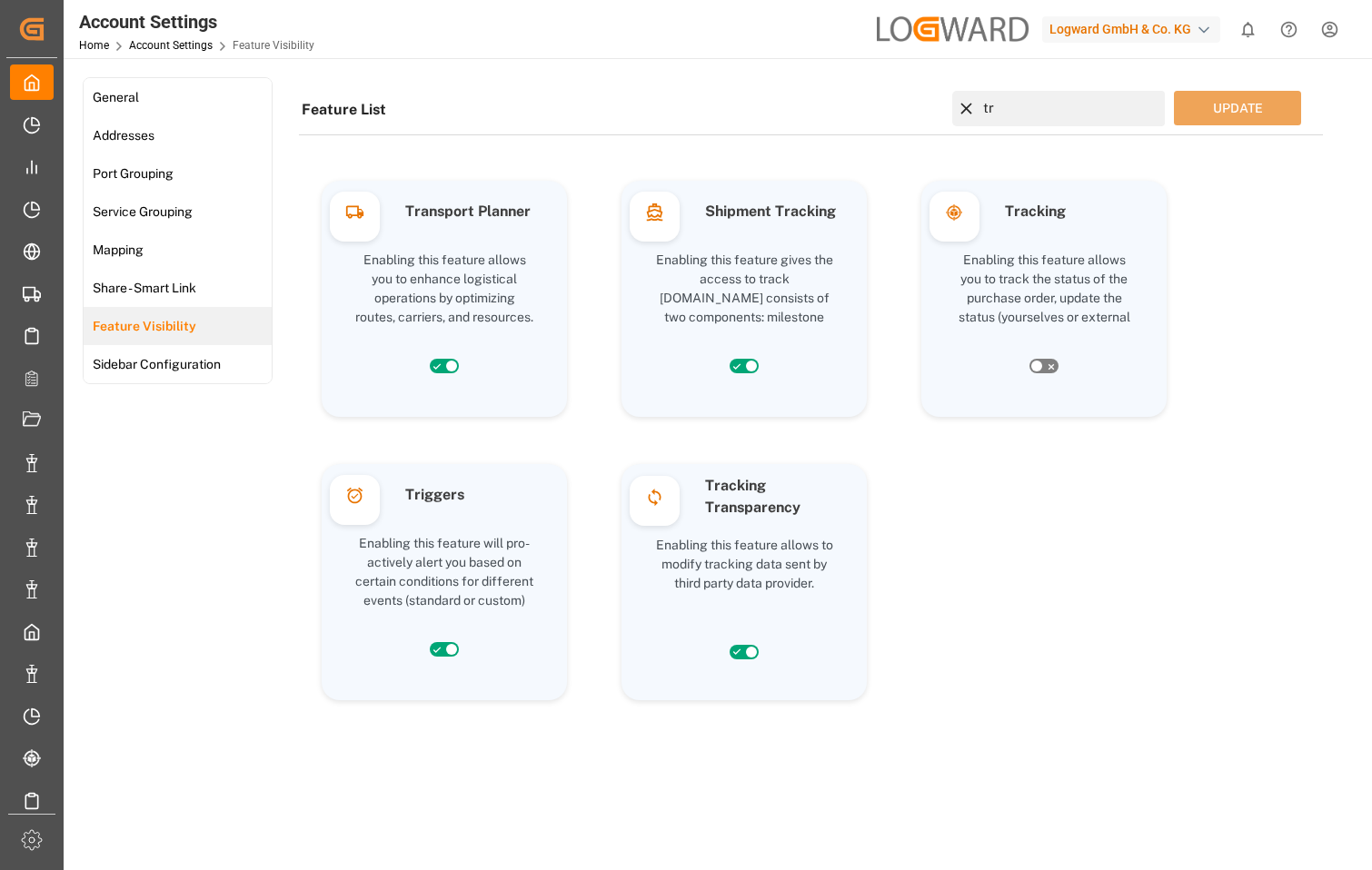 type on "tr" 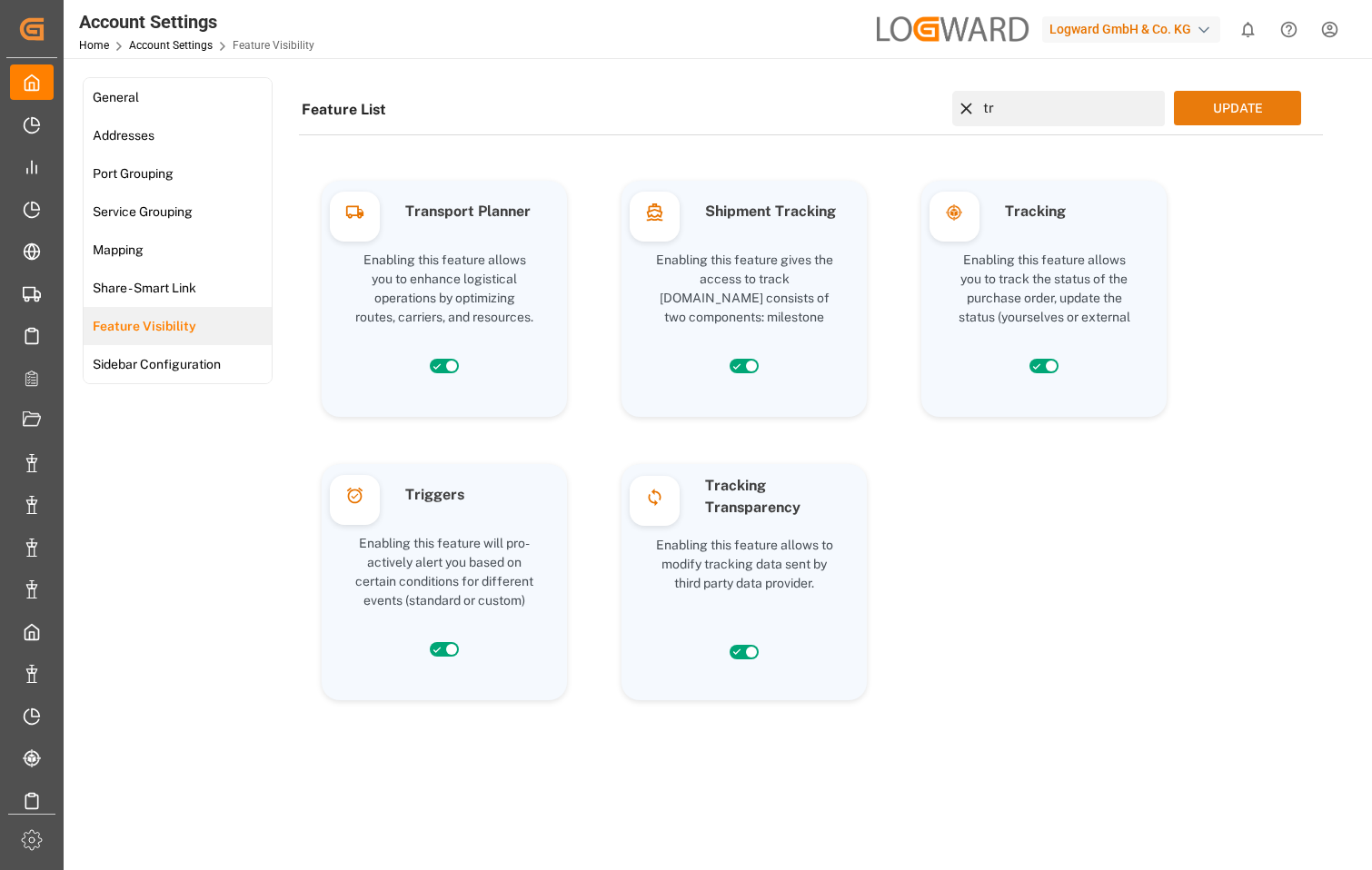 click on "UPDATE" at bounding box center (1238, 108) 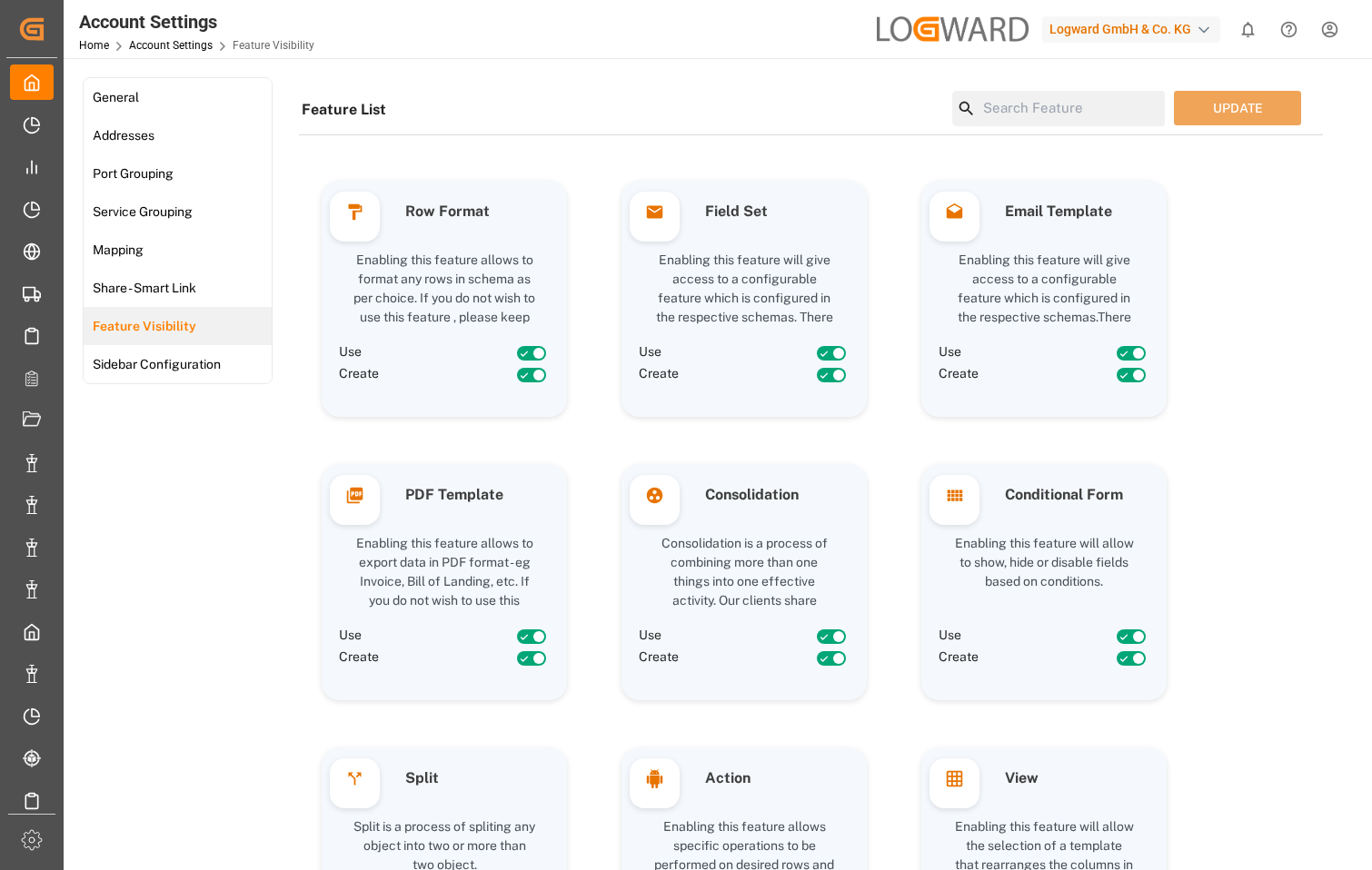click at bounding box center (1070, 108) 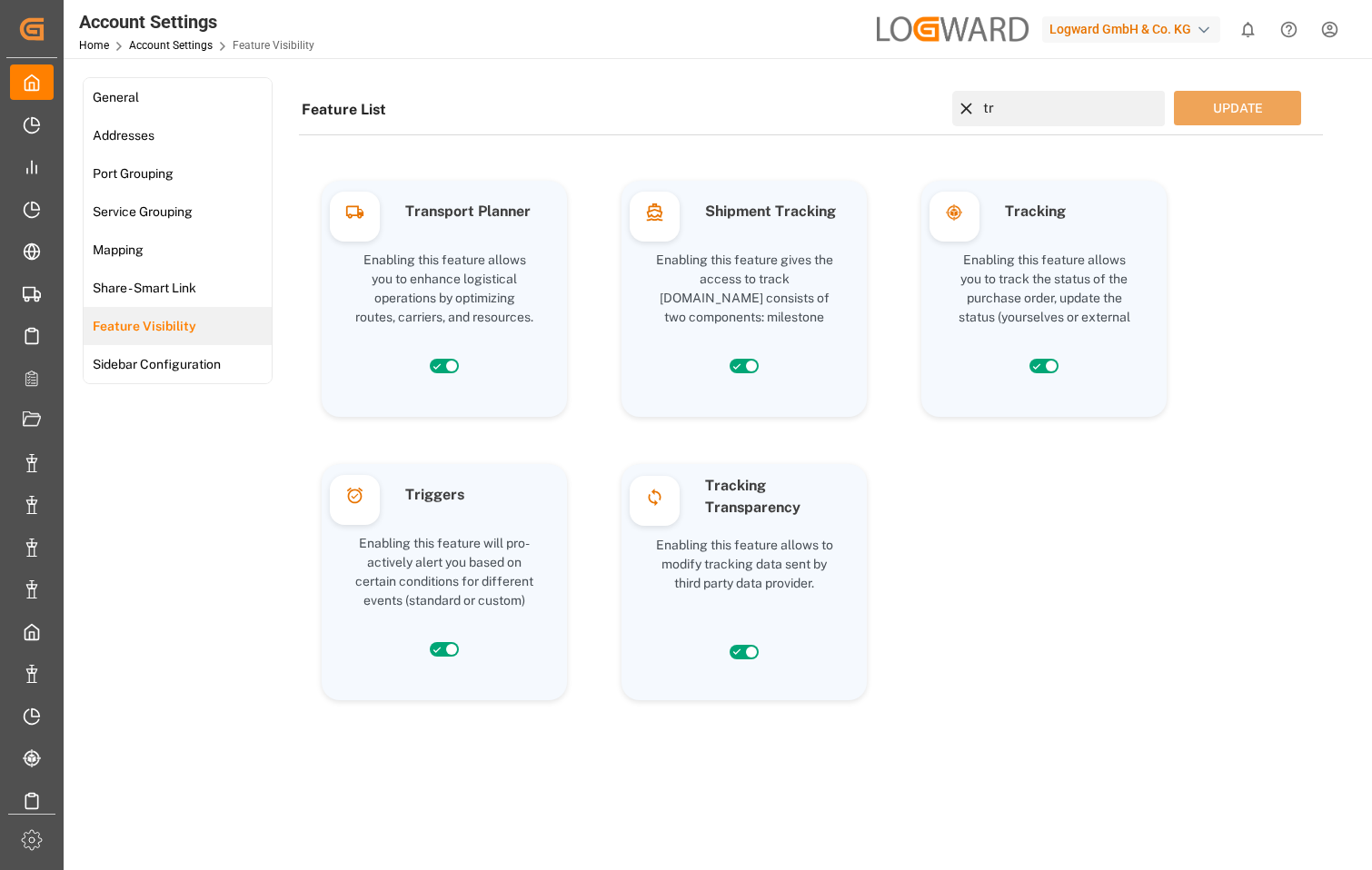 type on "tr" 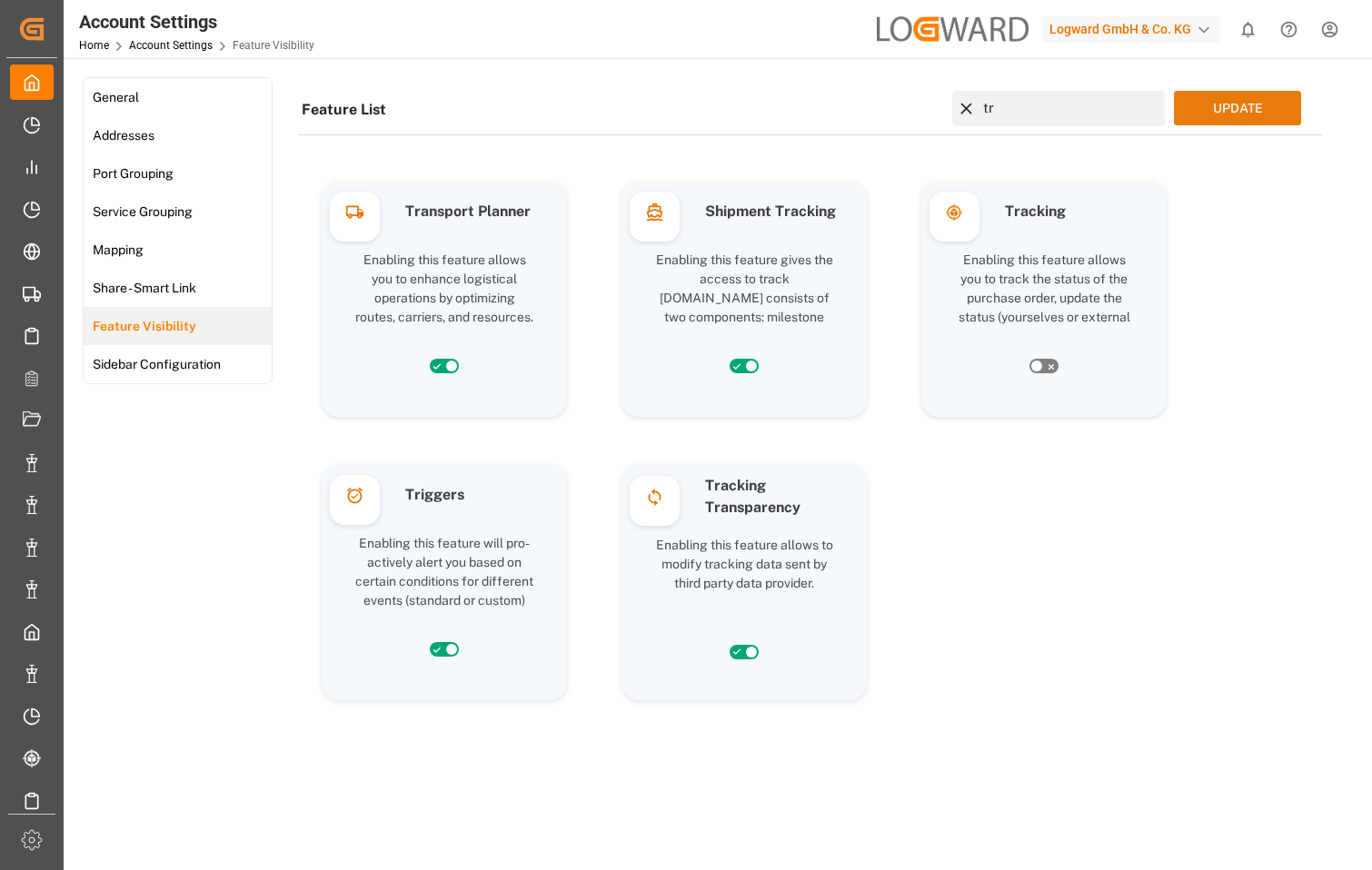 click on "UPDATE" at bounding box center [1238, 108] 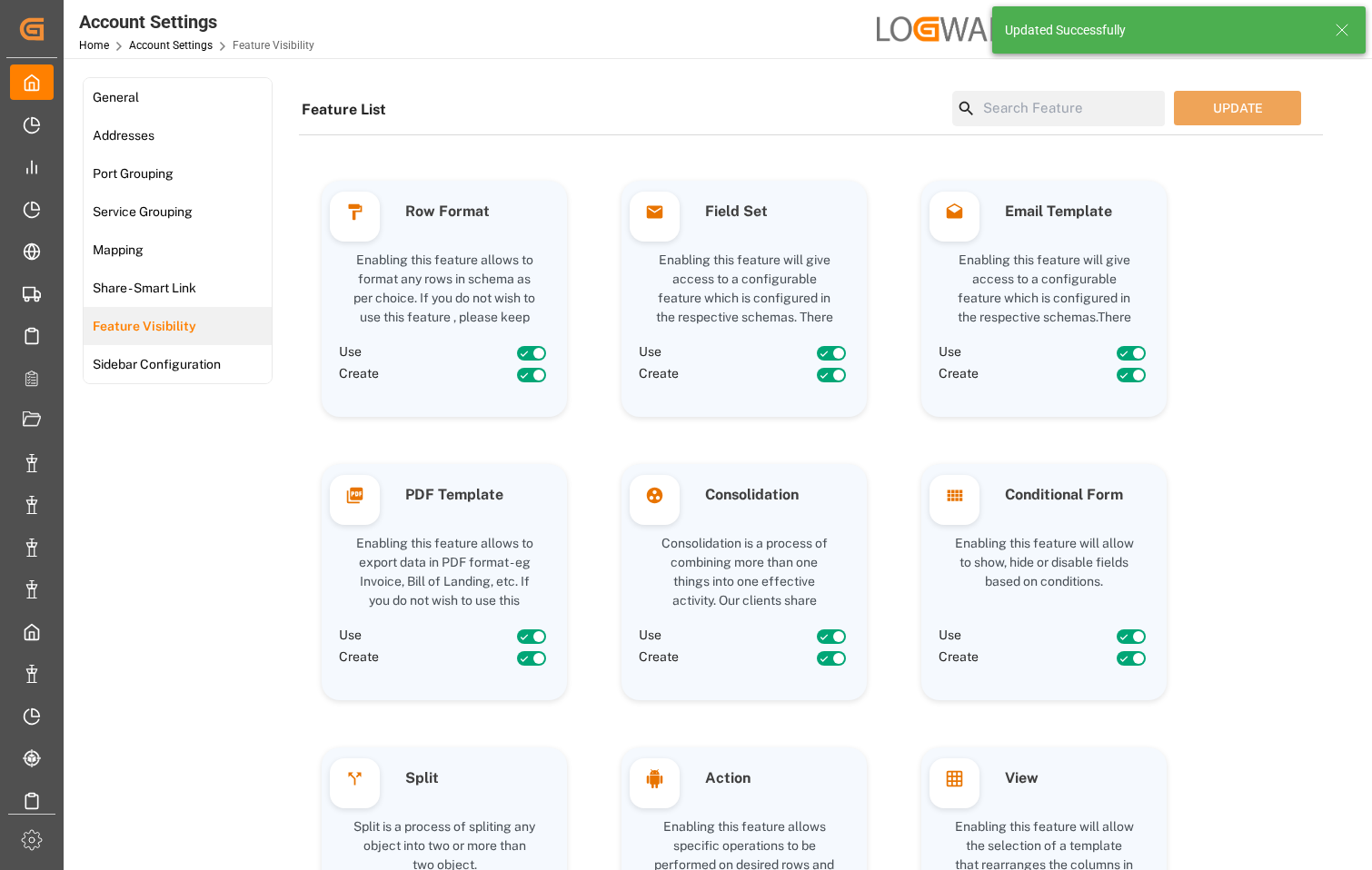 click 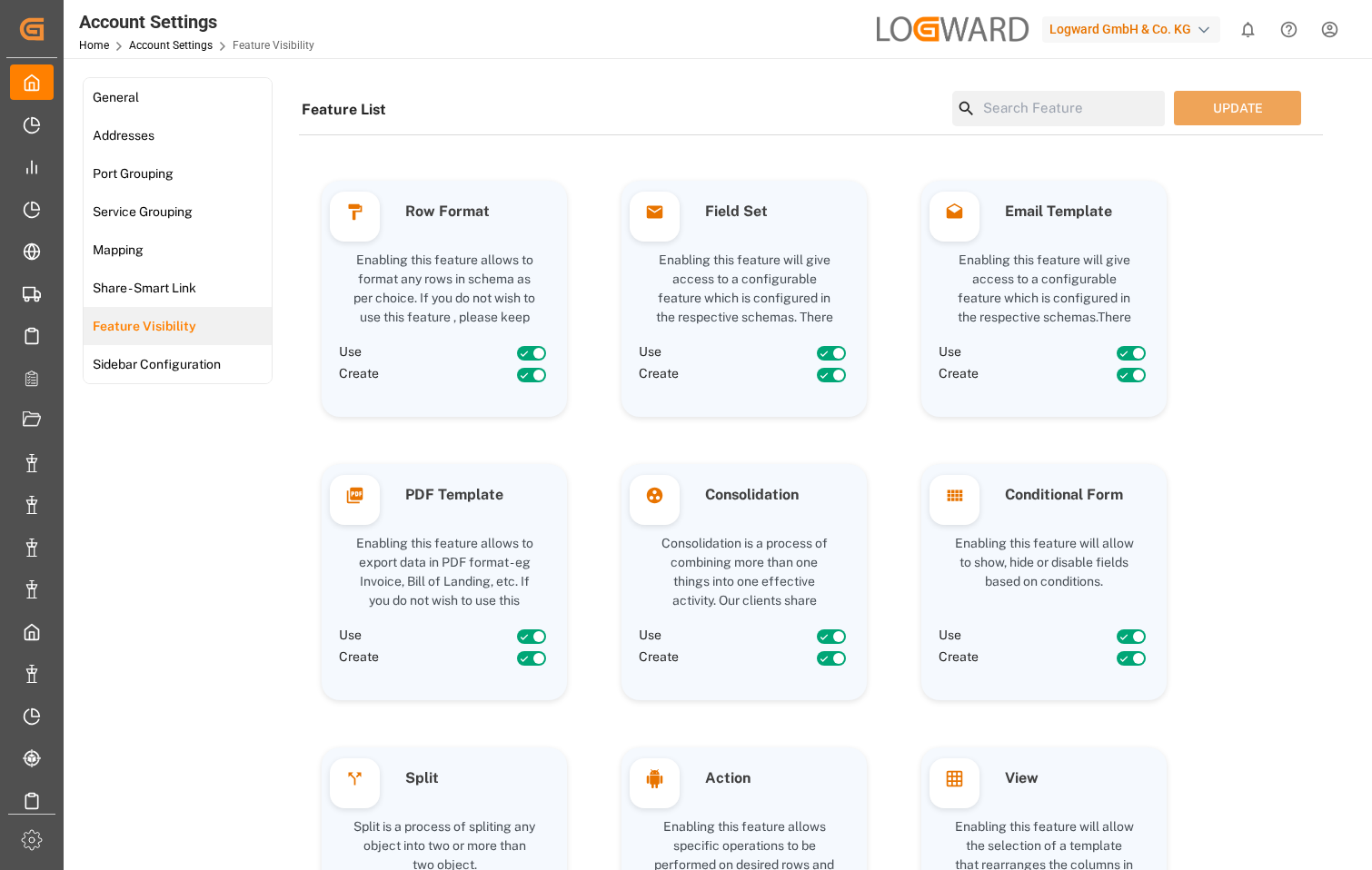 click at bounding box center (1070, 108) 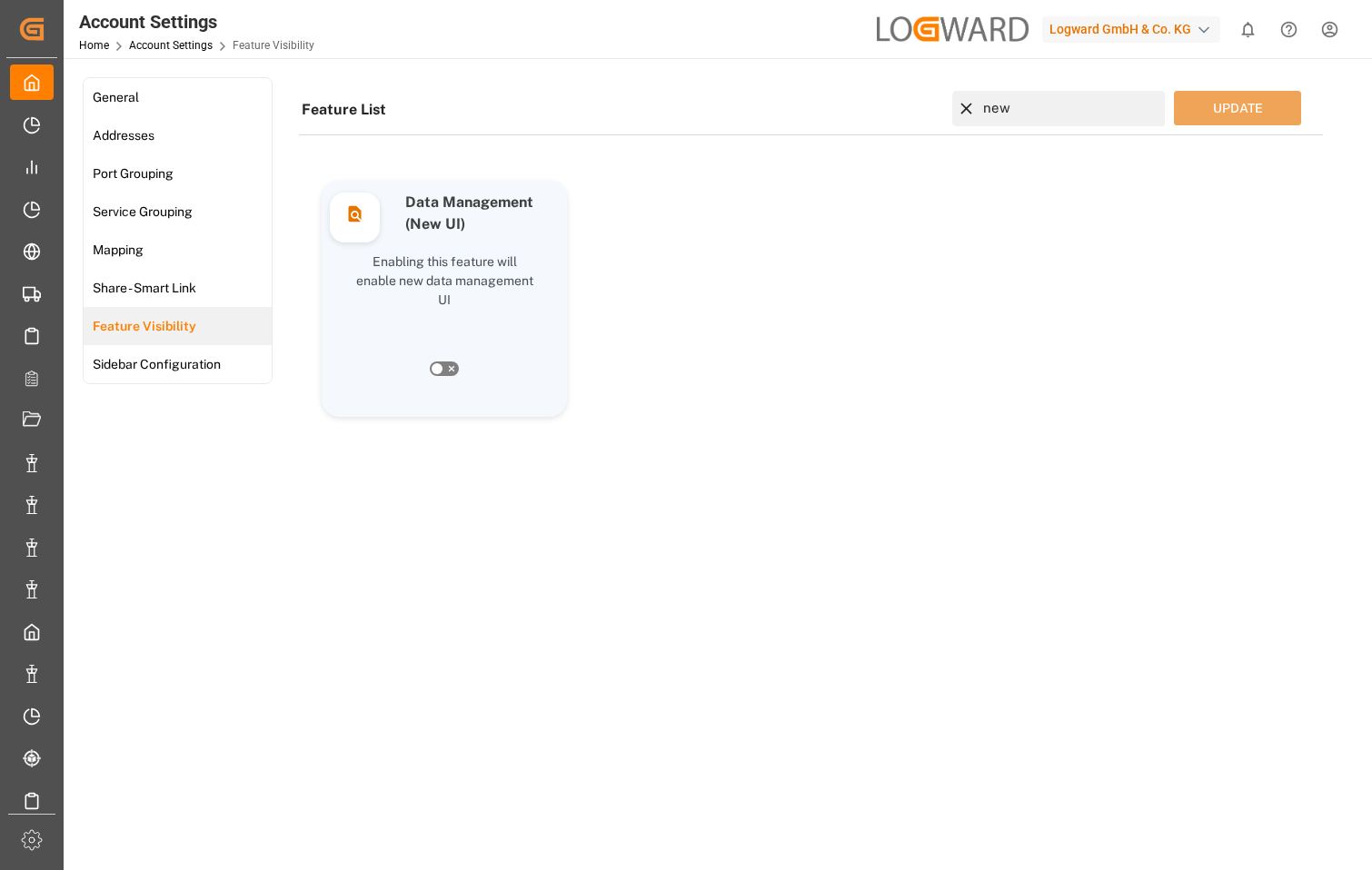 type on "new" 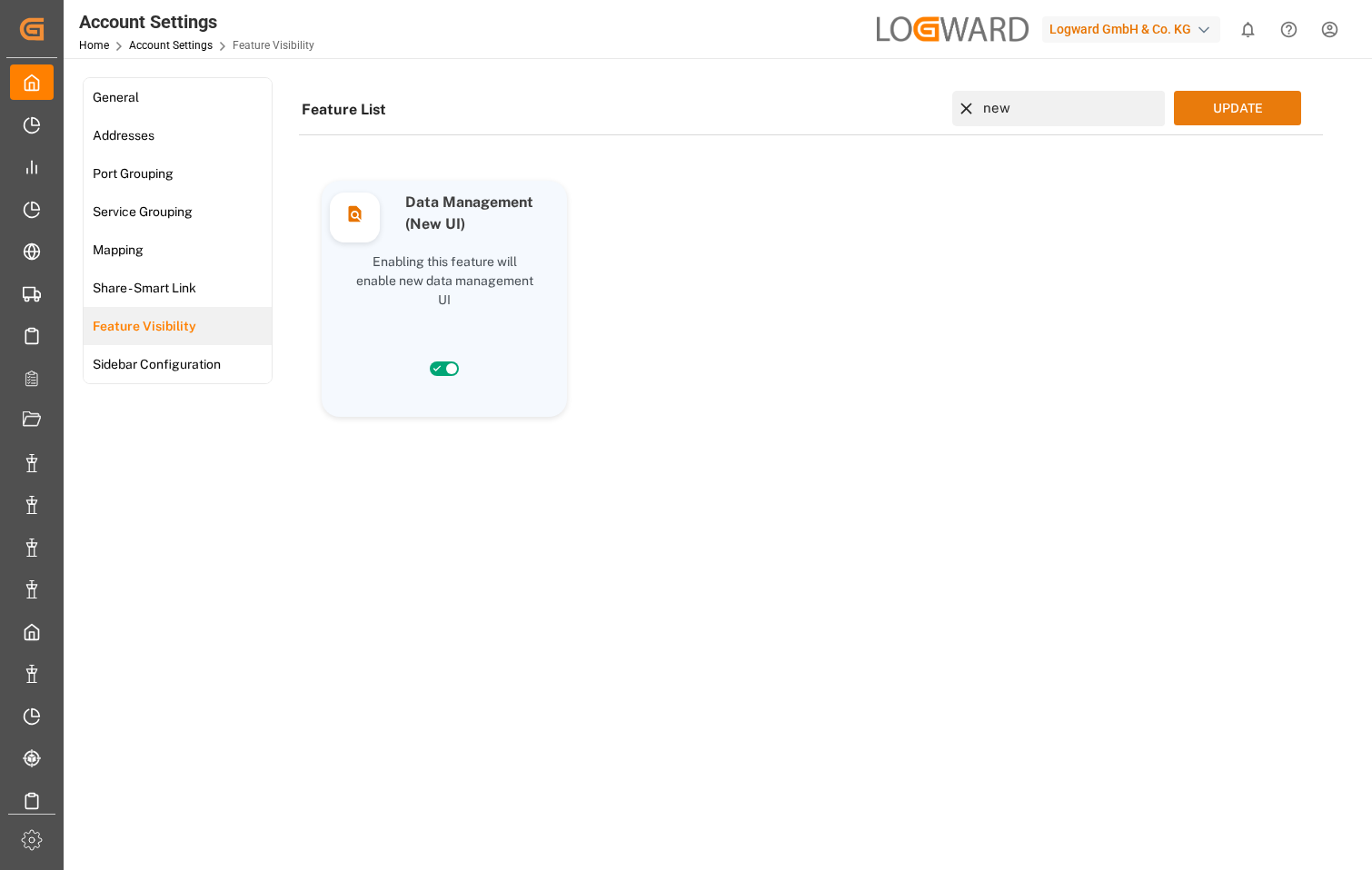 click on "UPDATE" at bounding box center (1238, 108) 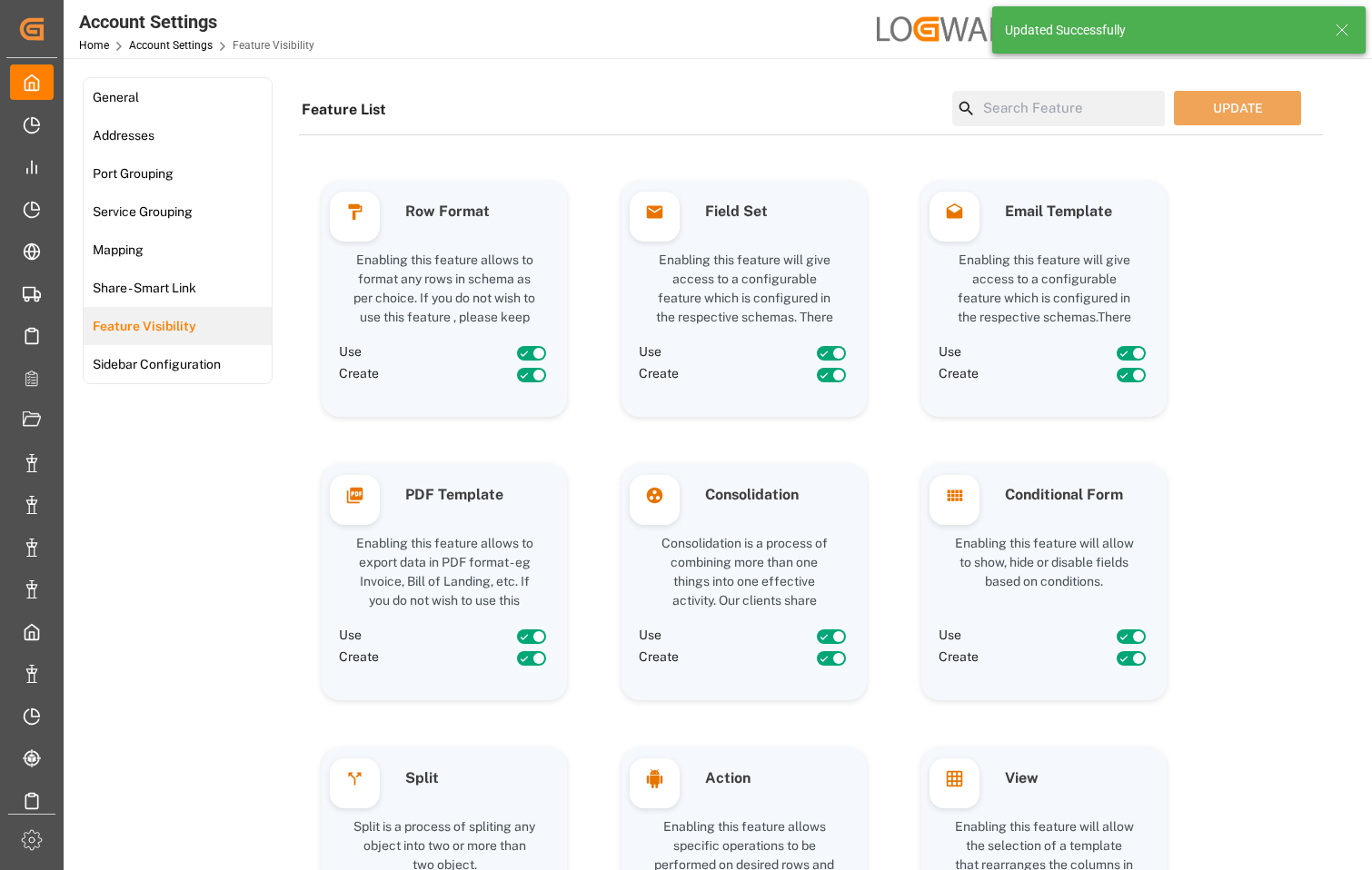 click 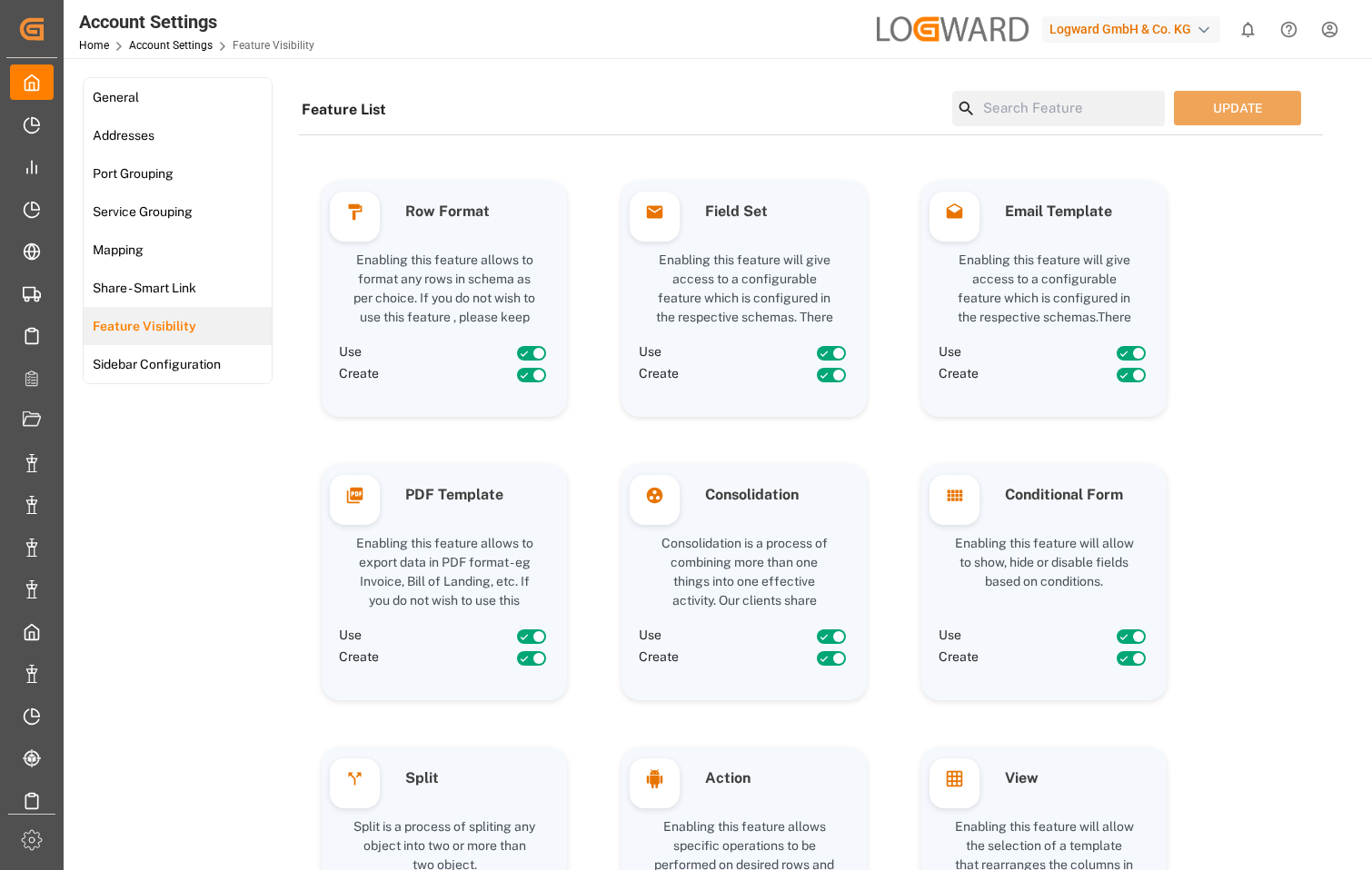 click on "Feature List UPDATE Row Format Enabling this feature allows to format any rows in schema as per choice. If you do not wish to use this feature ,  please keep the feature toggled off. Use Create Field Set  Enabling this feature will give access to a  configurable feature which is configured in the respective schemas. There are a number of emails that are used on the platform such as notification emails, spot-quote emails, booking request emails etc. If you choose email template to be BASIC ,  then the email template provided to you will be the basic one. If you do not wish to use this feature, please keep the feature toggled off. Use Create Email Template Use Create PDF Template Enabling this feature allows to export data in PDF format - eg Invoice,  Bill of Landing,  etc. If you do not wish to use this feature, please keep this toggled off. Use Create Consolidation Use Create Conditional Form Enabling this feature will allow to show, hide or disable fields based on conditions.  Use Create Split Use Create Use" at bounding box center [810, 2102] 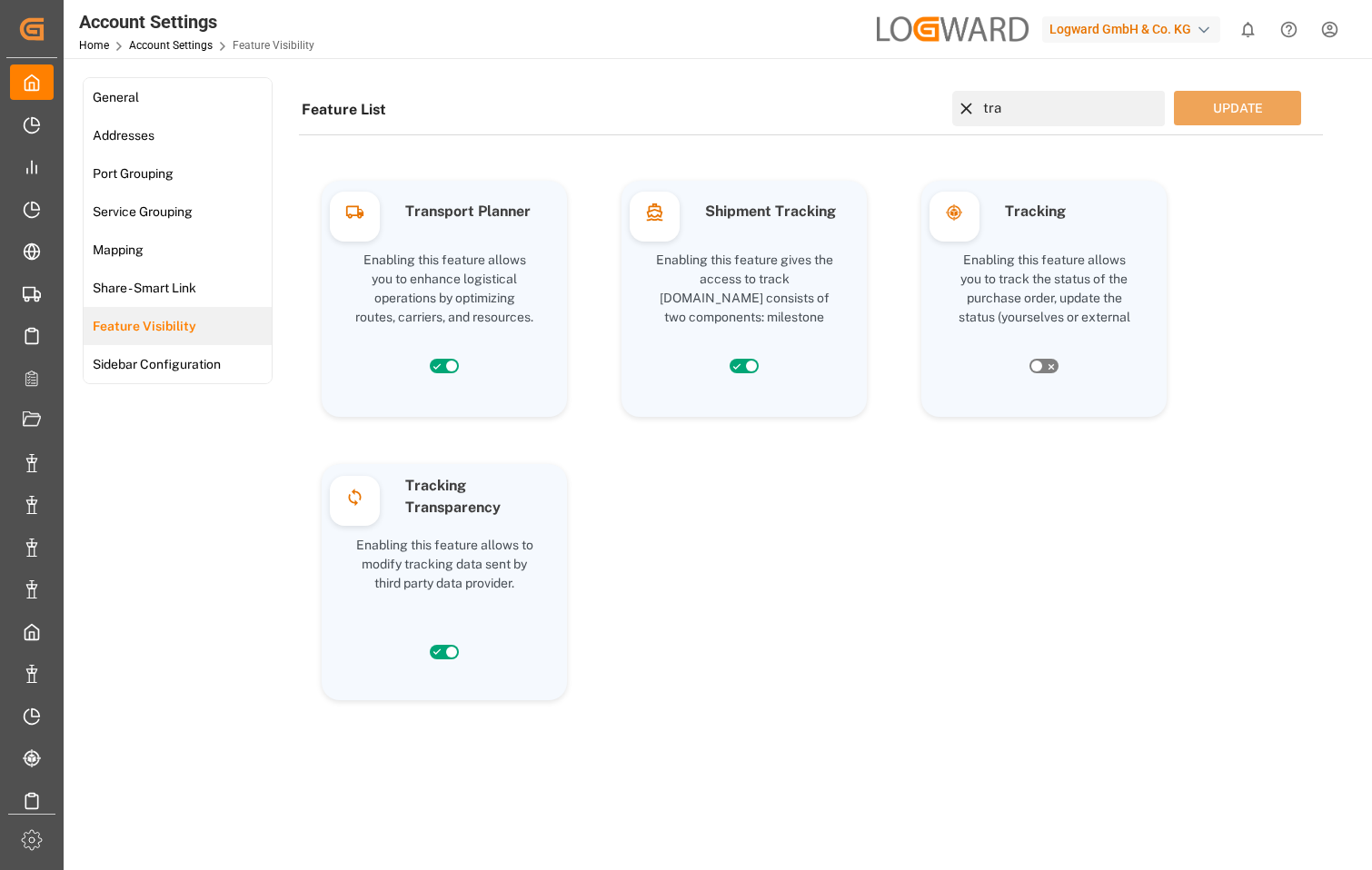 type on "tra" 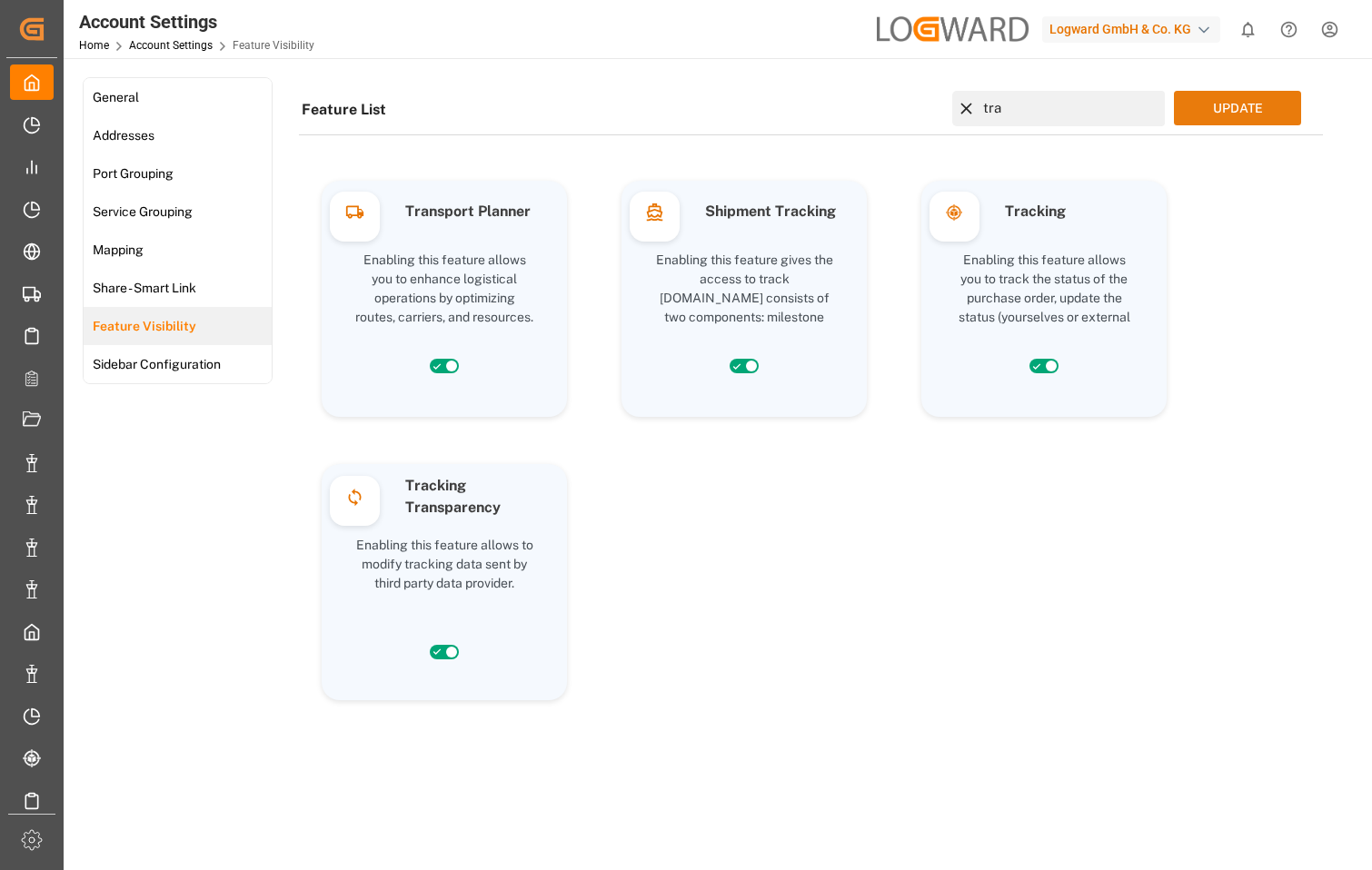 click on "UPDATE" at bounding box center (1238, 108) 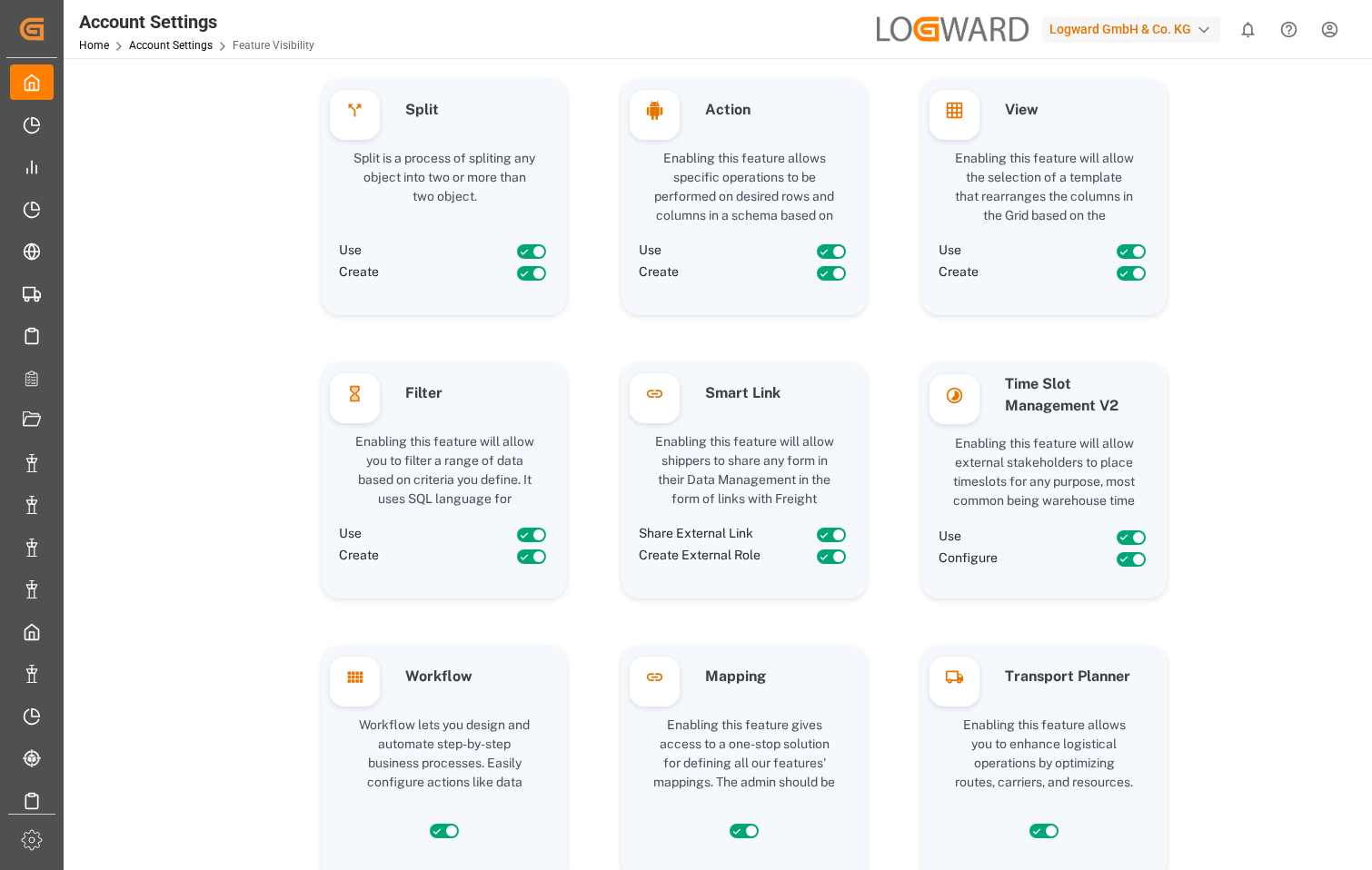scroll, scrollTop: 0, scrollLeft: 0, axis: both 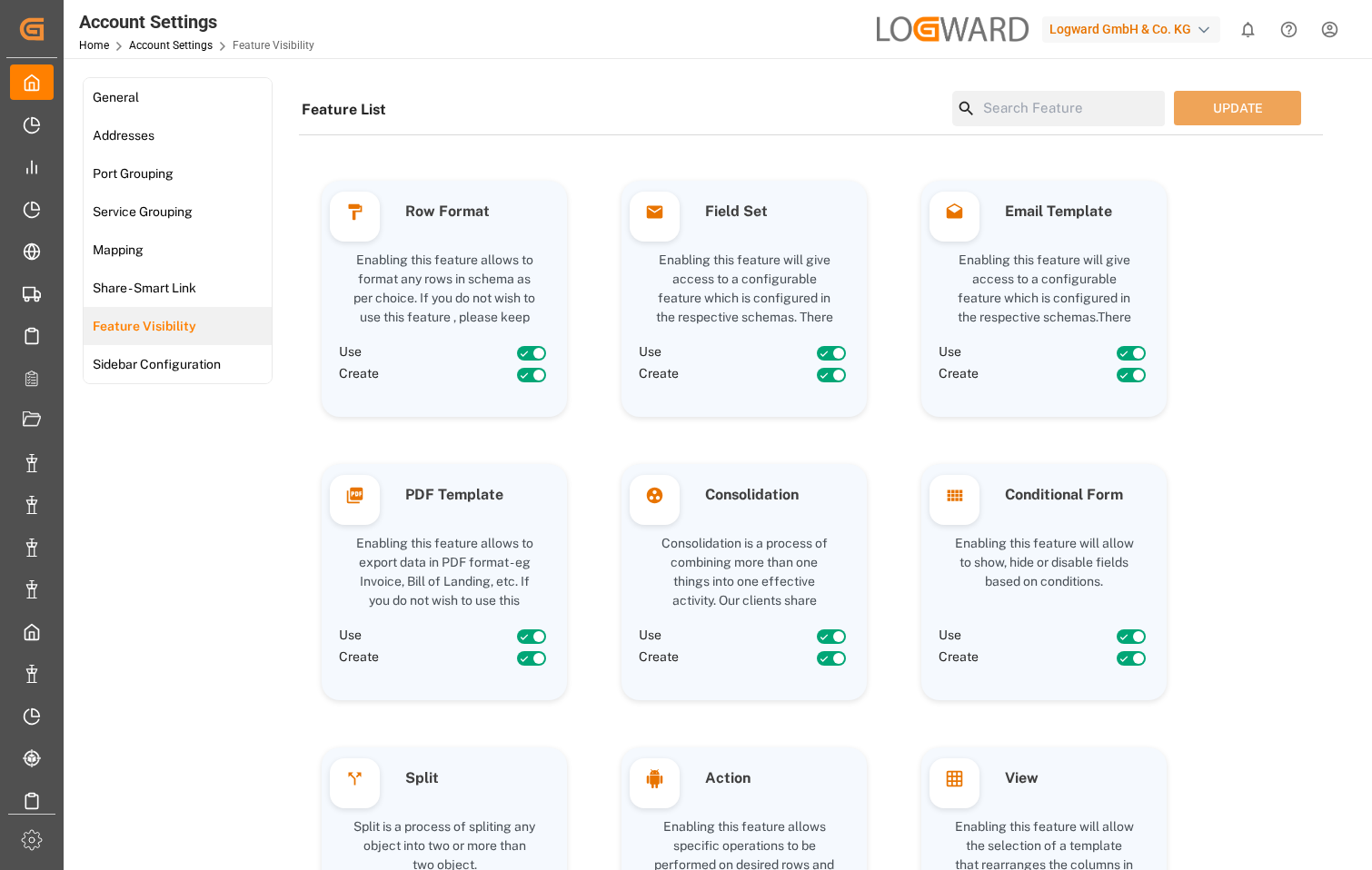 click on "Row Format Enabling this feature allows to format any rows in schema as per choice. If you do not wish to use this feature ,  please keep the feature toggled off. Use Create Field Set  Enabling this feature will give access to a  configurable feature which is configured in the respective schemas. There are a number of emails that are used on the platform such as notification emails, spot-quote emails, booking request emails etc. If you choose email template to be BASIC ,  then the email template provided to you will be the basic one. If you do not wish to use this feature, please keep the feature toggled off. Use Create Email Template Use Create PDF Template Enabling this feature allows to export data in PDF format - eg Invoice,  Bill of Landing,  etc. If you do not wish to use this feature, please keep this toggled off. Use Create Consolidation Use Create Conditional Form Enabling this feature will allow to show, hide or disable fields based on conditions.  Use Create Split Use Create Action Use Create View" at bounding box center [810, 2137] 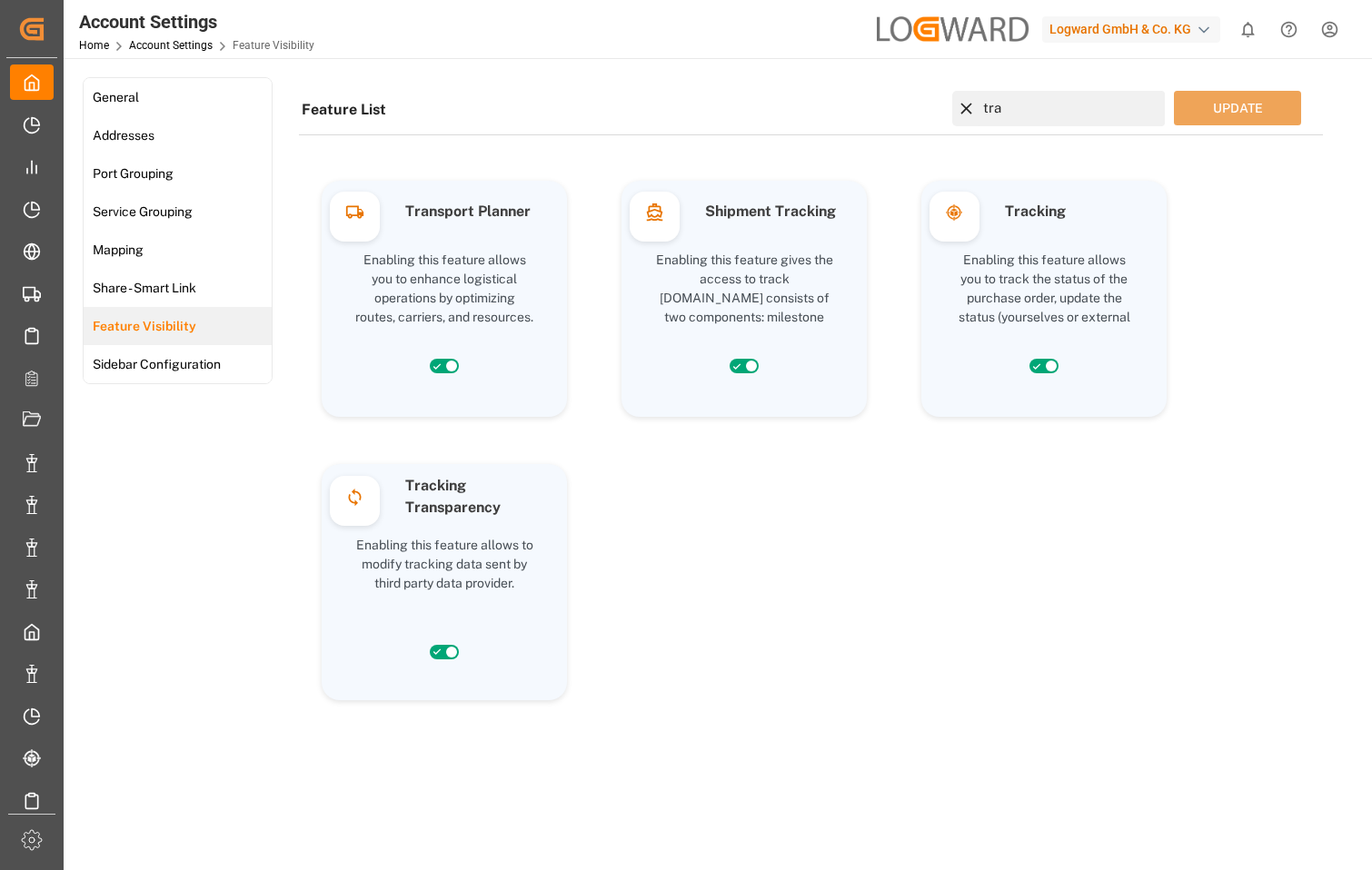 type on "tra" 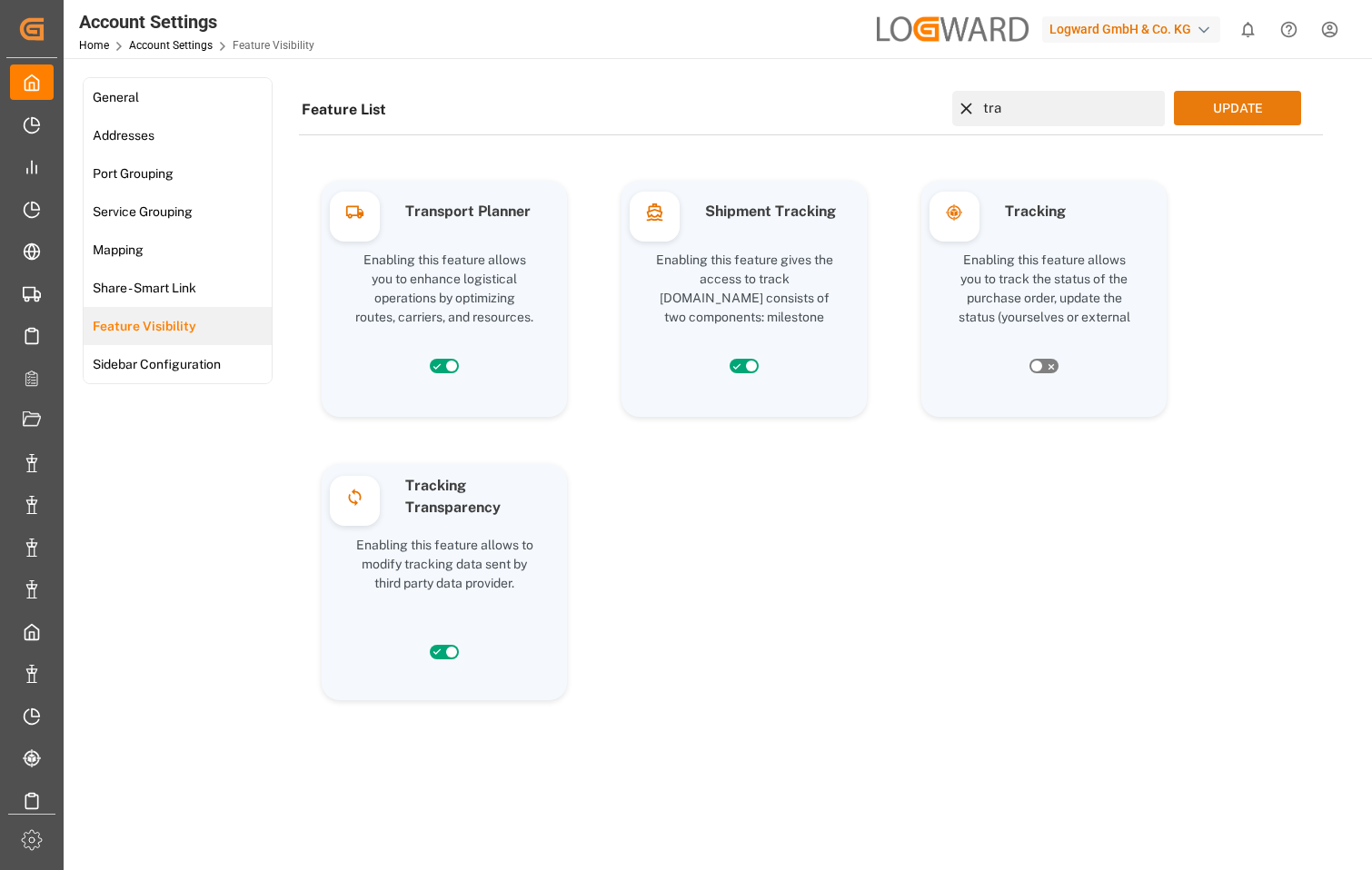 click on "UPDATE" at bounding box center (1238, 108) 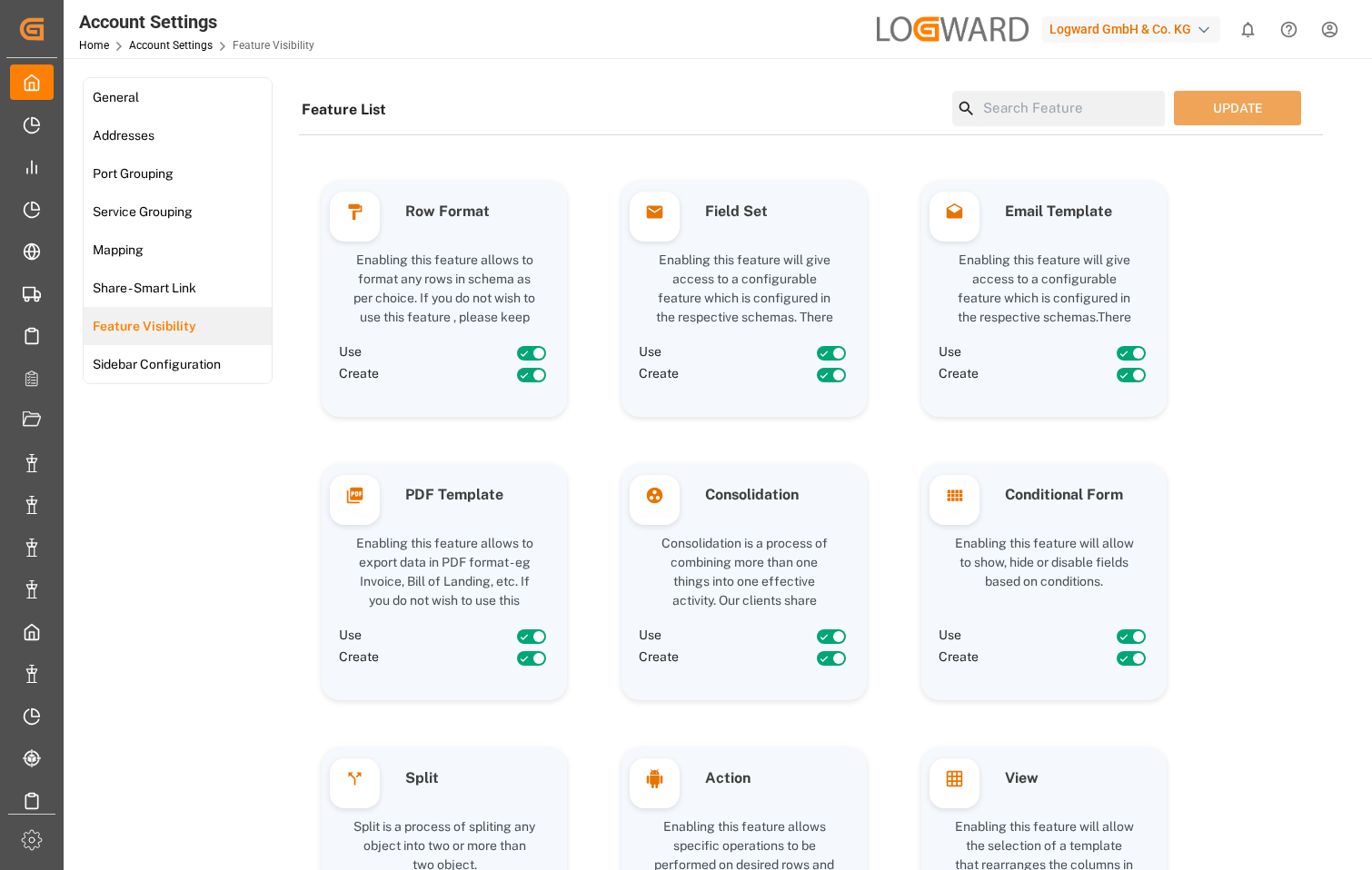click at bounding box center [1070, 108] 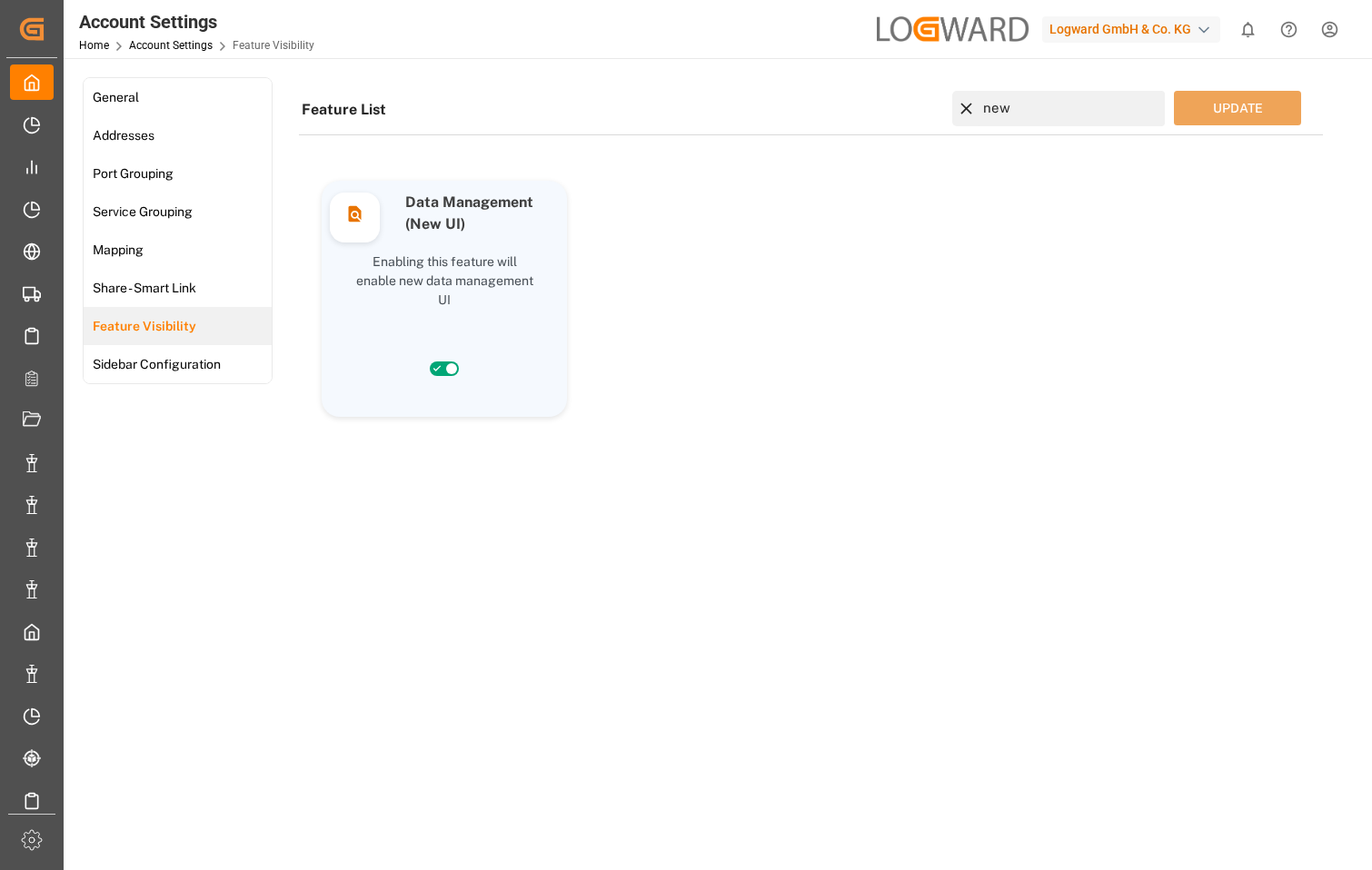 type on "new" 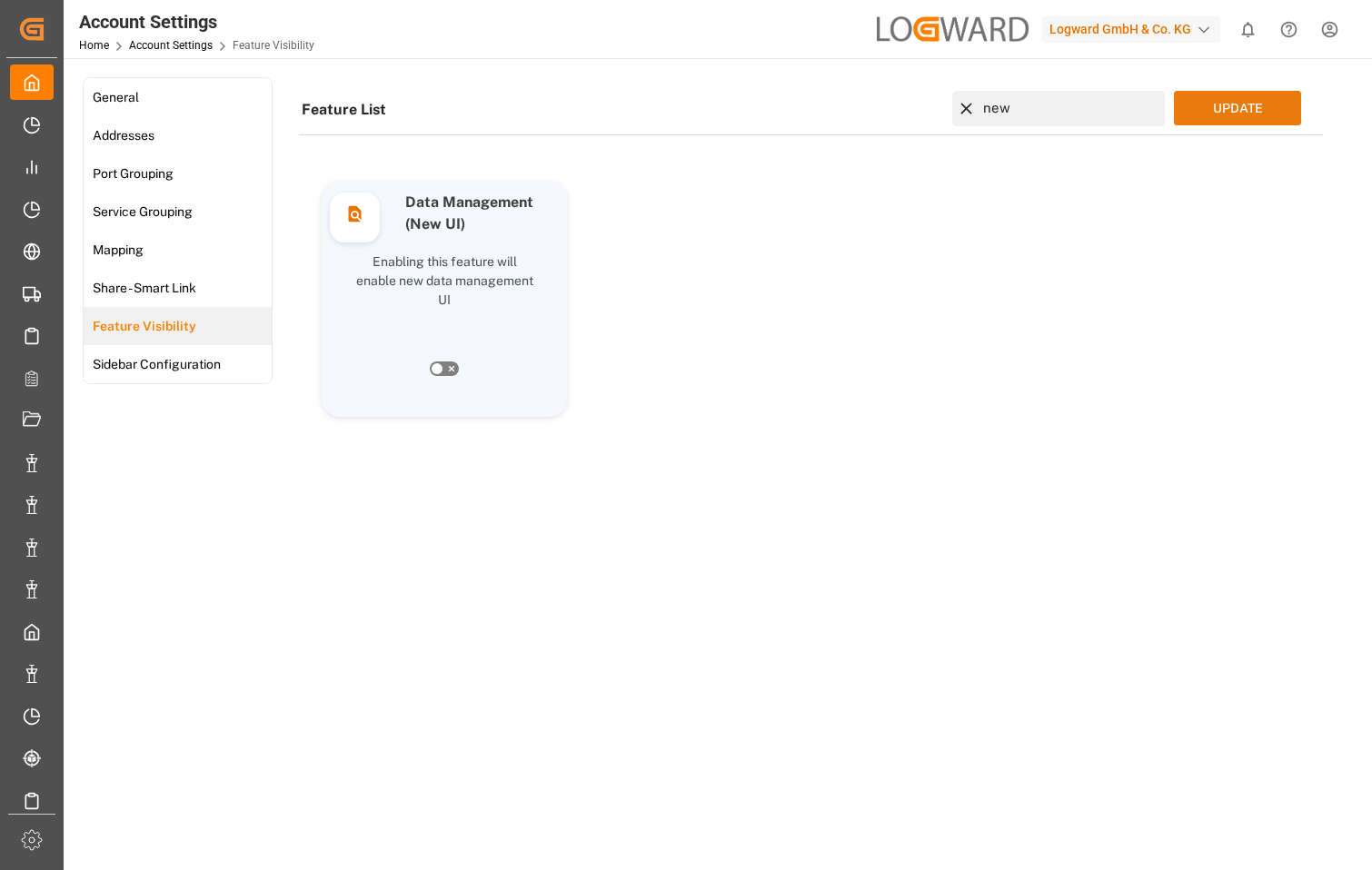 click on "UPDATE" at bounding box center [1238, 108] 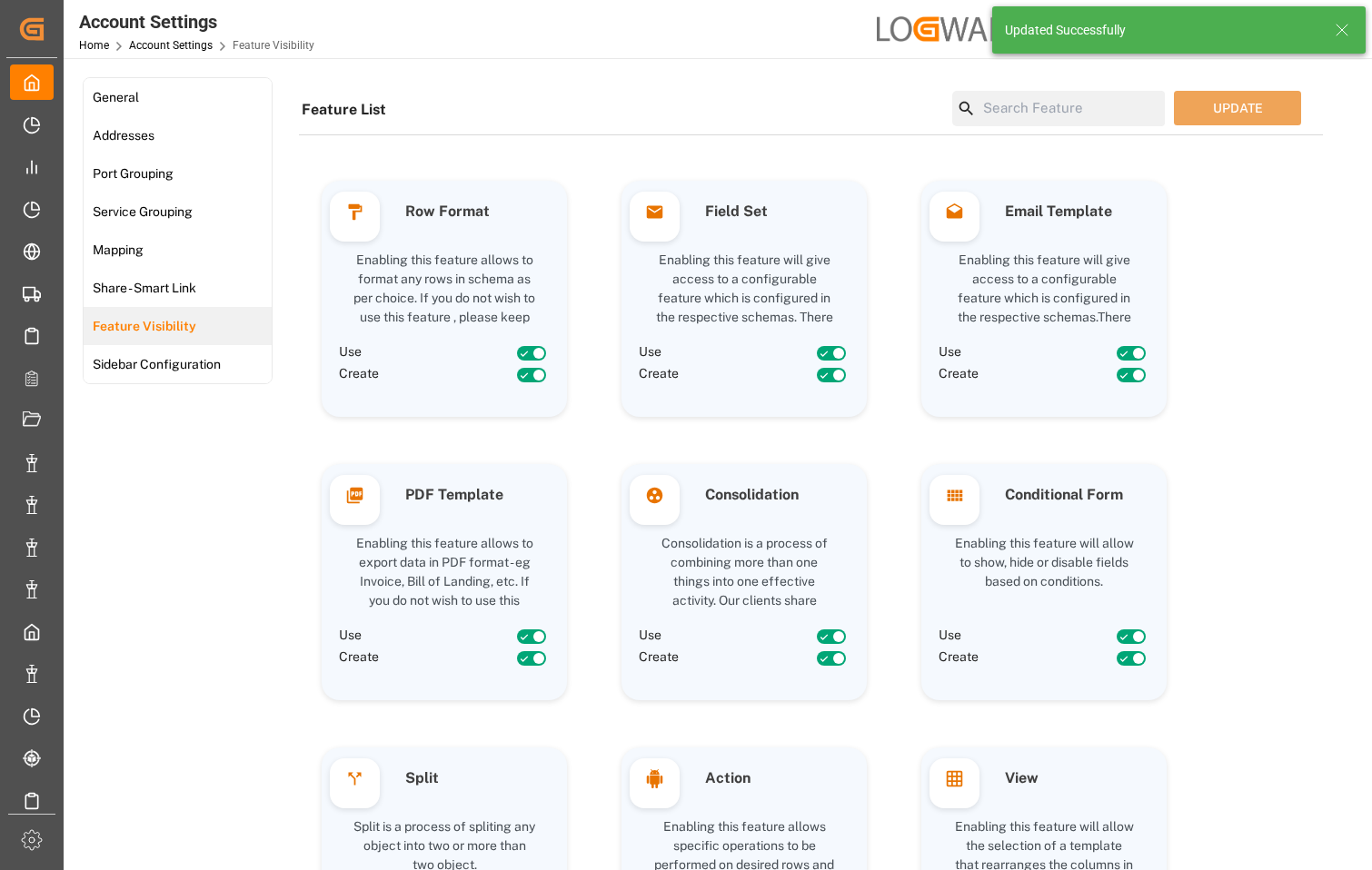click 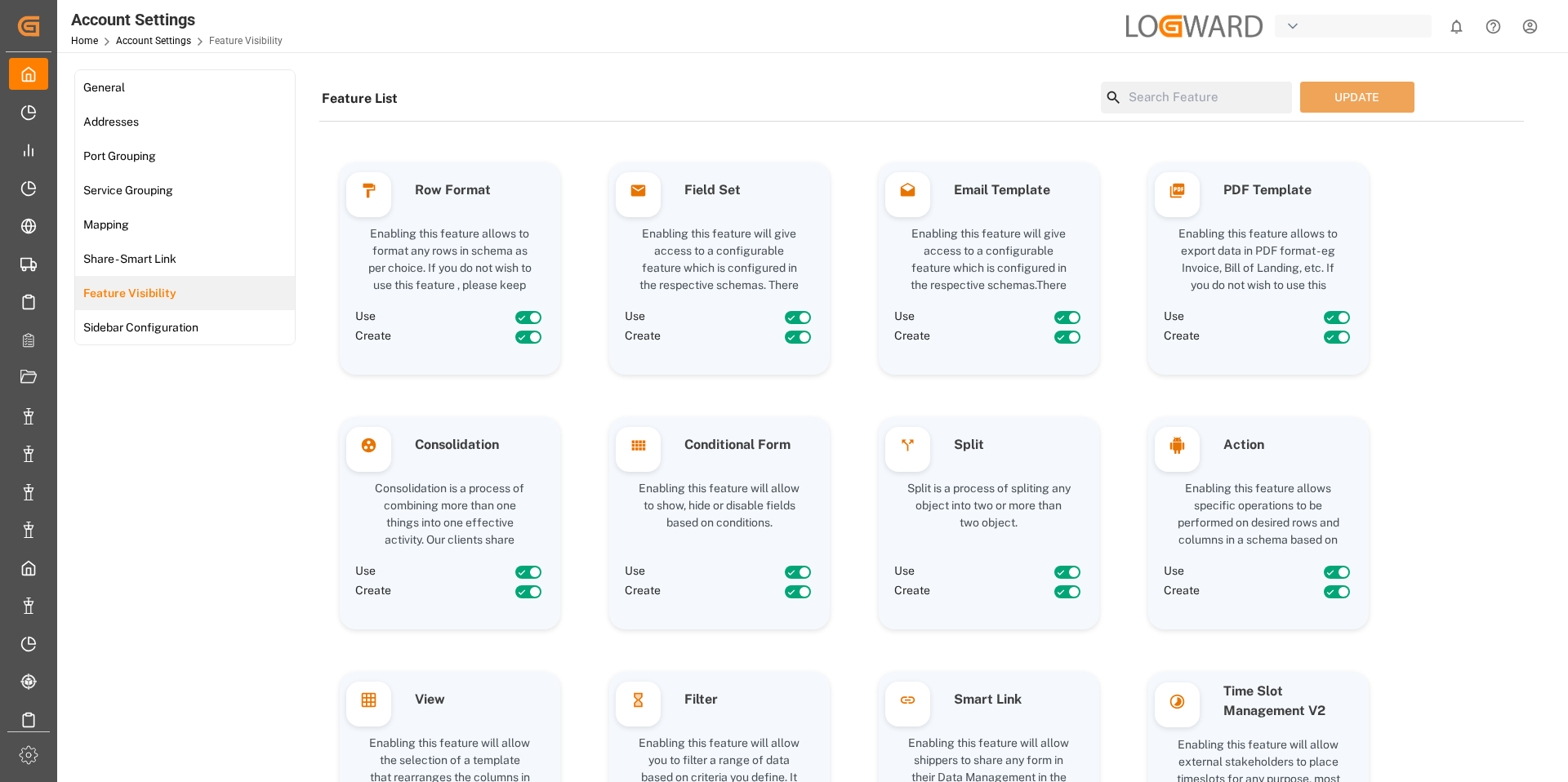 scroll, scrollTop: 0, scrollLeft: 0, axis: both 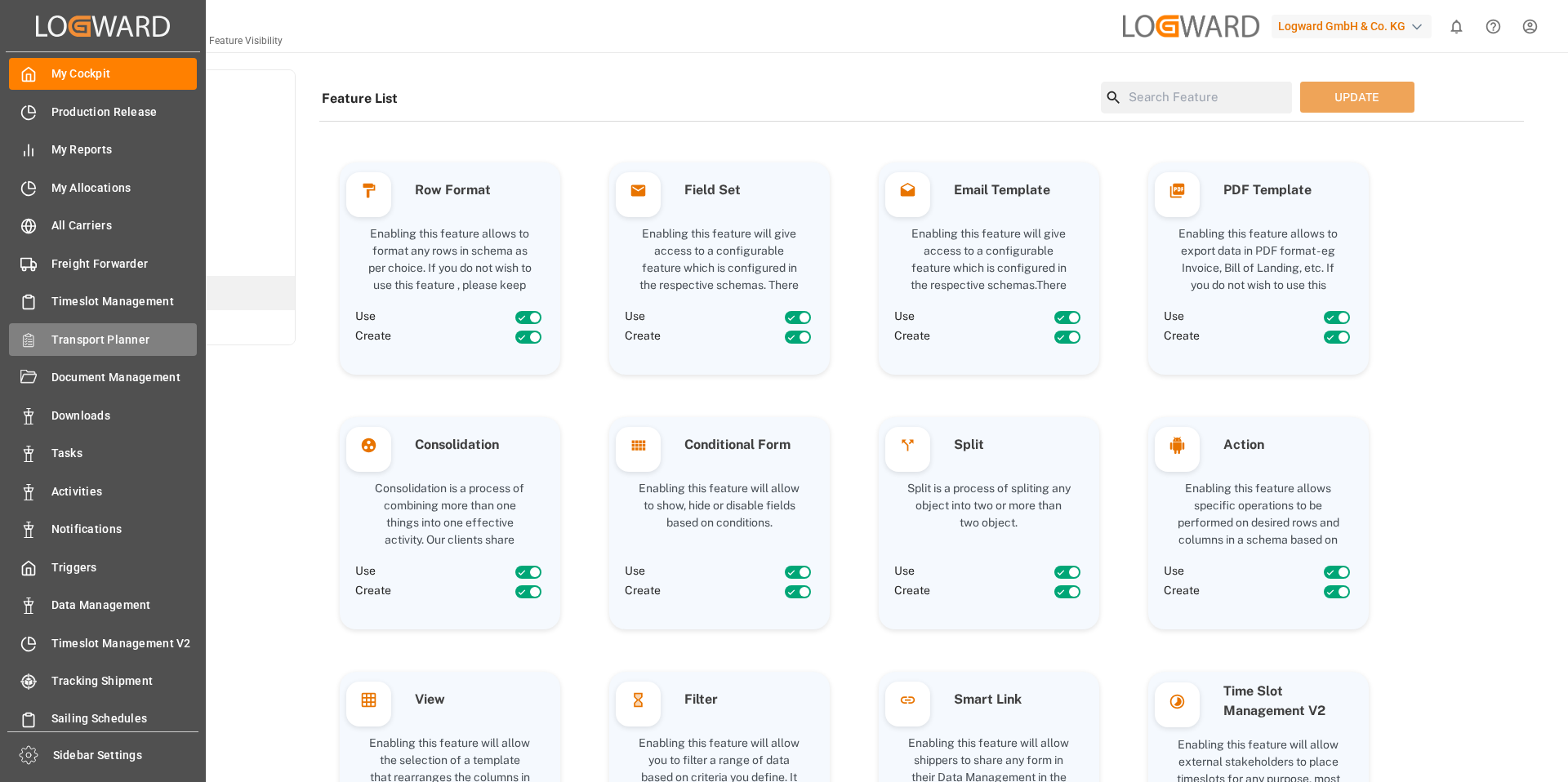 click on "Transport Planner" at bounding box center (124, 340) 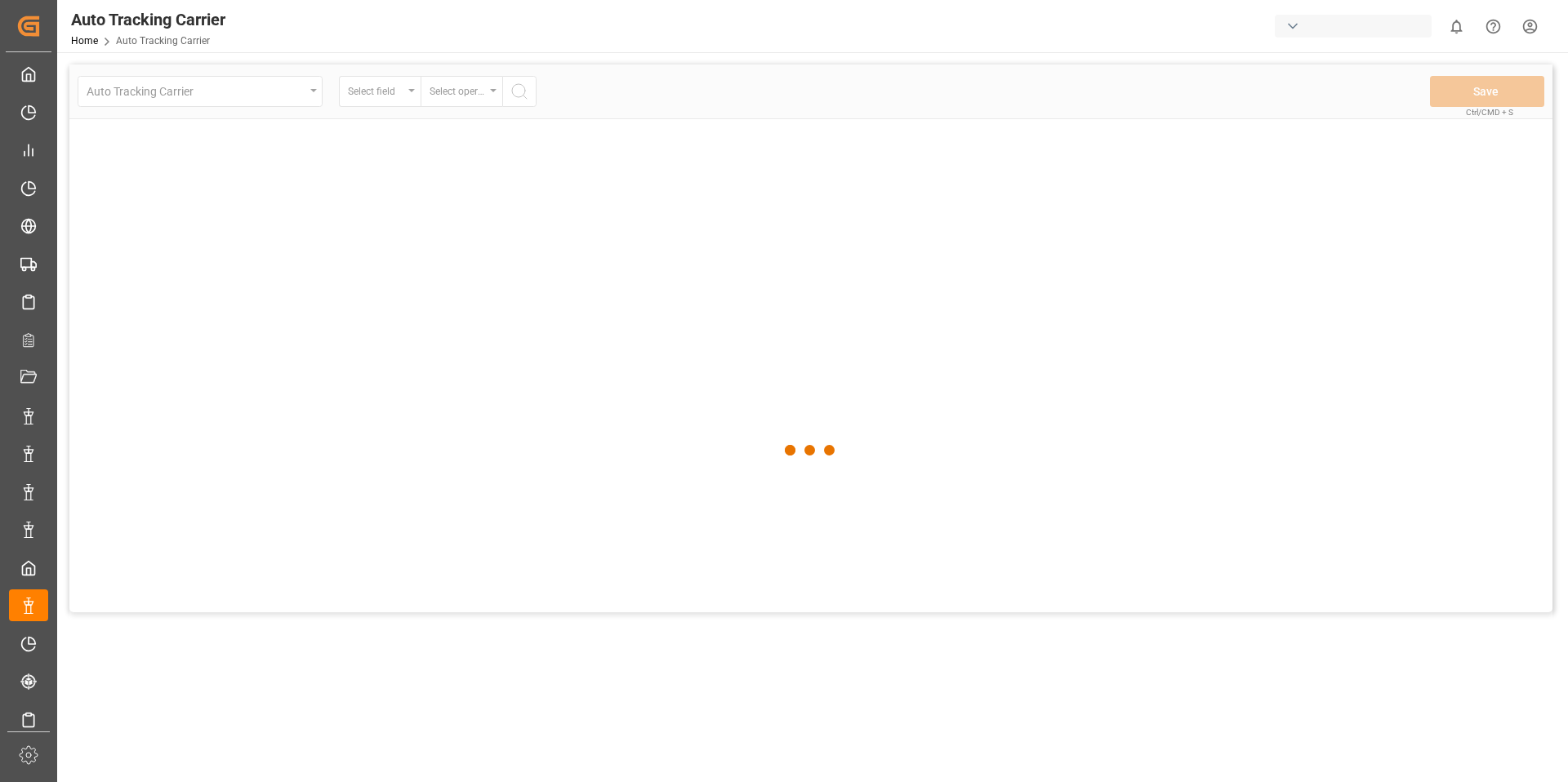 scroll, scrollTop: 0, scrollLeft: 0, axis: both 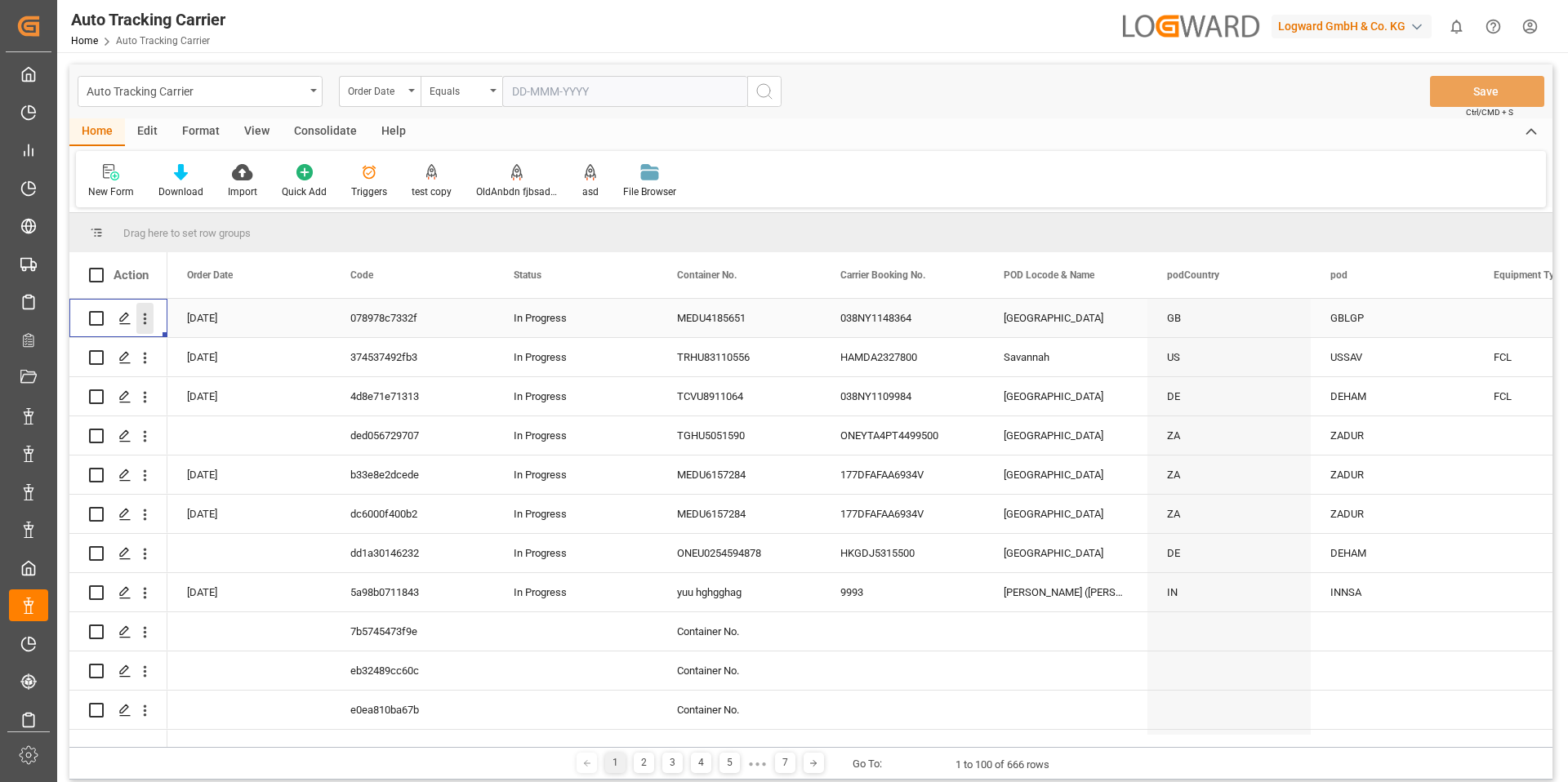 click 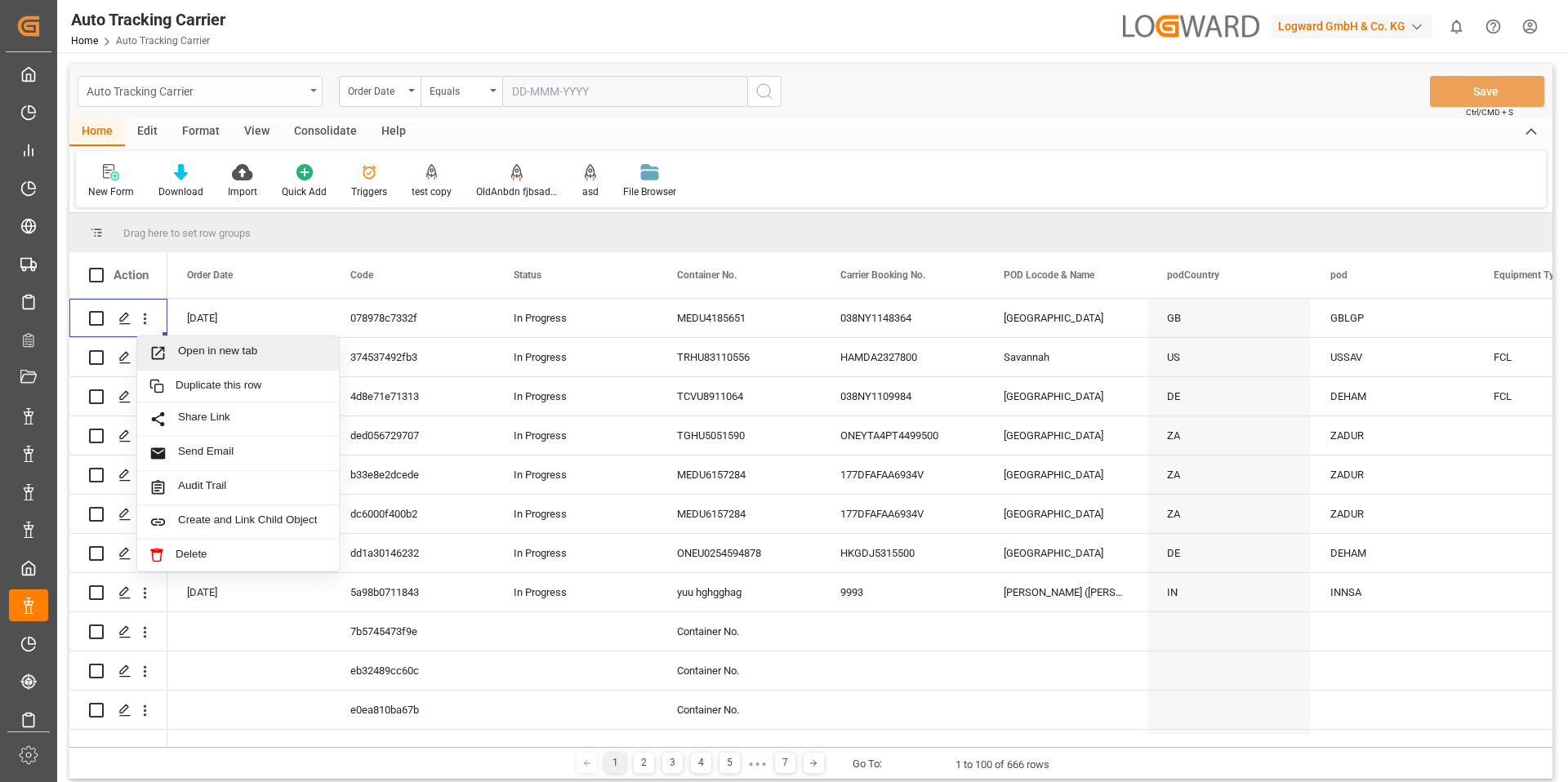 click on "Auto Tracking Carrier" at bounding box center [195, 90] 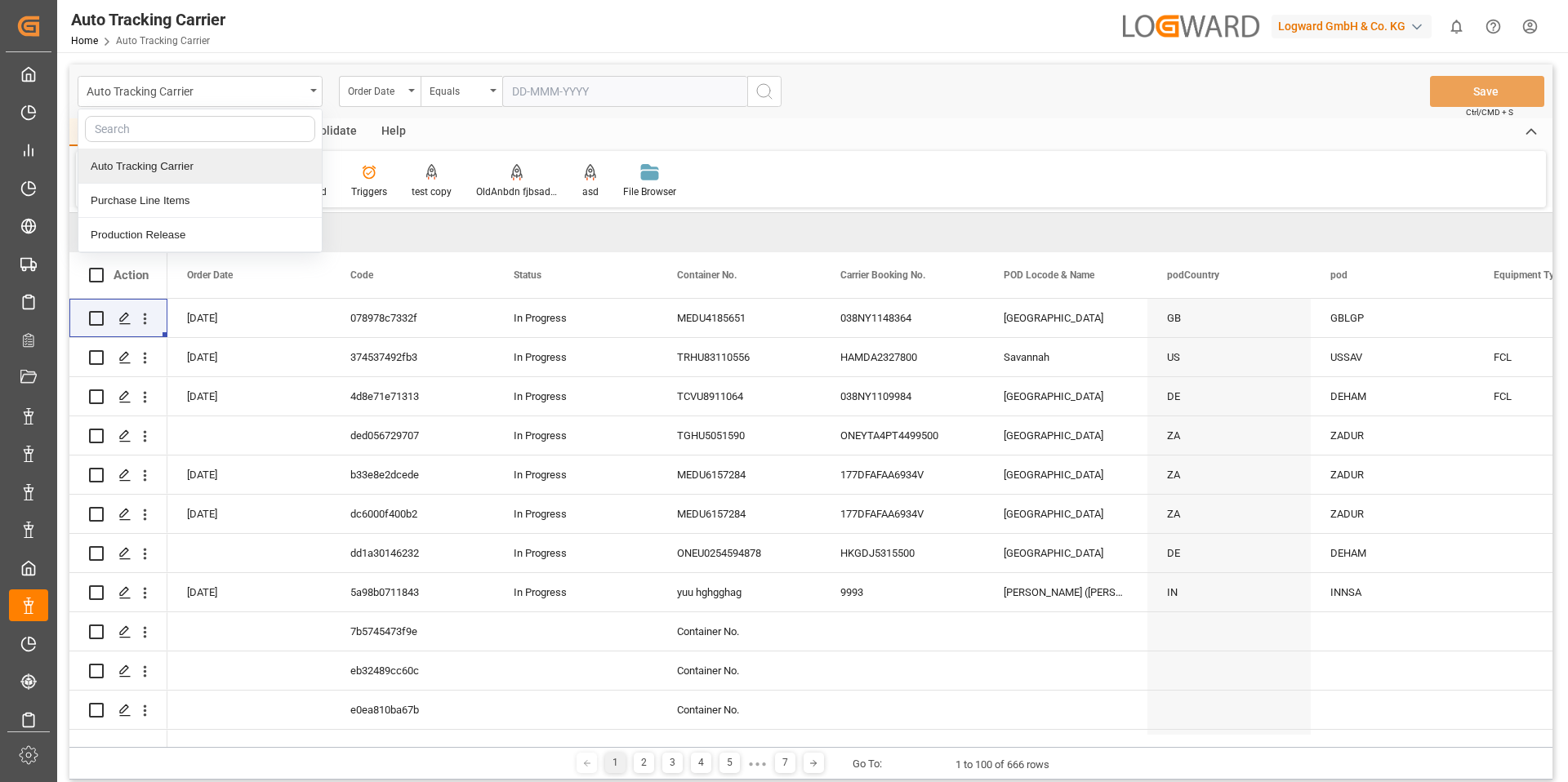 click on "Auto Tracking Carrier" at bounding box center (200, 167) 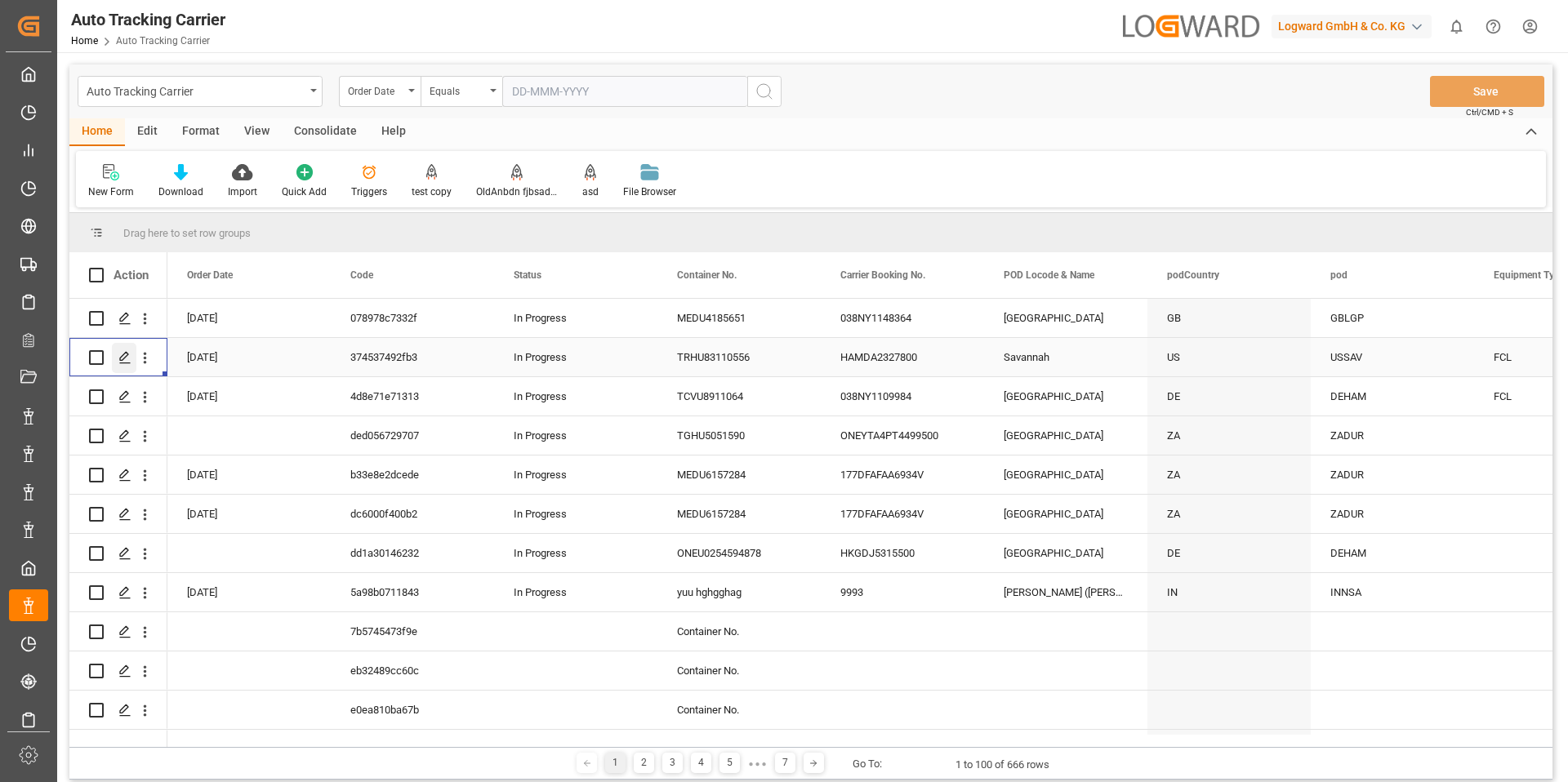 click 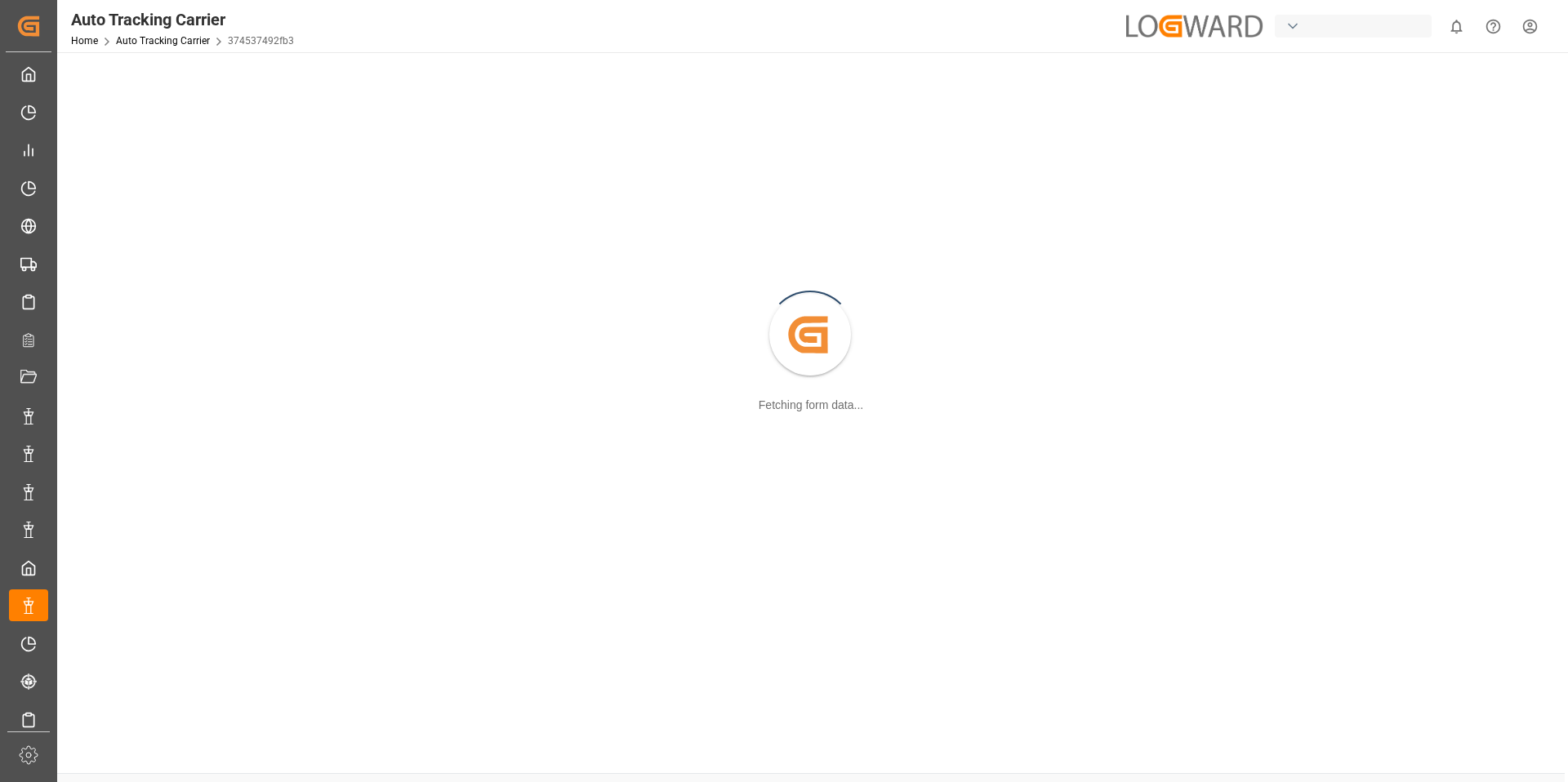 scroll, scrollTop: 0, scrollLeft: 0, axis: both 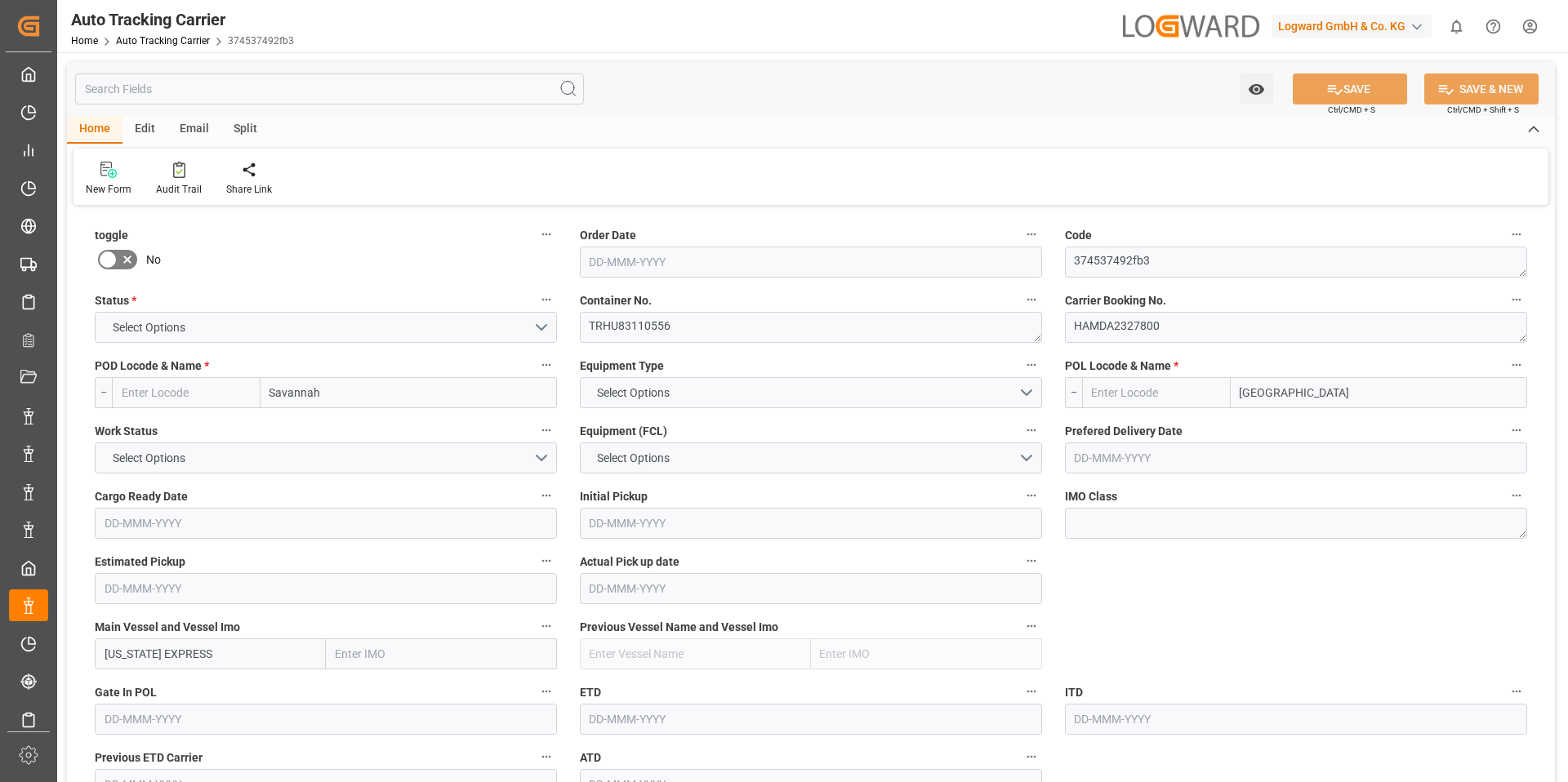 type on "USSAV" 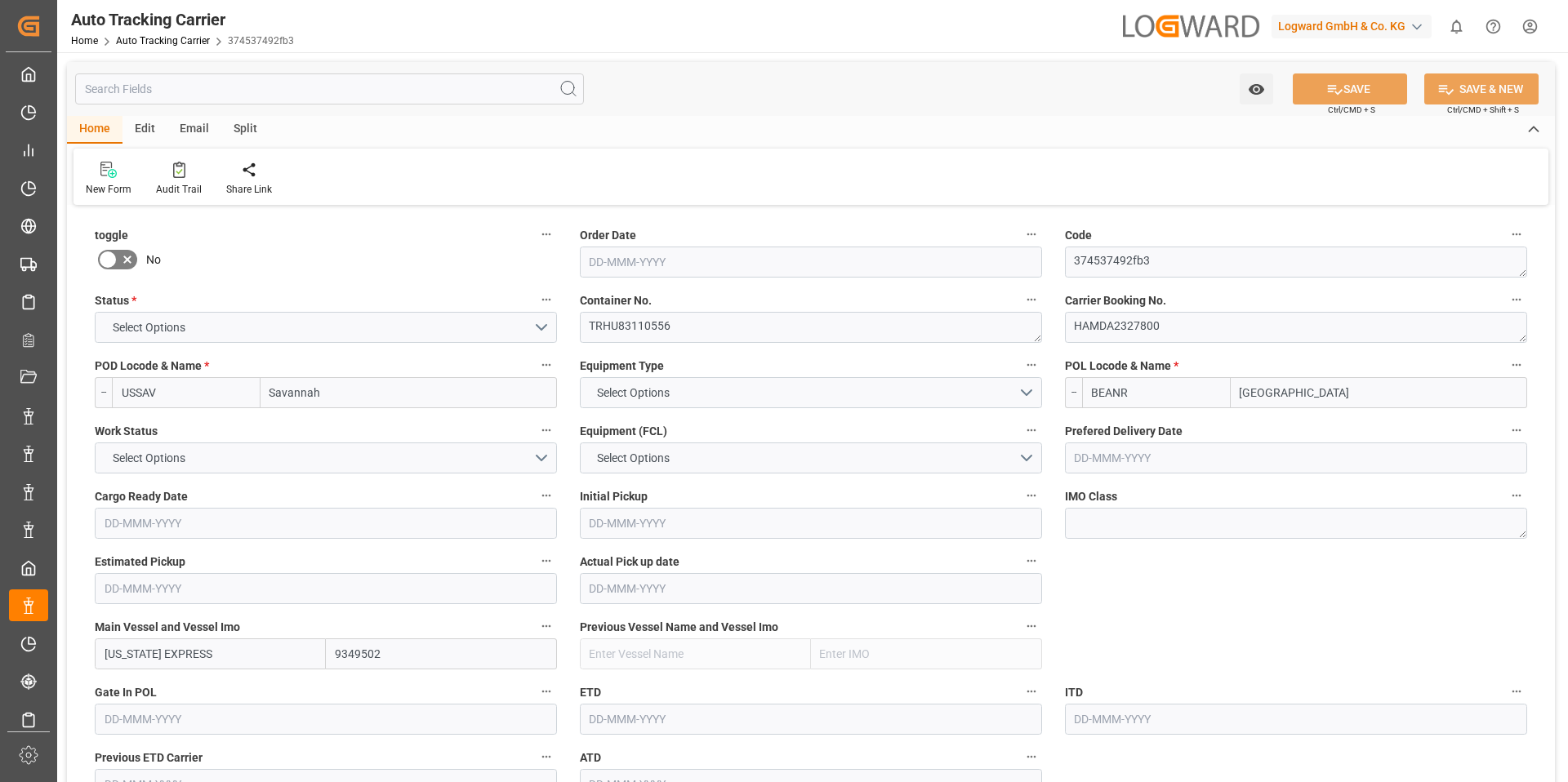 type on "[DATE]" 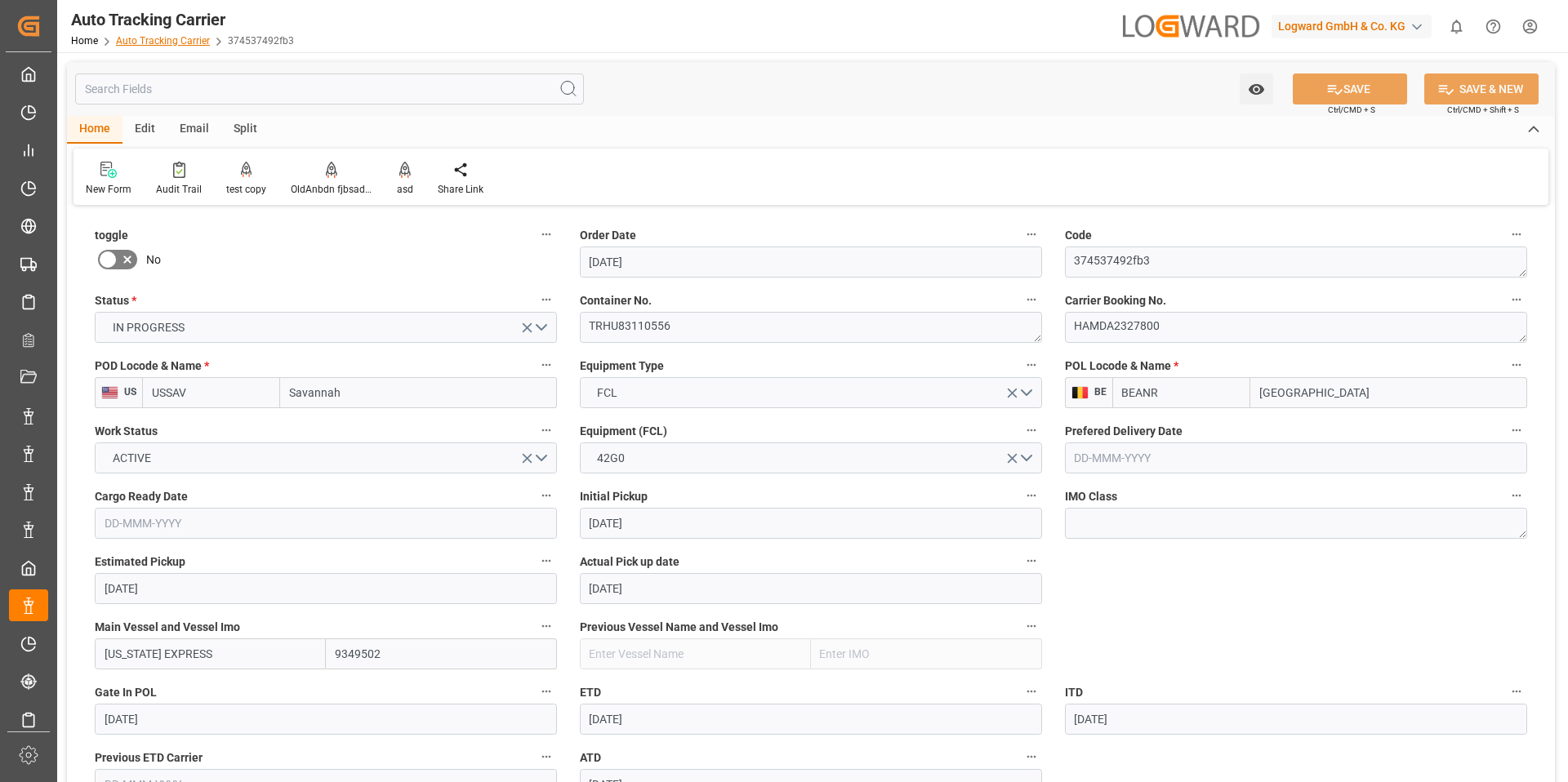 click on "Auto Tracking Carrier" at bounding box center (163, 41) 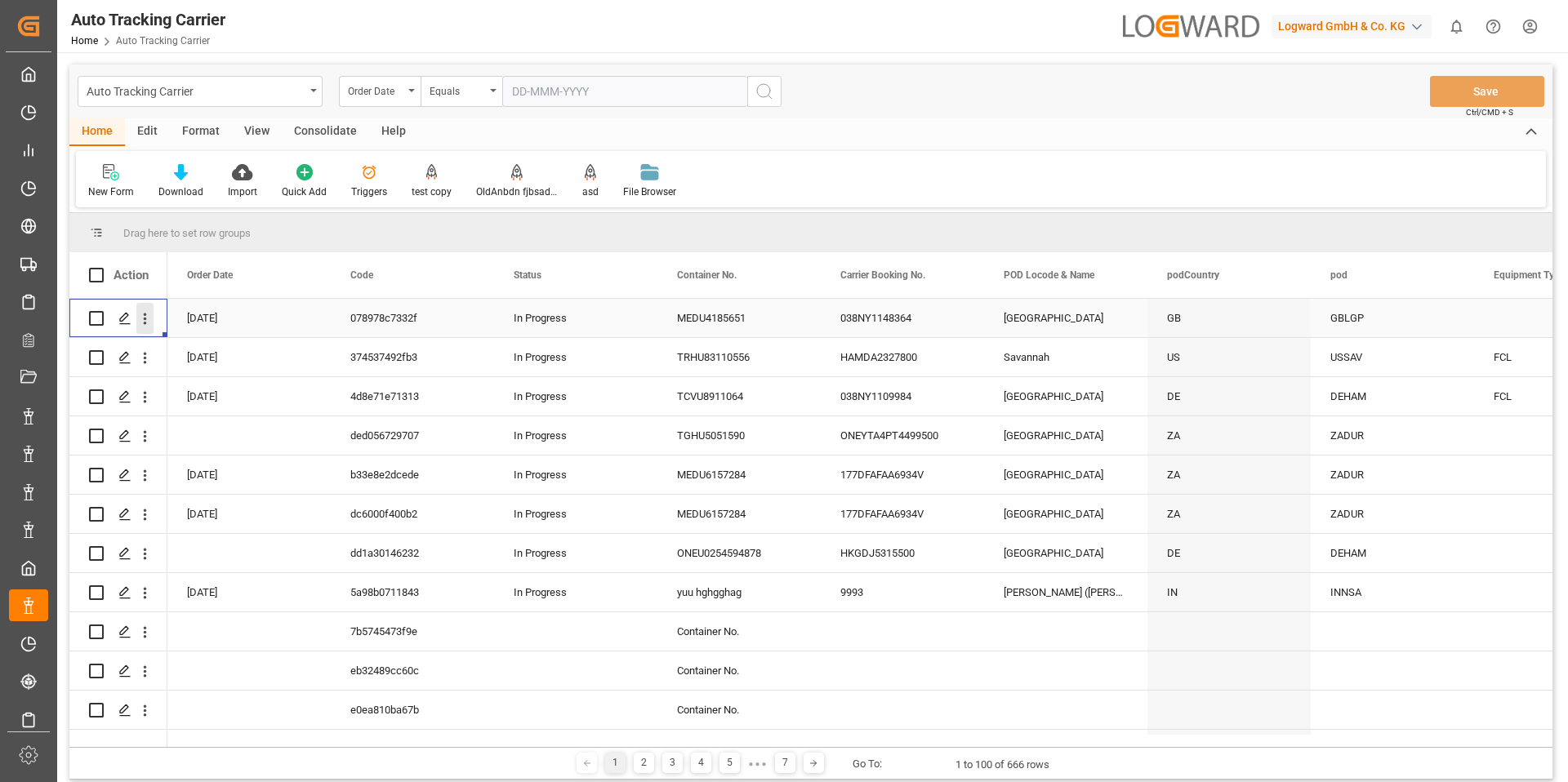 click 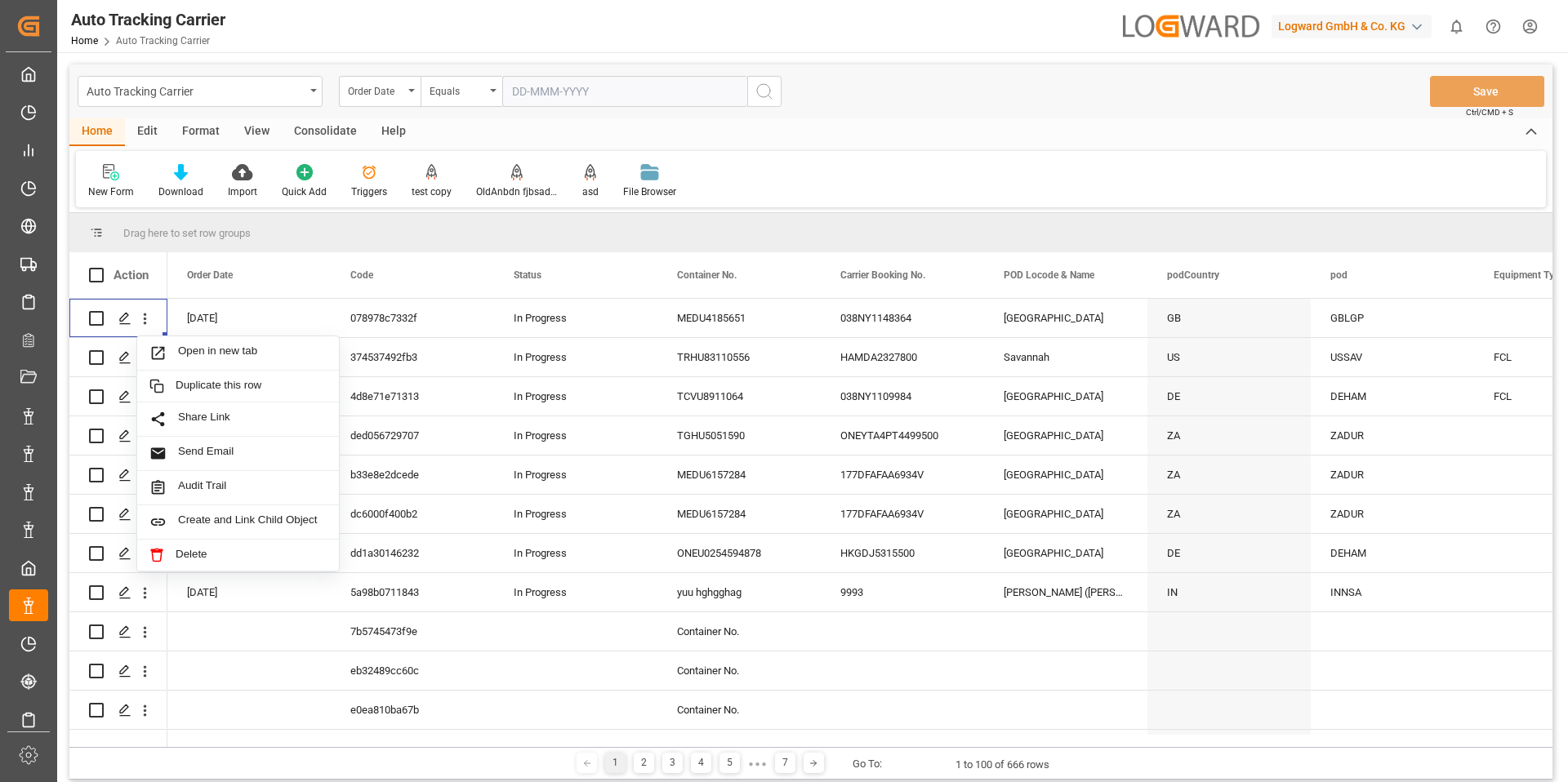 type 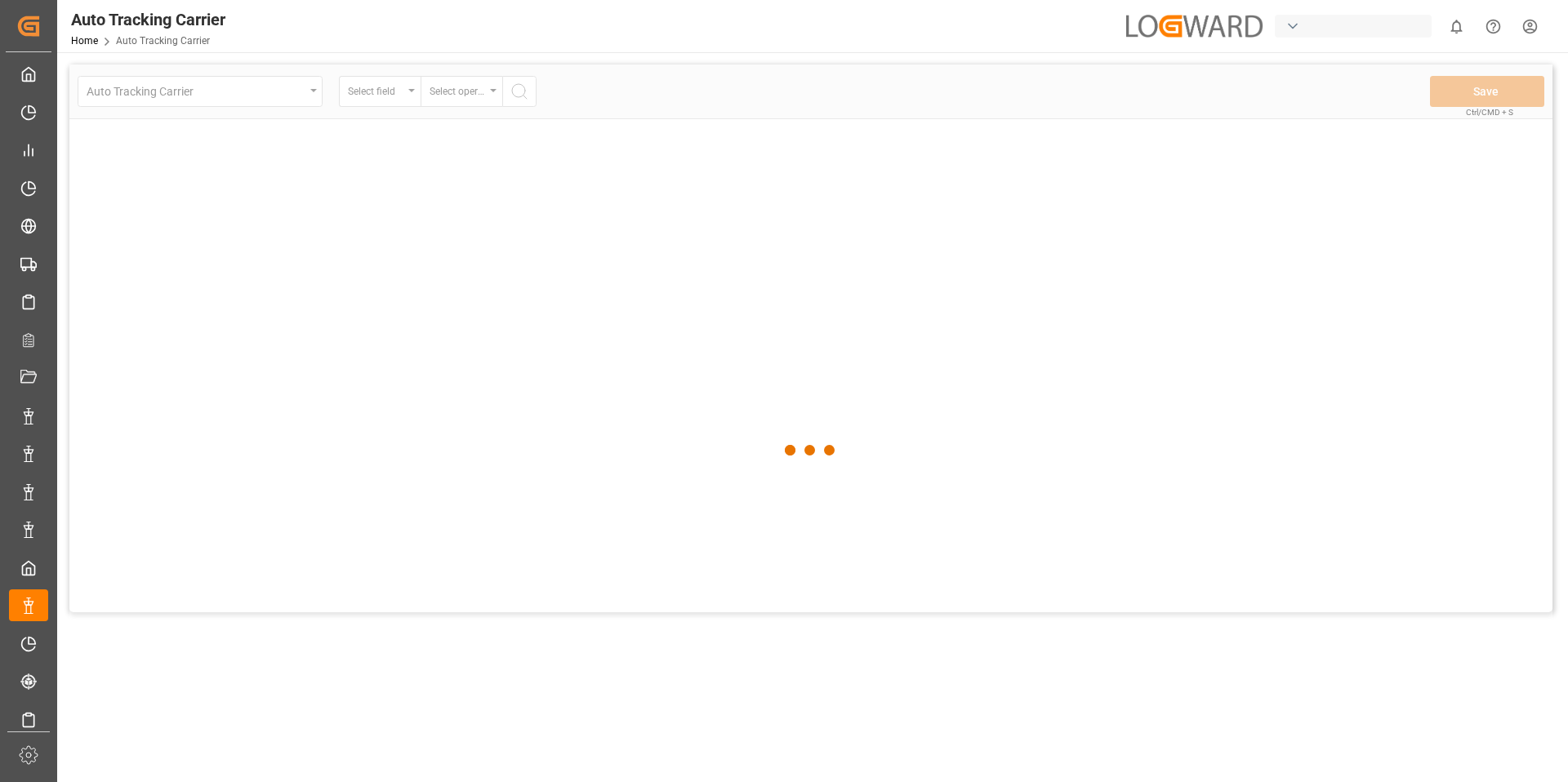 scroll, scrollTop: 0, scrollLeft: 0, axis: both 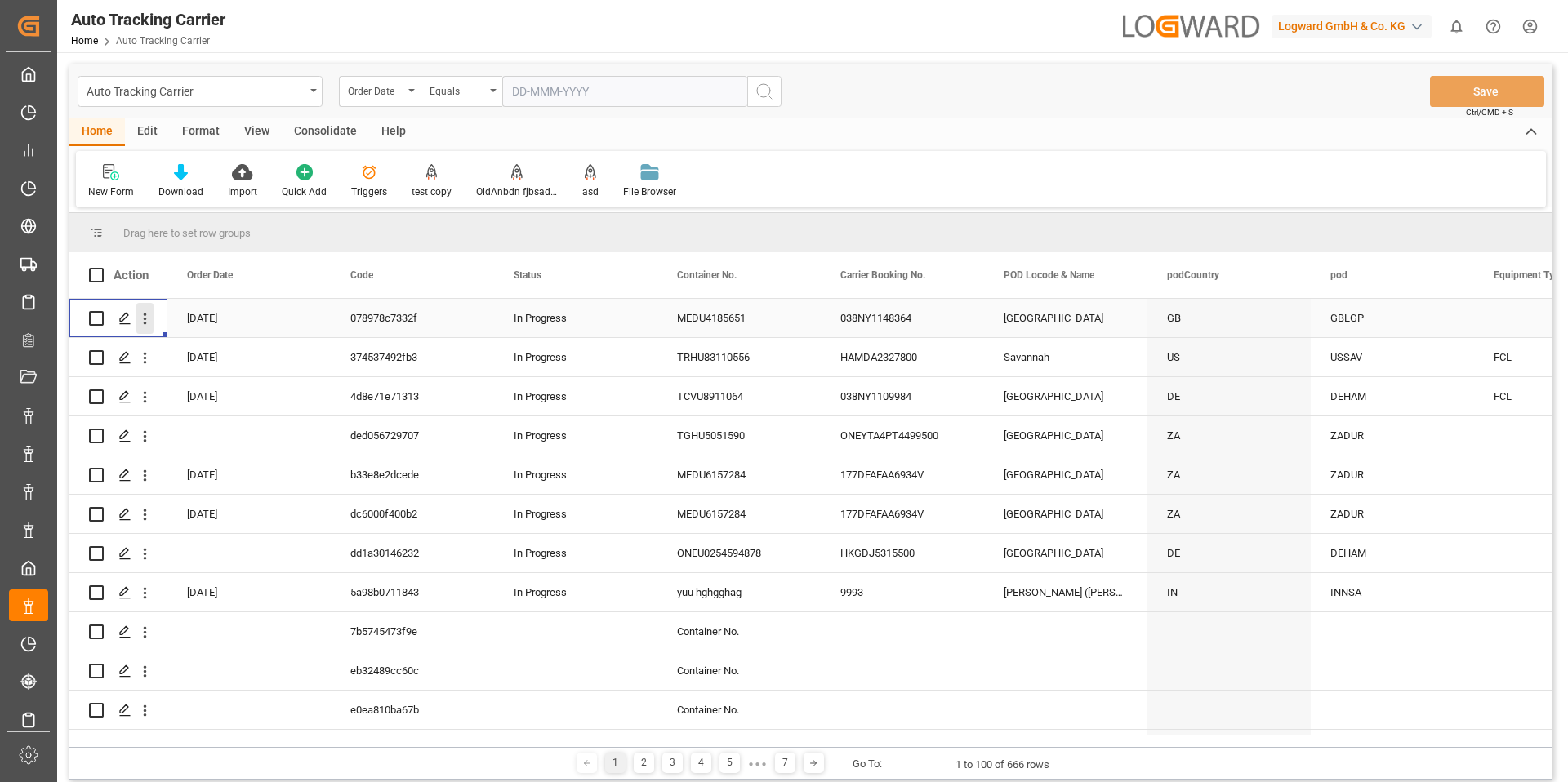click 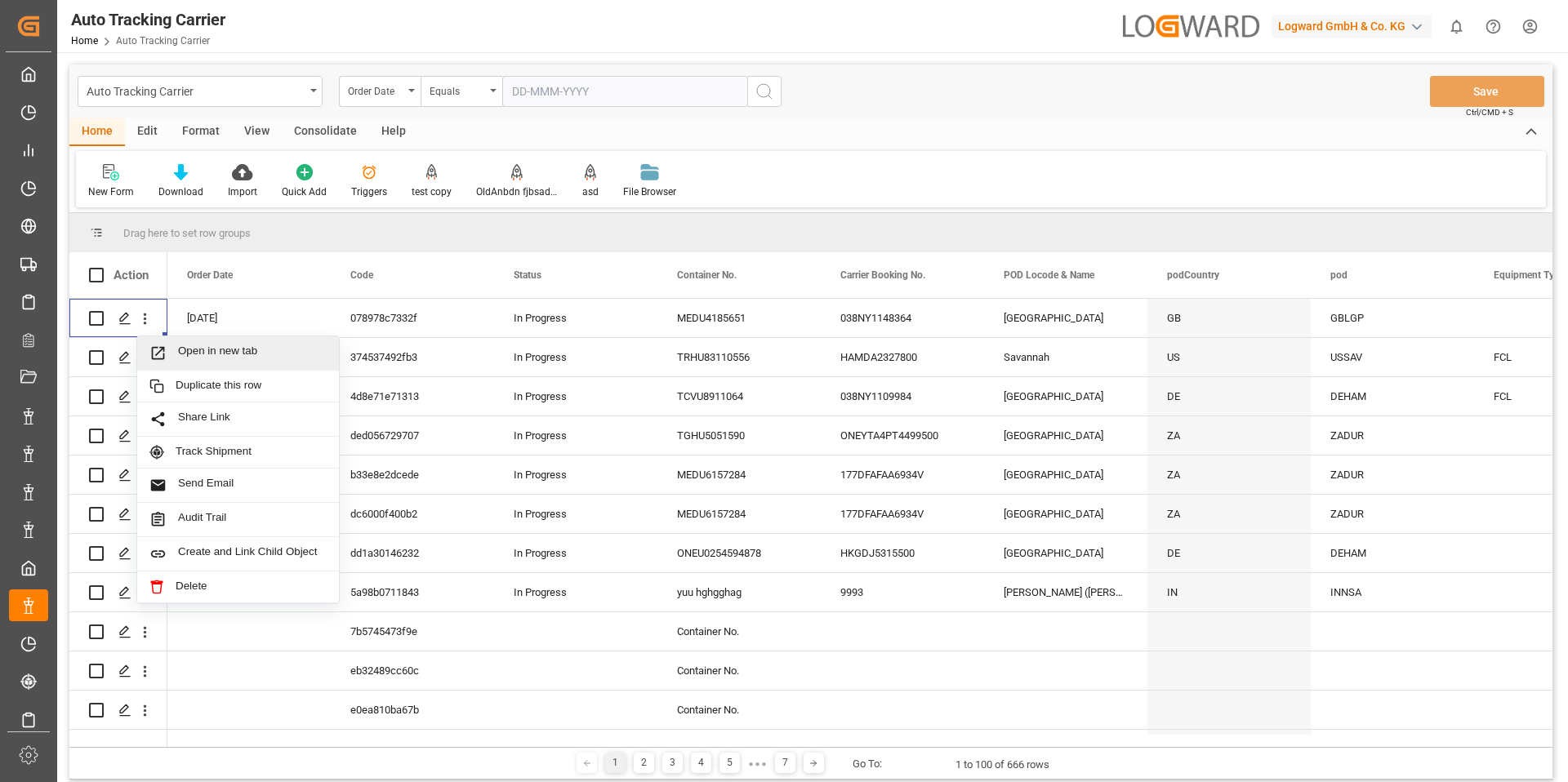 type 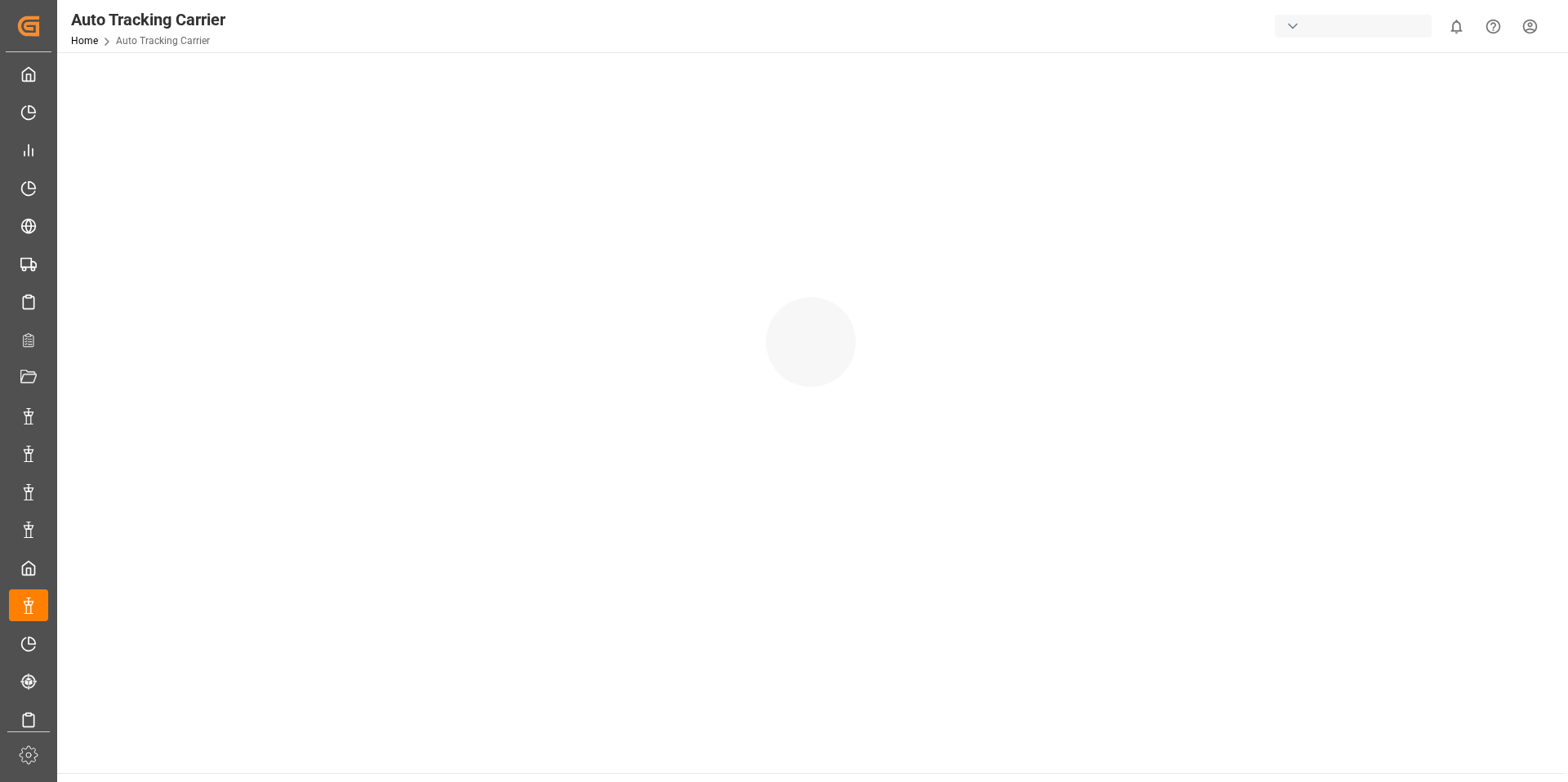 scroll, scrollTop: 0, scrollLeft: 0, axis: both 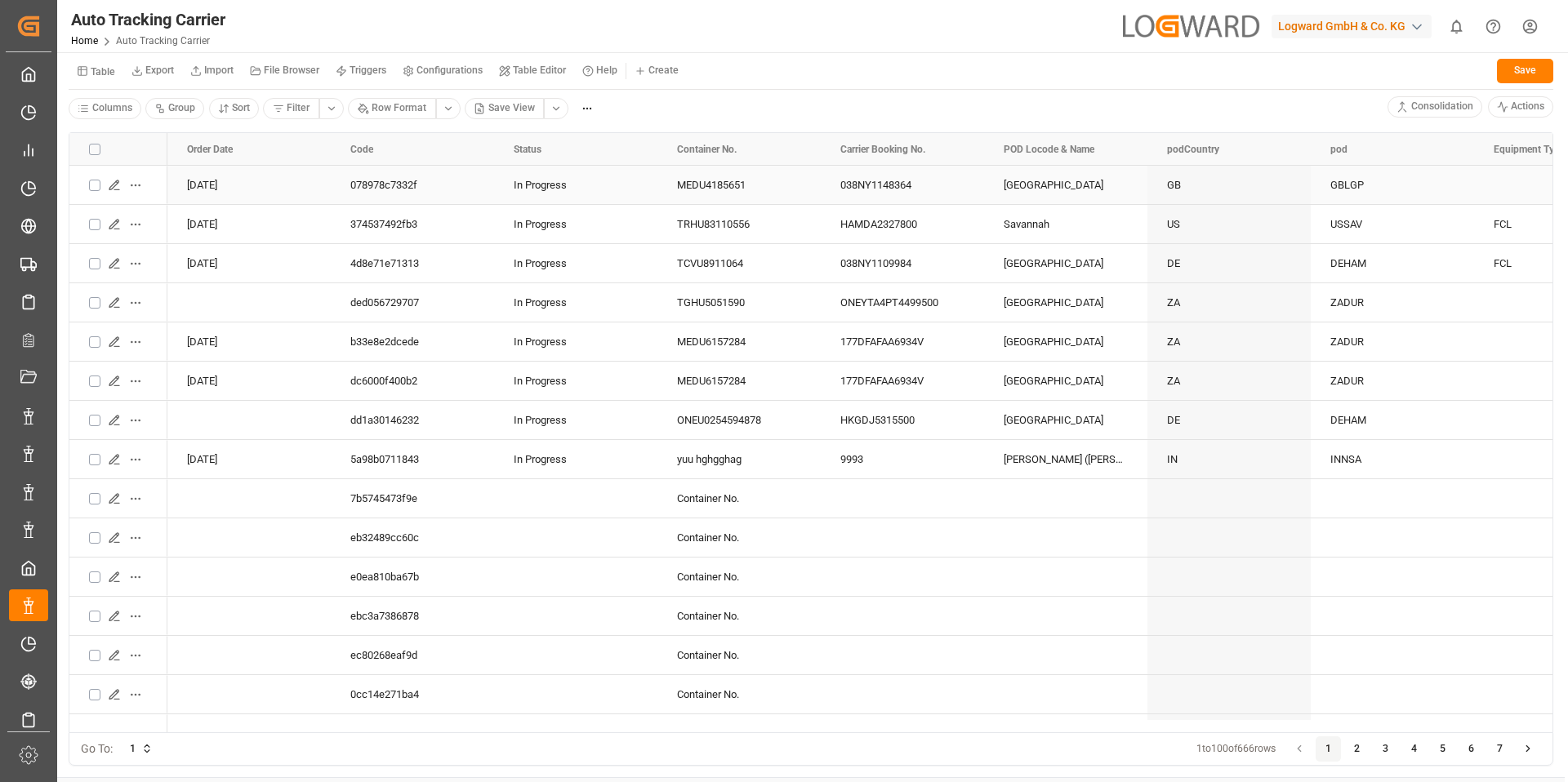 click on "Created by potrace 1.15, written by [PERSON_NAME] [DATE]-[DATE] Created by potrace 1.15, written by [PERSON_NAME] [DATE]-[DATE] My Cockpit My Cockpit Production Release Production Release My Reports My Reports My Allocations My Allocations All Carriers All Carriers Freight Forwarder Freight Forwarder Timeslot Management Timeslot Management Transport Planner Transport Planner Document Management Document Management Downloads Downloads Tasks Tasks Activities Activities Notifications Notifications Triggers Triggers Data Management Data Management Timeslot Management V2 Timeslot Management V2 Tracking Shipment Tracking Shipment Sailing Schedules Sailing Schedules Date Date Tender Management Tender Management CO2 Calculator CO2 Calculator [PERSON_NAME] CO2 Calculator CO2 Calculator My schema My schema Sidebar Settings Back to main menu Auto Tracking Carrier Home Auto Tracking Carrier Logward GmbH & Co. KG 0 Notifications Only show unread All Watching Mark all categories read No notifications Table Export Import GB" at bounding box center (784, 391) 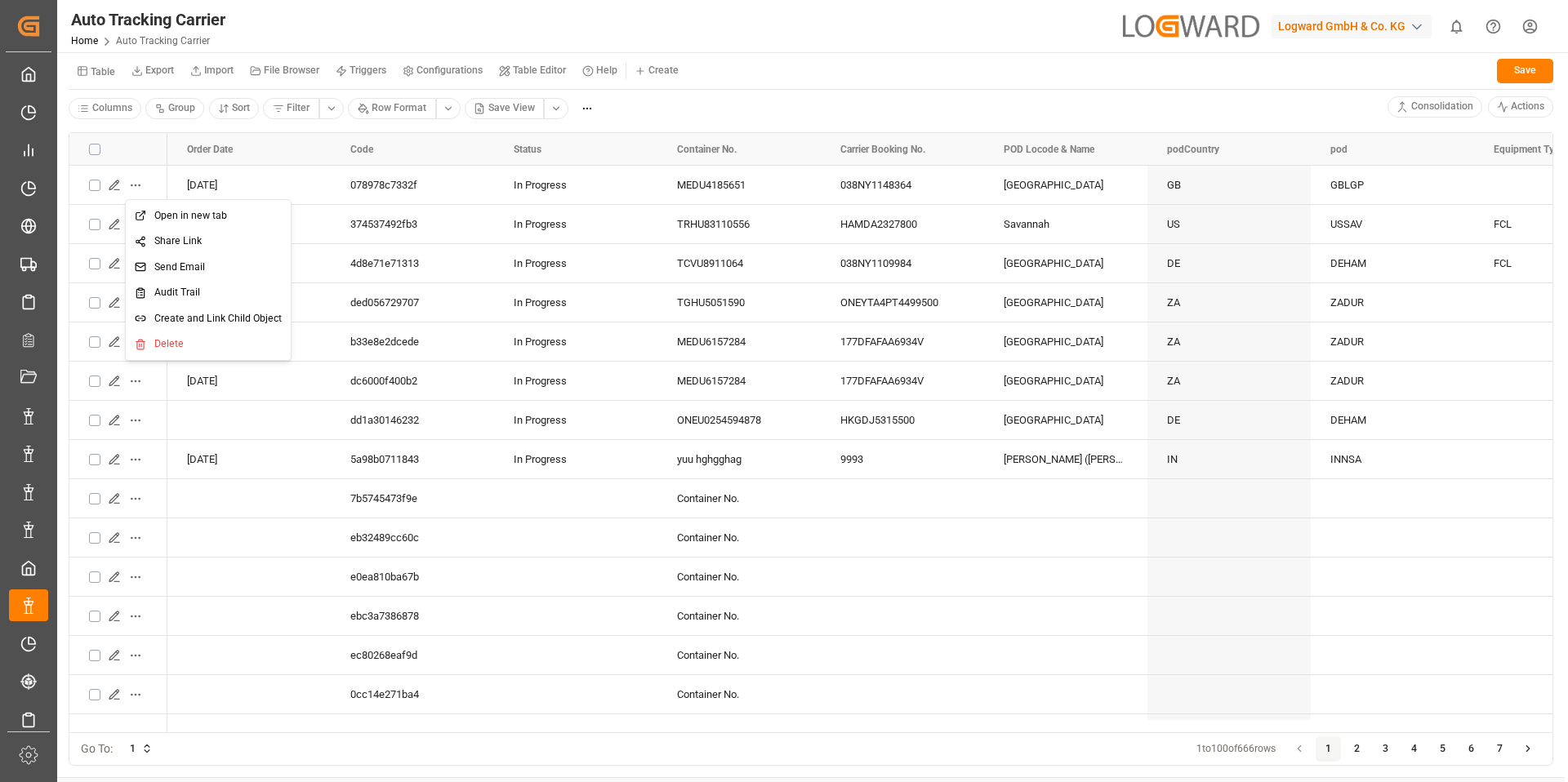 click on "Created by potrace 1.15, written by [PERSON_NAME] [DATE]-[DATE] Created by potrace 1.15, written by [PERSON_NAME] [DATE]-[DATE] My Cockpit My Cockpit Production Release Production Release My Reports My Reports My Allocations My Allocations All Carriers All Carriers Freight Forwarder Freight Forwarder Timeslot Management Timeslot Management Transport Planner Transport Planner Document Management Document Management Downloads Downloads Tasks Tasks Activities Activities Notifications Notifications Triggers Triggers Data Management Data Management Timeslot Management V2 Timeslot Management V2 Tracking Shipment Tracking Shipment Sailing Schedules Sailing Schedules Date Date Tender Management Tender Management CO2 Calculator CO2 Calculator [PERSON_NAME] CO2 Calculator CO2 Calculator My schema My schema Sidebar Settings Back to main menu Auto Tracking Carrier Home Auto Tracking Carrier Logward GmbH & Co. KG 0 Notifications Only show unread All Watching Mark all categories read No notifications Table Export Import GB" at bounding box center (784, 391) 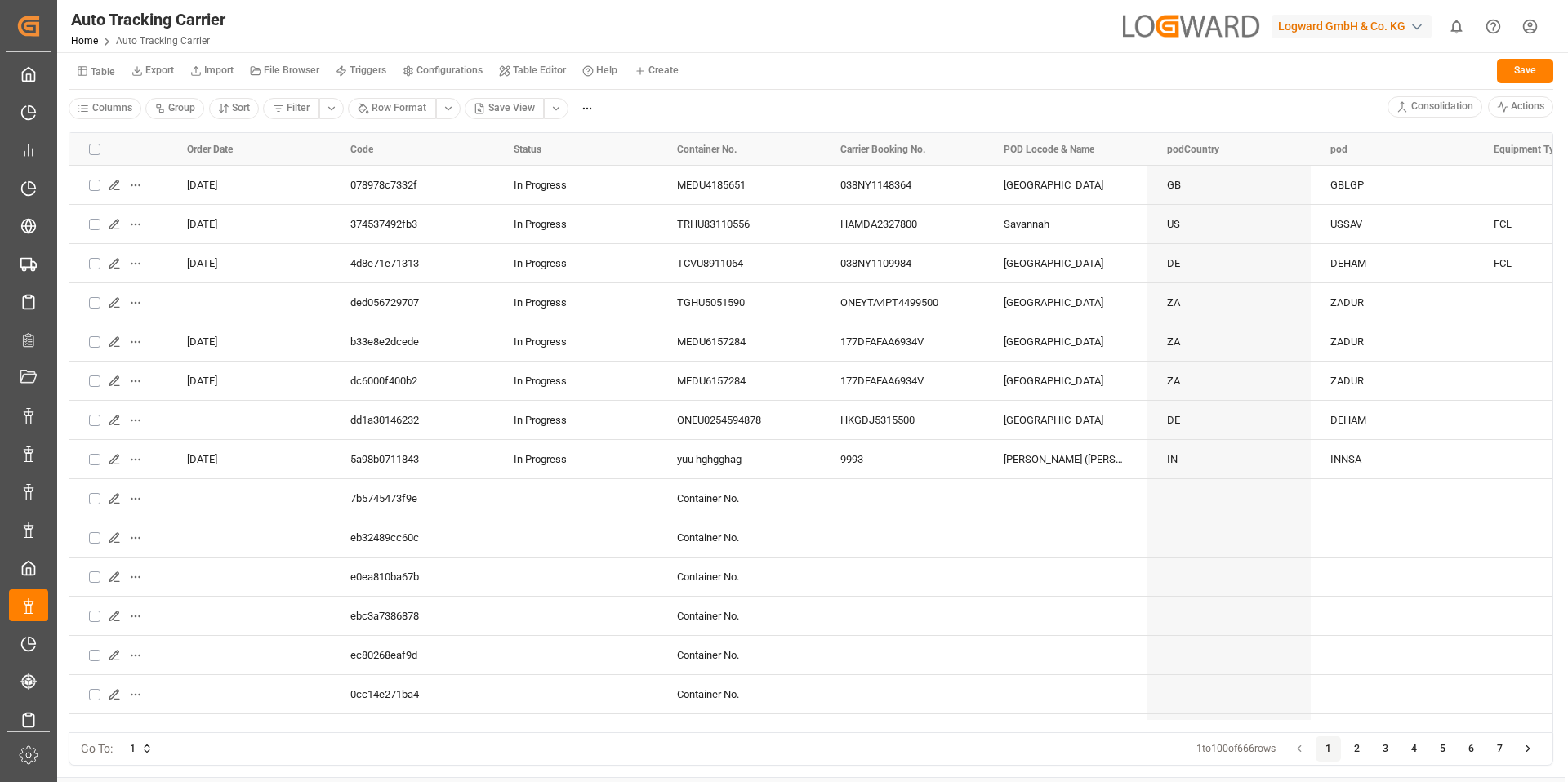 type 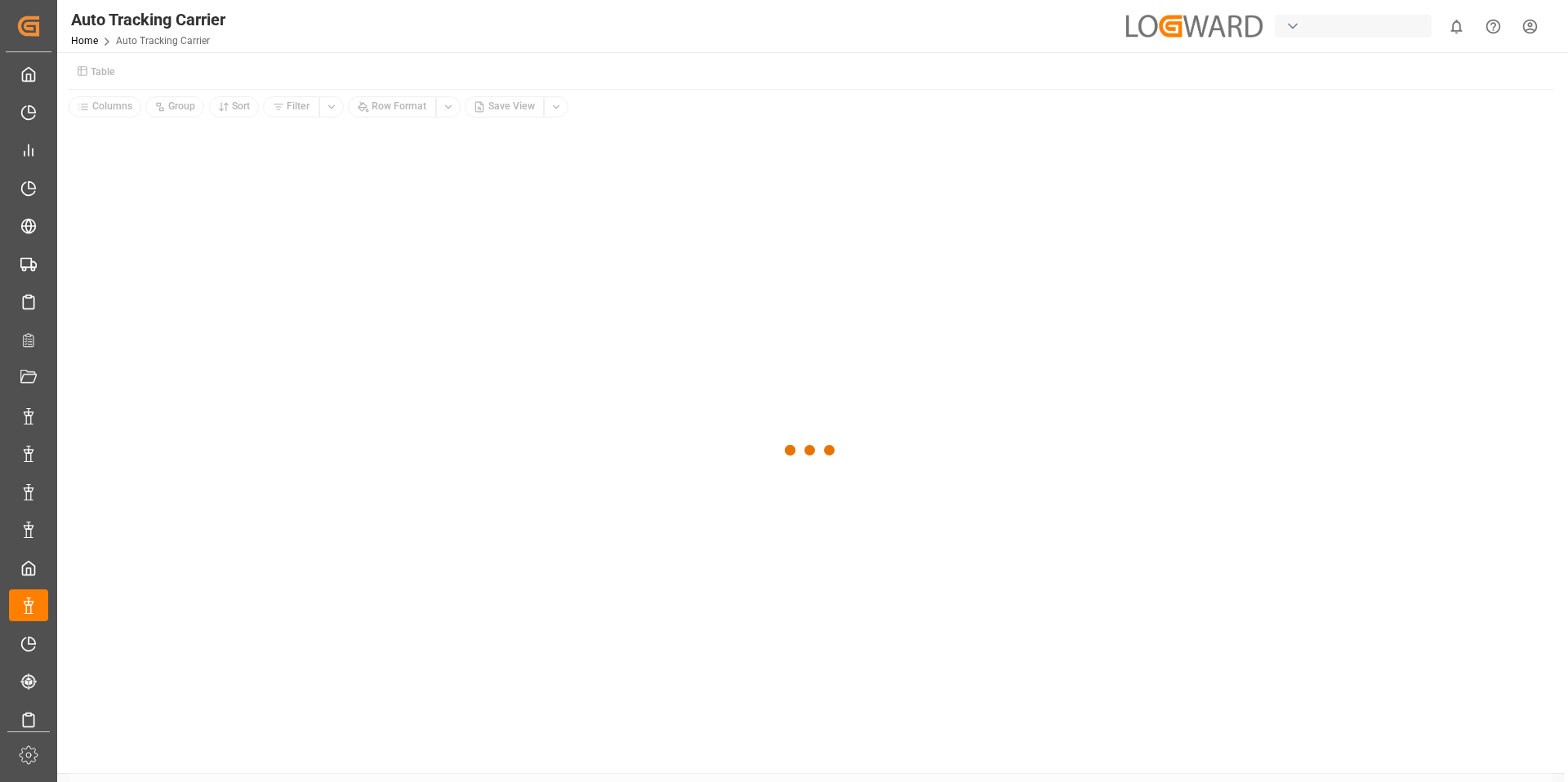 scroll, scrollTop: 0, scrollLeft: 0, axis: both 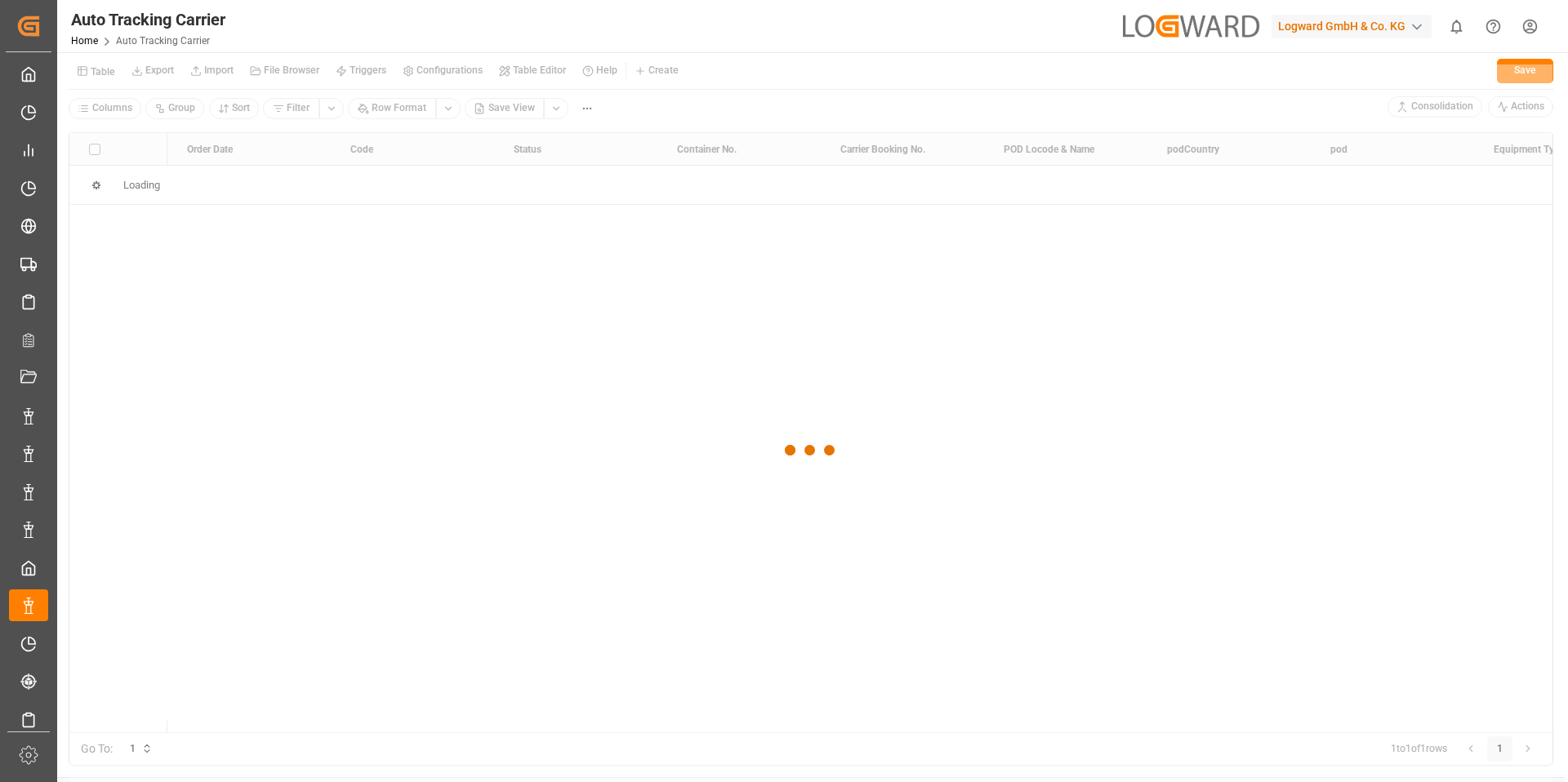 click at bounding box center [811, 451] 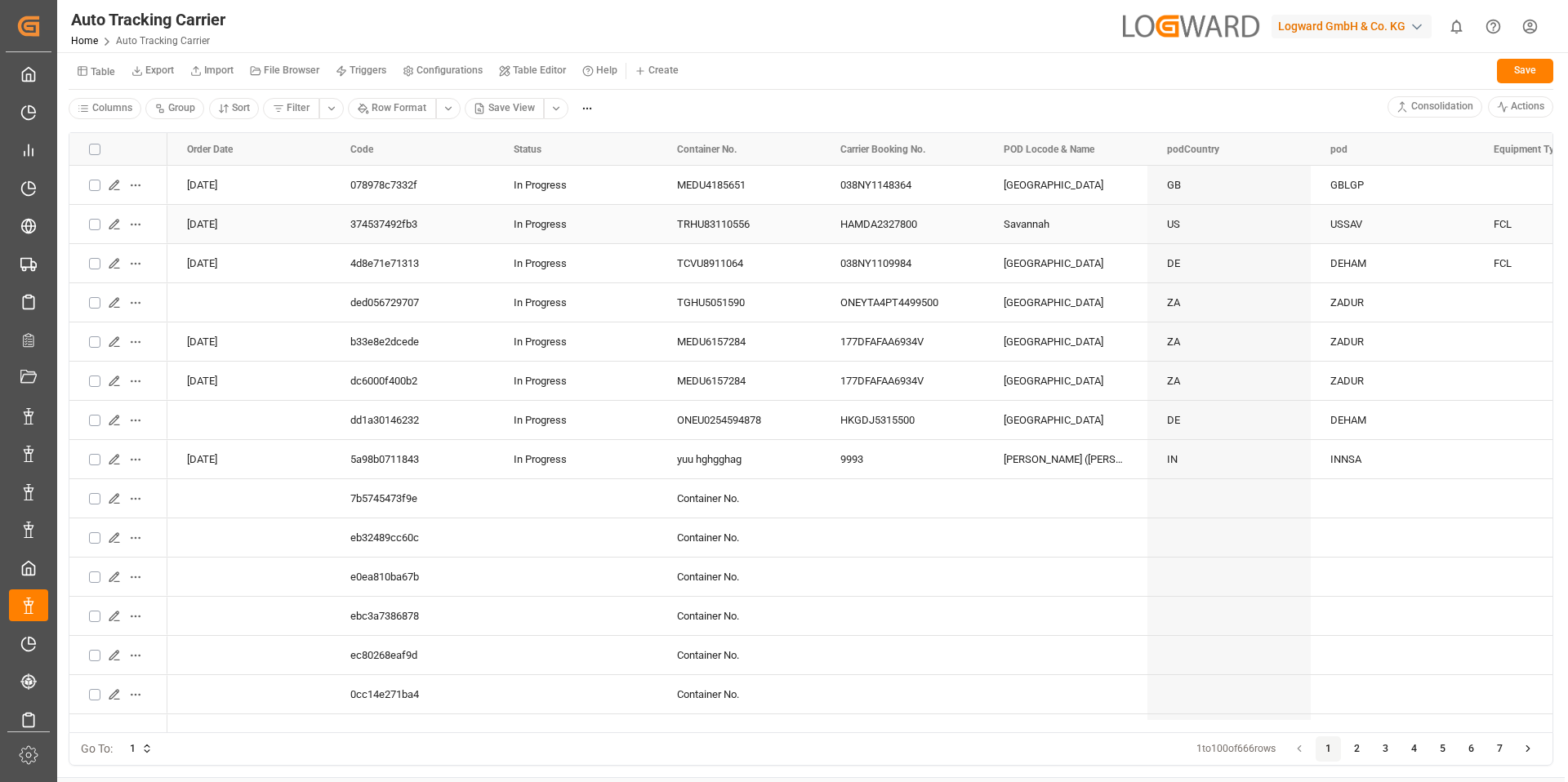 click on "Created by potrace 1.15, written by [PERSON_NAME] [DATE]-[DATE] Created by potrace 1.15, written by [PERSON_NAME] [DATE]-[DATE] My Cockpit My Cockpit Production Release Production Release My Reports My Reports My Allocations My Allocations All Carriers All Carriers Freight Forwarder Freight Forwarder Timeslot Management Timeslot Management Transport Planner Transport Planner Document Management Document Management Downloads Downloads Tasks Tasks Activities Activities Notifications Notifications Triggers Triggers Data Management Data Management Timeslot Management V2 Timeslot Management V2 Tracking Shipment Tracking Shipment Sailing Schedules Sailing Schedules Date Date Tender Management Tender Management CO2 Calculator CO2 Calculator [PERSON_NAME] CO2 Calculator CO2 Calculator My schema My schema Sidebar Settings Back to main menu Auto Tracking Carrier Home Auto Tracking Carrier Logward GmbH & Co. KG 0 Notifications Only show unread All Watching Mark all categories read No notifications Table Export Import GB" at bounding box center (784, 391) 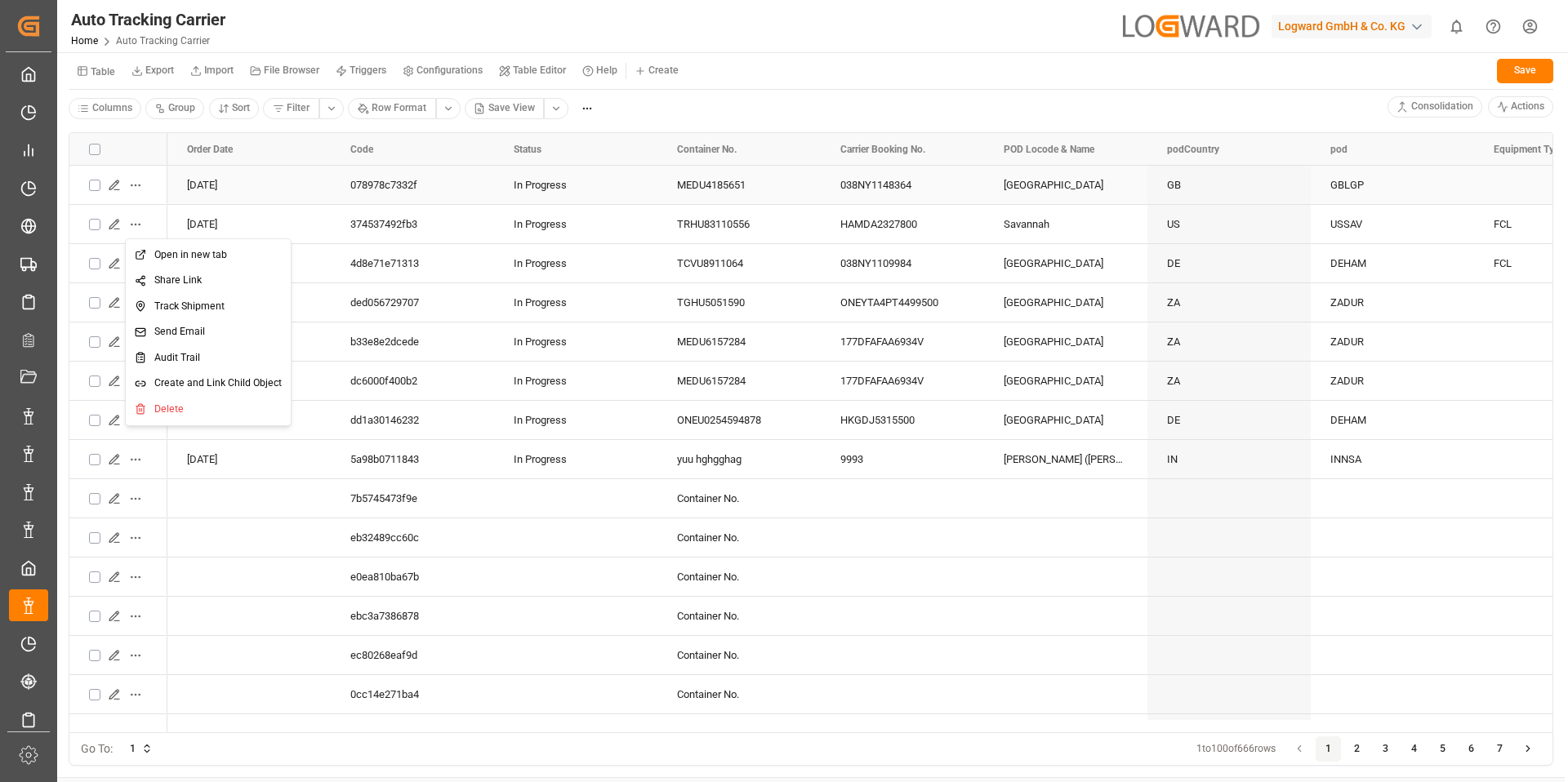 click on "Created by potrace 1.15, written by Peter Selinger 2001-2017 Created by potrace 1.15, written by Peter Selinger 2001-2017 My Cockpit My Cockpit Production Release Production Release My Reports My Reports My Allocations My Allocations All Carriers All Carriers Freight Forwarder Freight Forwarder Timeslot Management Timeslot Management Transport Planner Transport Planner Document Management Document Management Downloads Downloads Tasks Tasks Activities Activities Notifications Notifications Triggers Triggers Data Management Data Management Timeslot Management V2 Timeslot Management V2 Tracking Shipment Tracking Shipment Sailing Schedules Sailing Schedules Date Date Tender Management Tender Management CO2 Calculator CO2 Calculator vanishree vanishree CO2 Calculator CO2 Calculator My schema My schema Sidebar Settings Back to main menu Auto Tracking Carrier Home Auto Tracking Carrier Logward GmbH & Co. KG 0 Notifications Only show unread All Watching Mark all categories read No notifications Table Export Import GB" at bounding box center [784, 391] 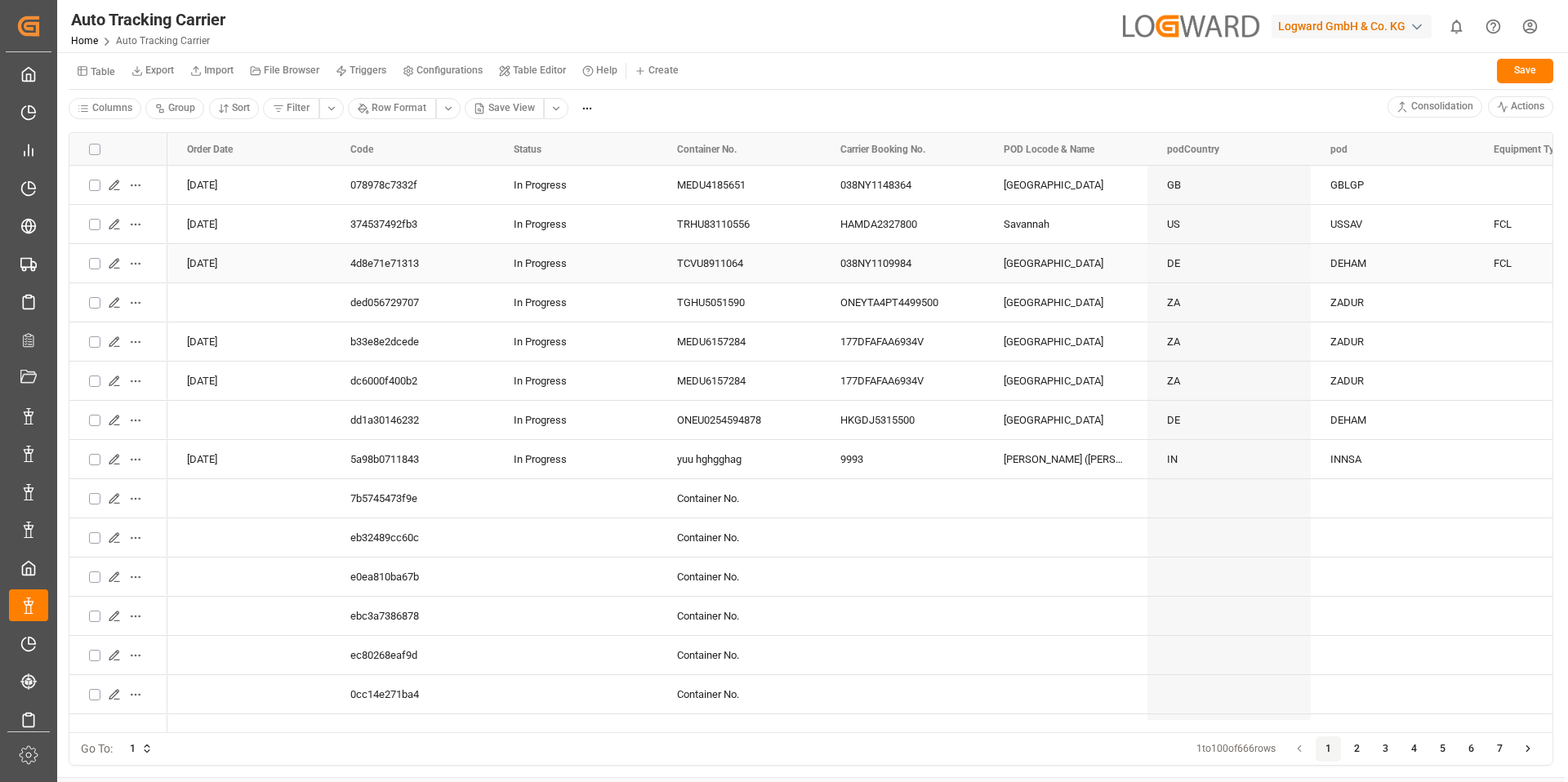click 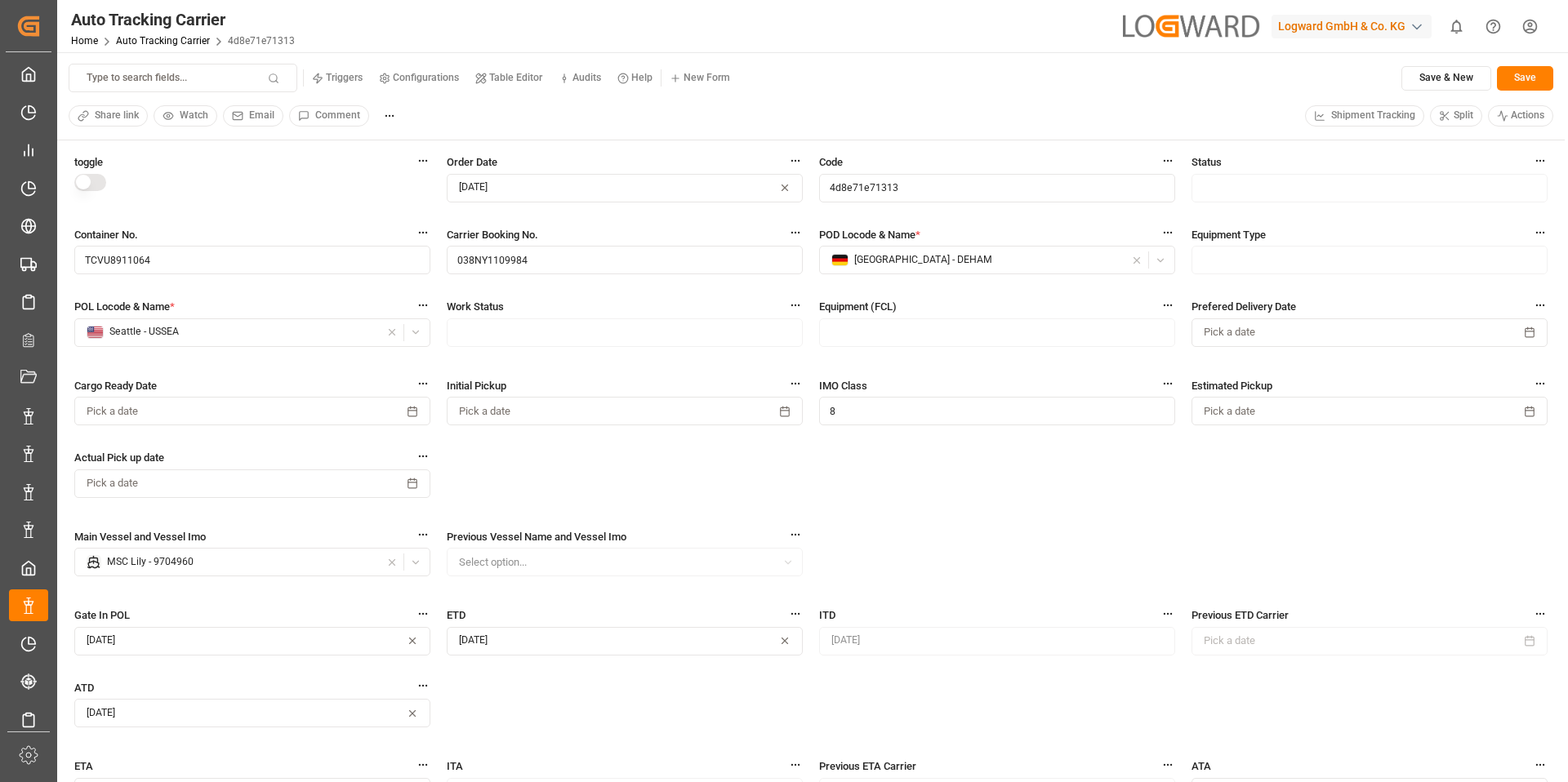 click on "Code" at bounding box center [997, 162] 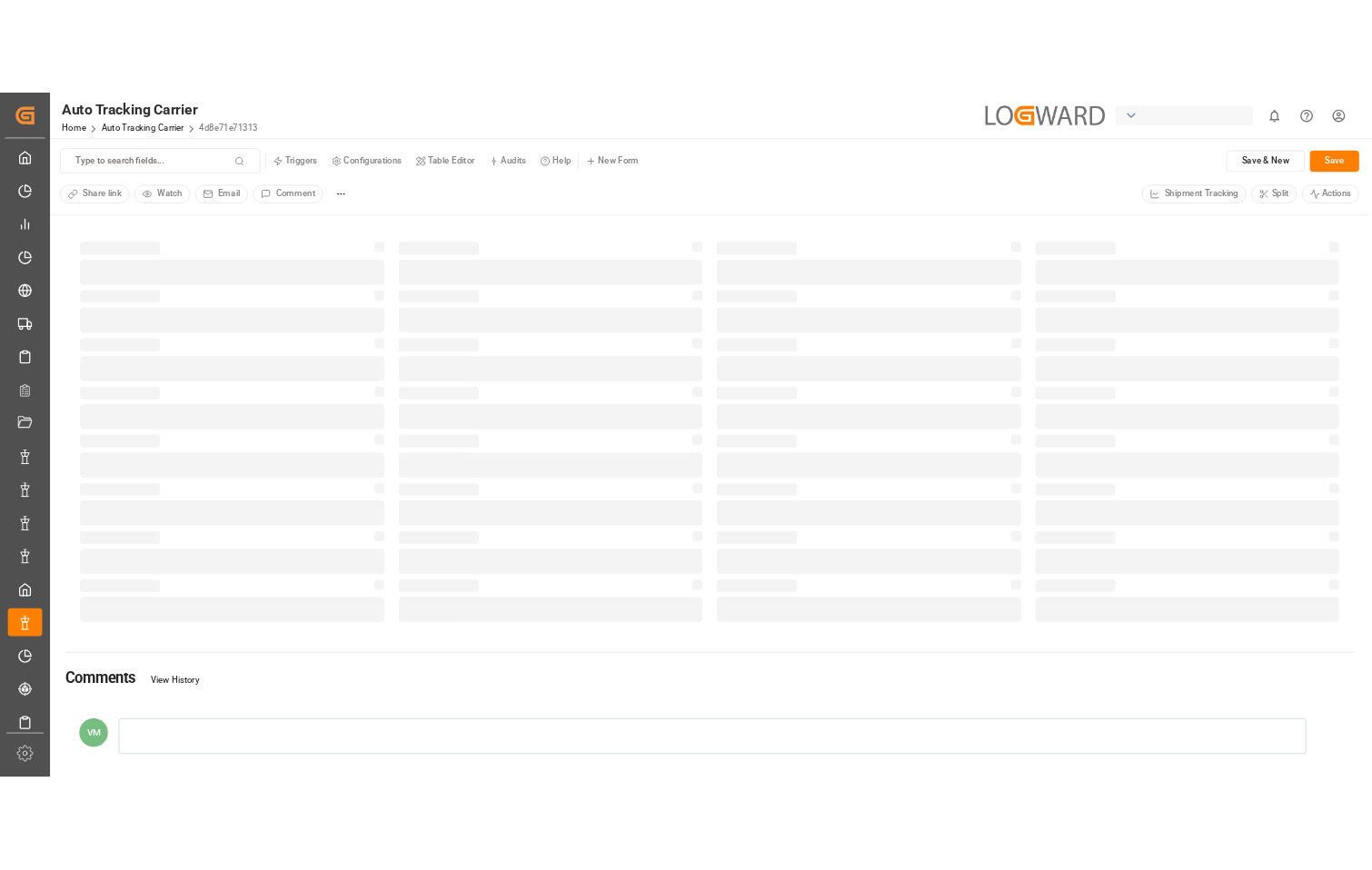 scroll, scrollTop: 0, scrollLeft: 0, axis: both 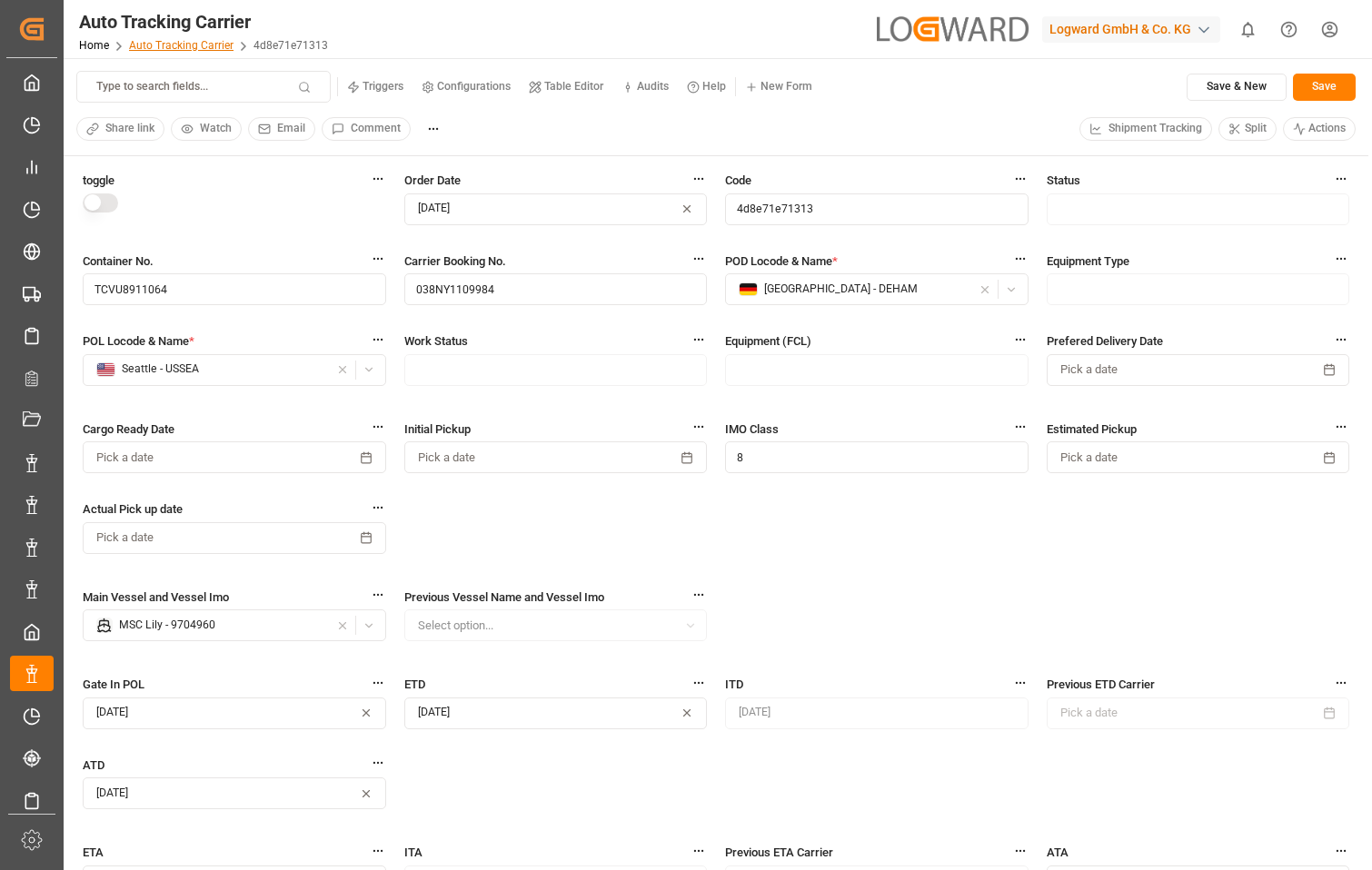 click on "Auto Tracking Carrier" at bounding box center [181, 45] 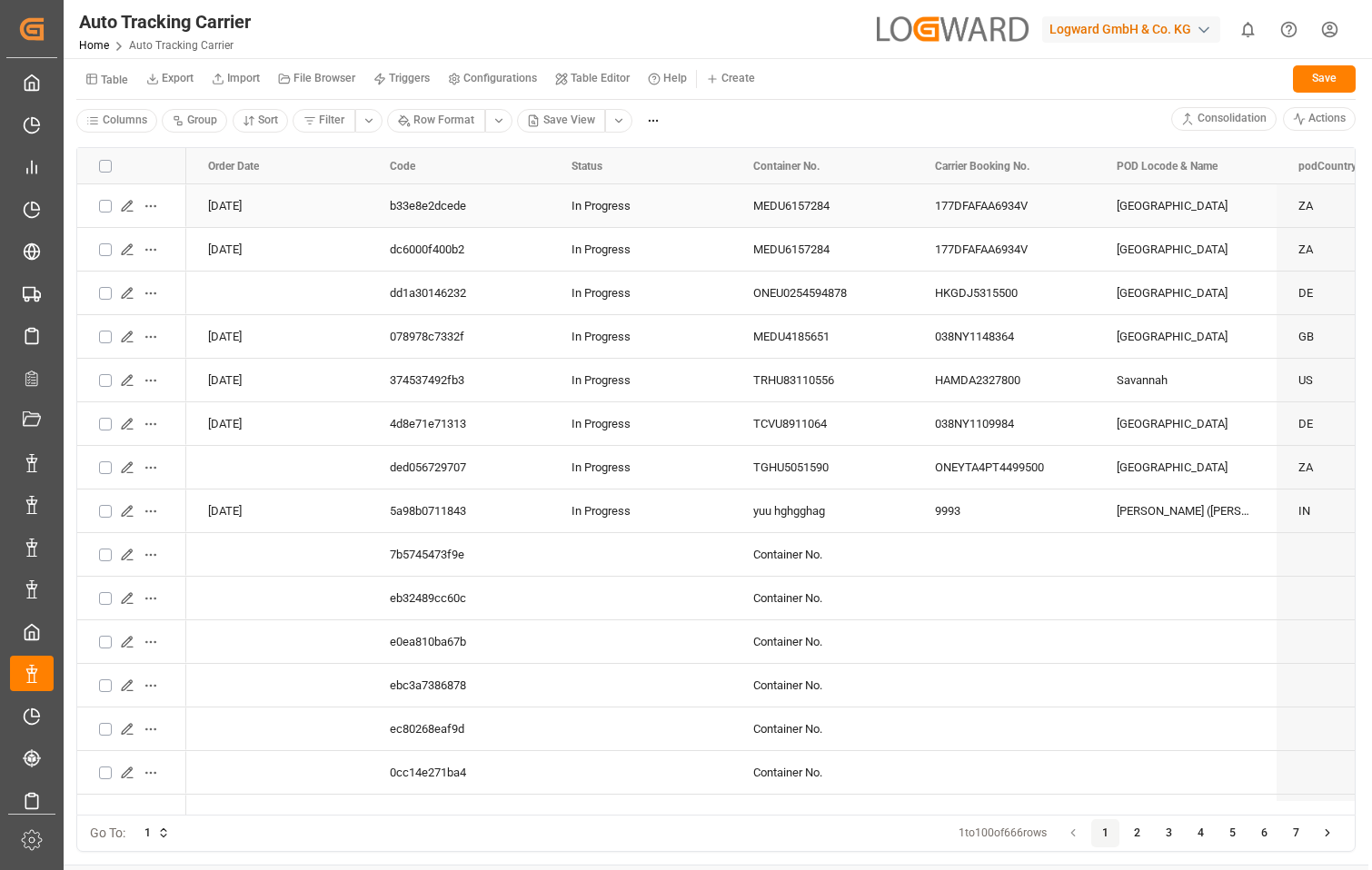 click on "Created by potrace 1.15, written by [PERSON_NAME] [DATE]-[DATE] Created by potrace 1.15, written by [PERSON_NAME] [DATE]-[DATE] My Cockpit My Cockpit Production Release Production Release My Reports My Reports My Allocations My Allocations All Carriers All Carriers Freight Forwarder Freight Forwarder Timeslot Management Timeslot Management Transport Planner Transport Planner Document Management Document Management Downloads Downloads Tasks Tasks Activities Activities Notifications Notifications Triggers Triggers Data Management Data Management Timeslot Management V2 Timeslot Management V2 Tracking Shipment Tracking Shipment Sailing Schedules Sailing Schedules Date Date Tender Management Tender Management CO2 Calculator CO2 Calculator [PERSON_NAME] CO2 Calculator CO2 Calculator My schema My schema Sidebar Settings Back to main menu Auto Tracking Carrier Home Auto Tracking Carrier Logward GmbH & Co. KG 0 Notifications Only show unread All Watching Mark all categories read No notifications Table Export Import ZA" at bounding box center [686, 435] 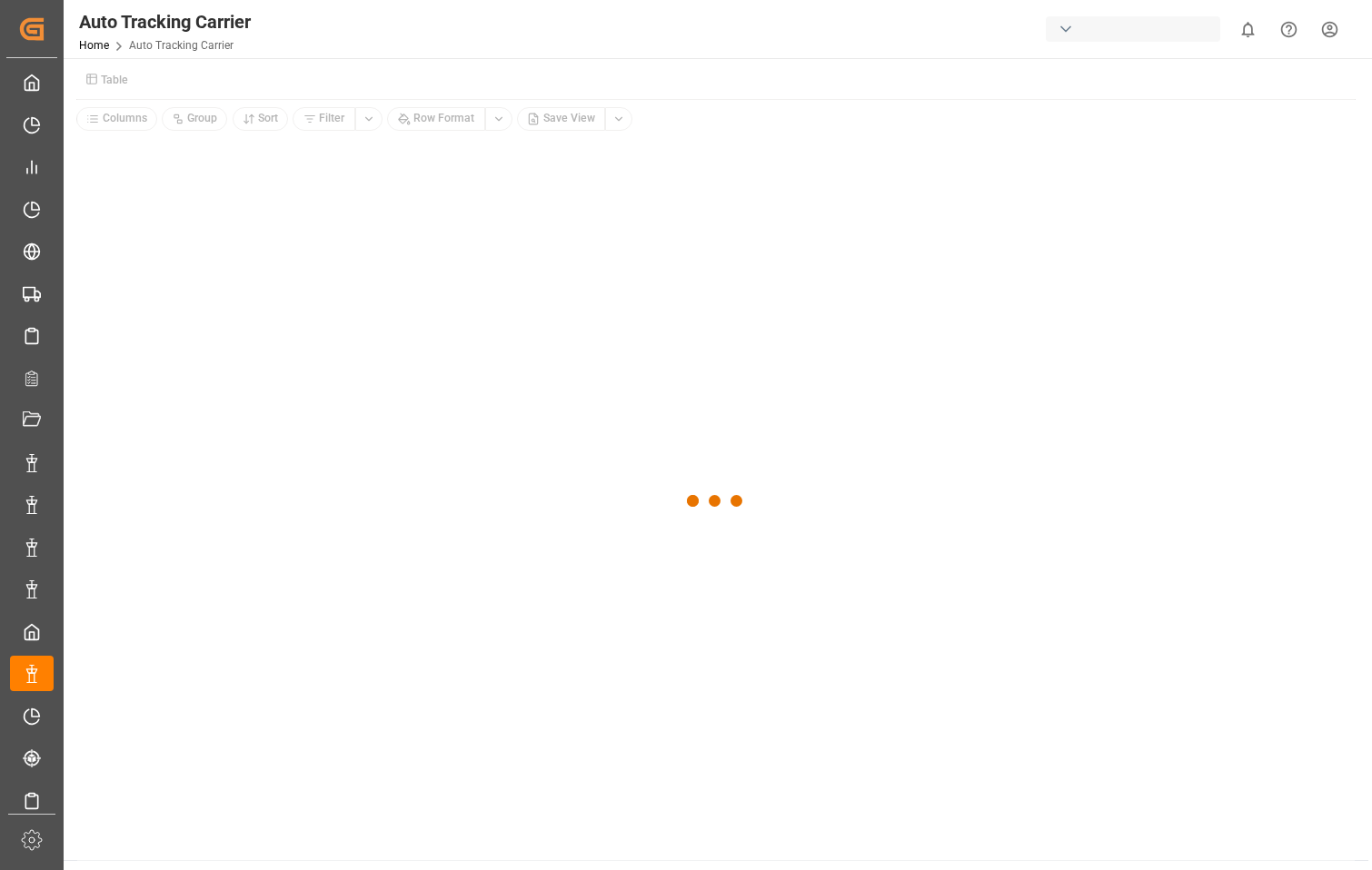 scroll, scrollTop: 0, scrollLeft: 0, axis: both 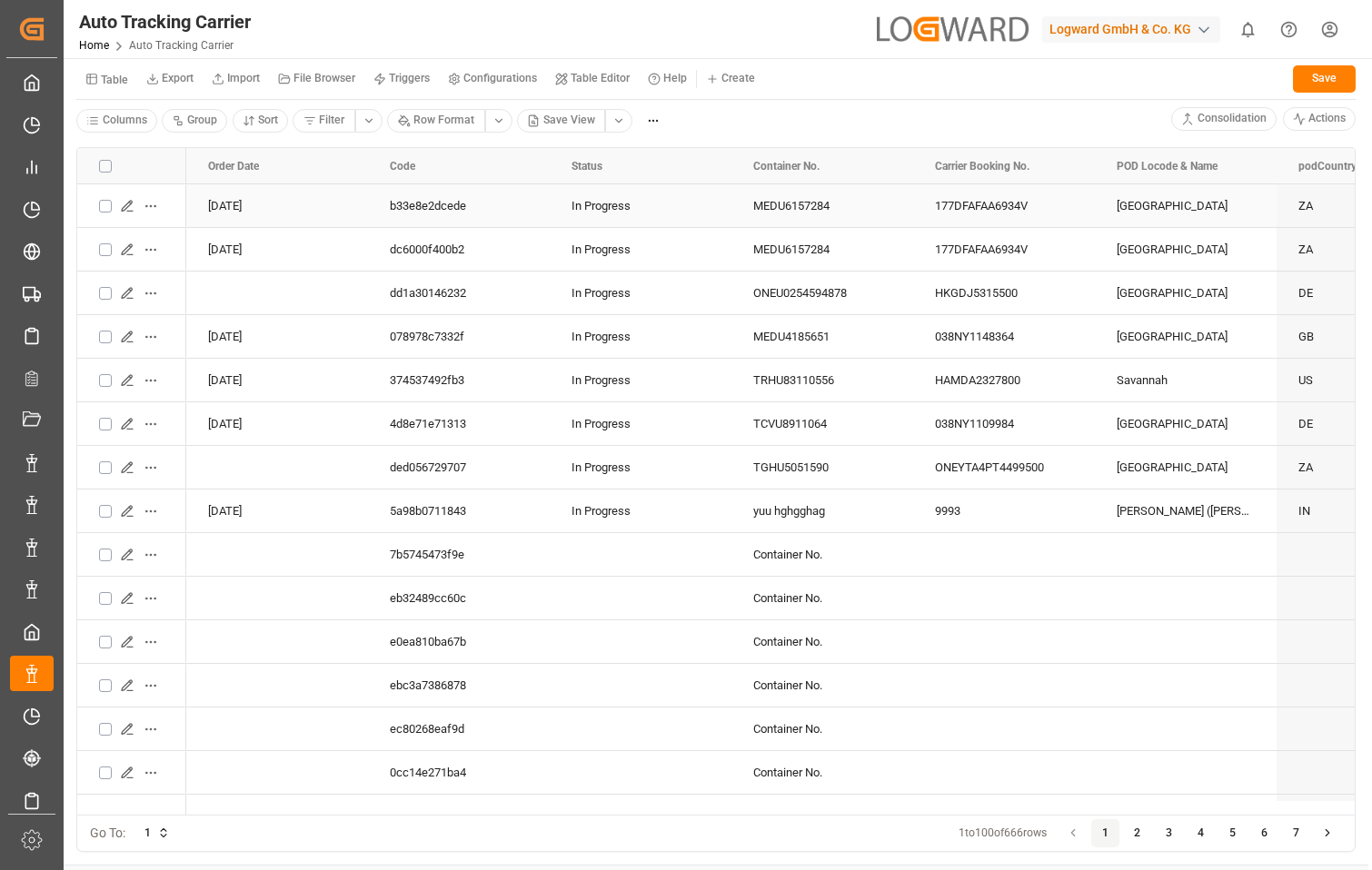 click on "Created by potrace 1.15, written by [PERSON_NAME] [DATE]-[DATE] Created by potrace 1.15, written by [PERSON_NAME] [DATE]-[DATE] My Cockpit My Cockpit Production Release Production Release My Reports My Reports My Allocations My Allocations All Carriers All Carriers Freight Forwarder Freight Forwarder Timeslot Management Timeslot Management Transport Planner Transport Planner Document Management Document Management Downloads Downloads Tasks Tasks Activities Activities Notifications Notifications Triggers Triggers Data Management Data Management Timeslot Management V2 Timeslot Management V2 Tracking Shipment Tracking Shipment Sailing Schedules Sailing Schedules Date Date Tender Management Tender Management CO2 Calculator CO2 Calculator [PERSON_NAME] CO2 Calculator CO2 Calculator My schema My schema Sidebar Settings Back to main menu Auto Tracking Carrier Home Auto Tracking Carrier Logward GmbH & Co. KG 0 Notifications Only show unread All Watching Mark all categories read No notifications Table Export Import ZA" at bounding box center (686, 435) 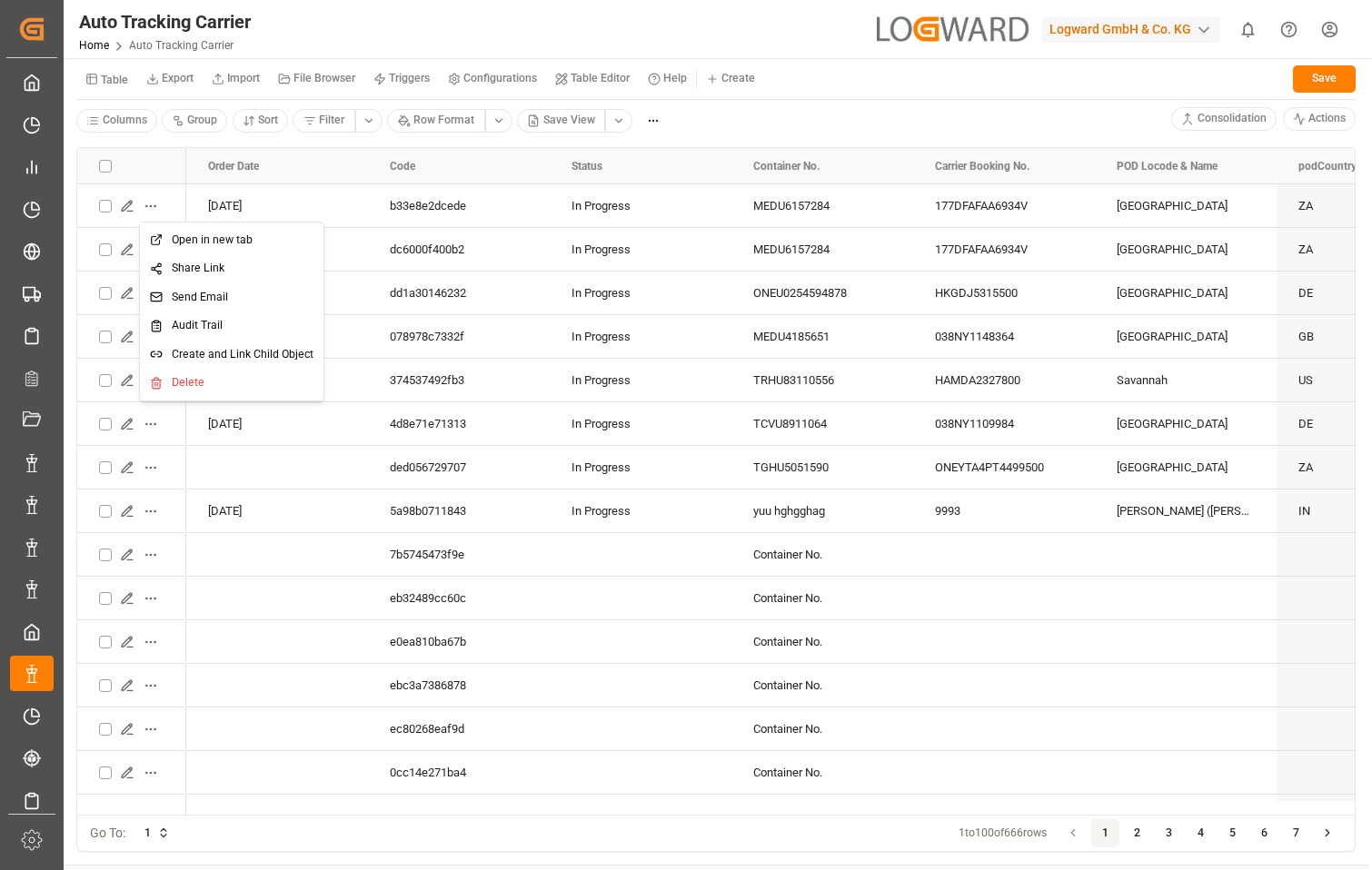 click on "Created by potrace 1.15, written by Peter Selinger 2001-2017 Created by potrace 1.15, written by Peter Selinger 2001-2017 My Cockpit My Cockpit Production Release Production Release My Reports My Reports My Allocations My Allocations All Carriers All Carriers Freight Forwarder Freight Forwarder Timeslot Management Timeslot Management Transport Planner Transport Planner Document Management Document Management Downloads Downloads Tasks Tasks Activities Activities Notifications Notifications Triggers Triggers Data Management Data Management Timeslot Management V2 Timeslot Management V2 Tracking Shipment Tracking Shipment Sailing Schedules Sailing Schedules Date Date Tender Management Tender Management CO2 Calculator CO2 Calculator vanishree vanishree CO2 Calculator CO2 Calculator My schema My schema Sidebar Settings Back to main menu Auto Tracking Carrier Home Auto Tracking Carrier Logward GmbH & Co. KG 0 Notifications Only show unread All Watching Mark all categories read No notifications Table Export Import ZA" at bounding box center (686, 435) 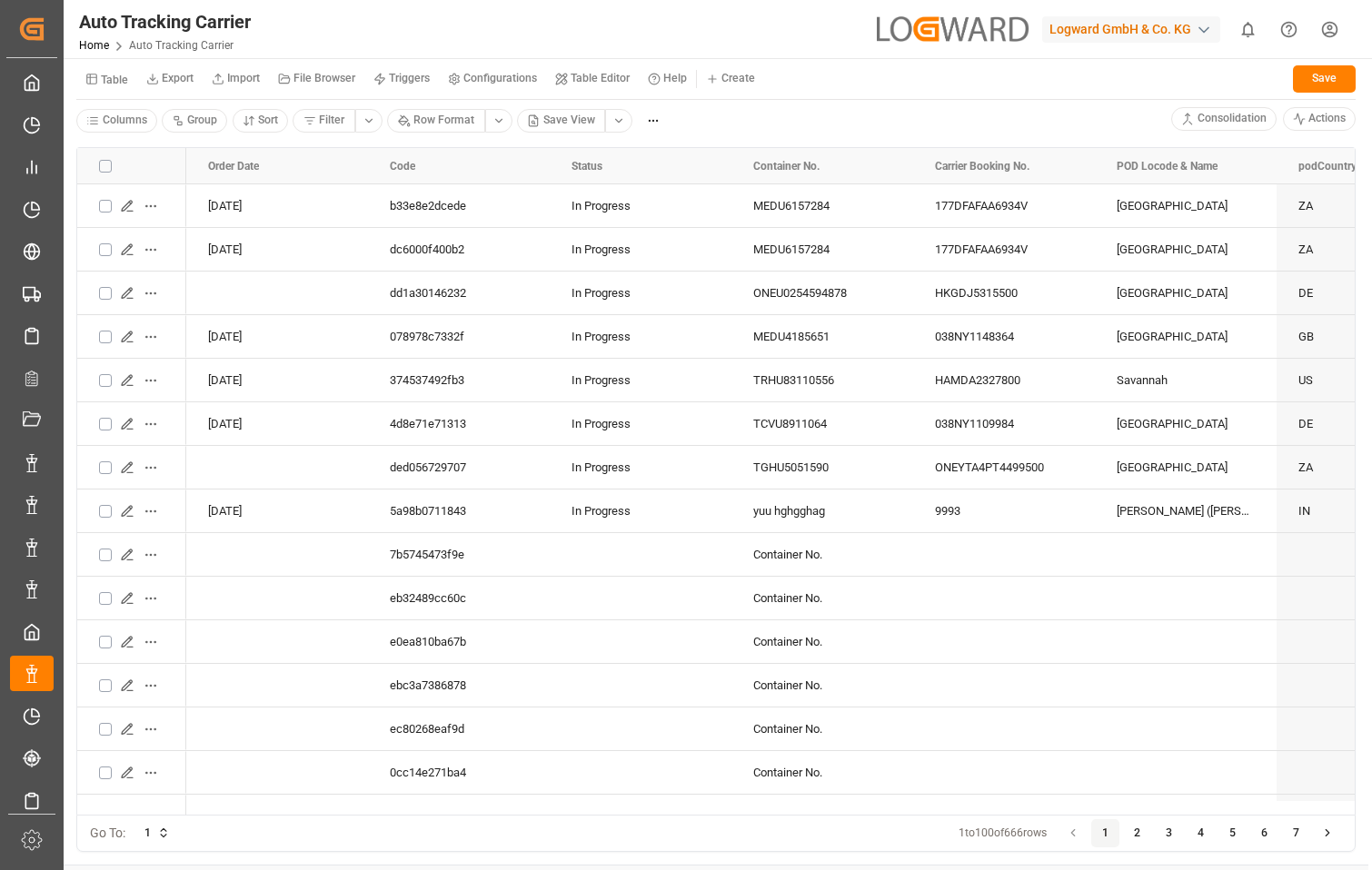 click on "Created by potrace 1.15, written by Peter Selinger 2001-2017 Created by potrace 1.15, written by Peter Selinger 2001-2017 My Cockpit My Cockpit Production Release Production Release My Reports My Reports My Allocations My Allocations All Carriers All Carriers Freight Forwarder Freight Forwarder Timeslot Management Timeslot Management Transport Planner Transport Planner Document Management Document Management Downloads Downloads Tasks Tasks Activities Activities Notifications Notifications Triggers Triggers Data Management Data Management Timeslot Management V2 Timeslot Management V2 Tracking Shipment Tracking Shipment Sailing Schedules Sailing Schedules Date Date Tender Management Tender Management CO2 Calculator CO2 Calculator vanishree vanishree CO2 Calculator CO2 Calculator My schema My schema Sidebar Settings Back to main menu Auto Tracking Carrier Home Auto Tracking Carrier Logward GmbH & Co. KG 0 Notifications Only show unread All Watching Mark all categories read No notifications Table Export Import ZA" at bounding box center (686, 435) 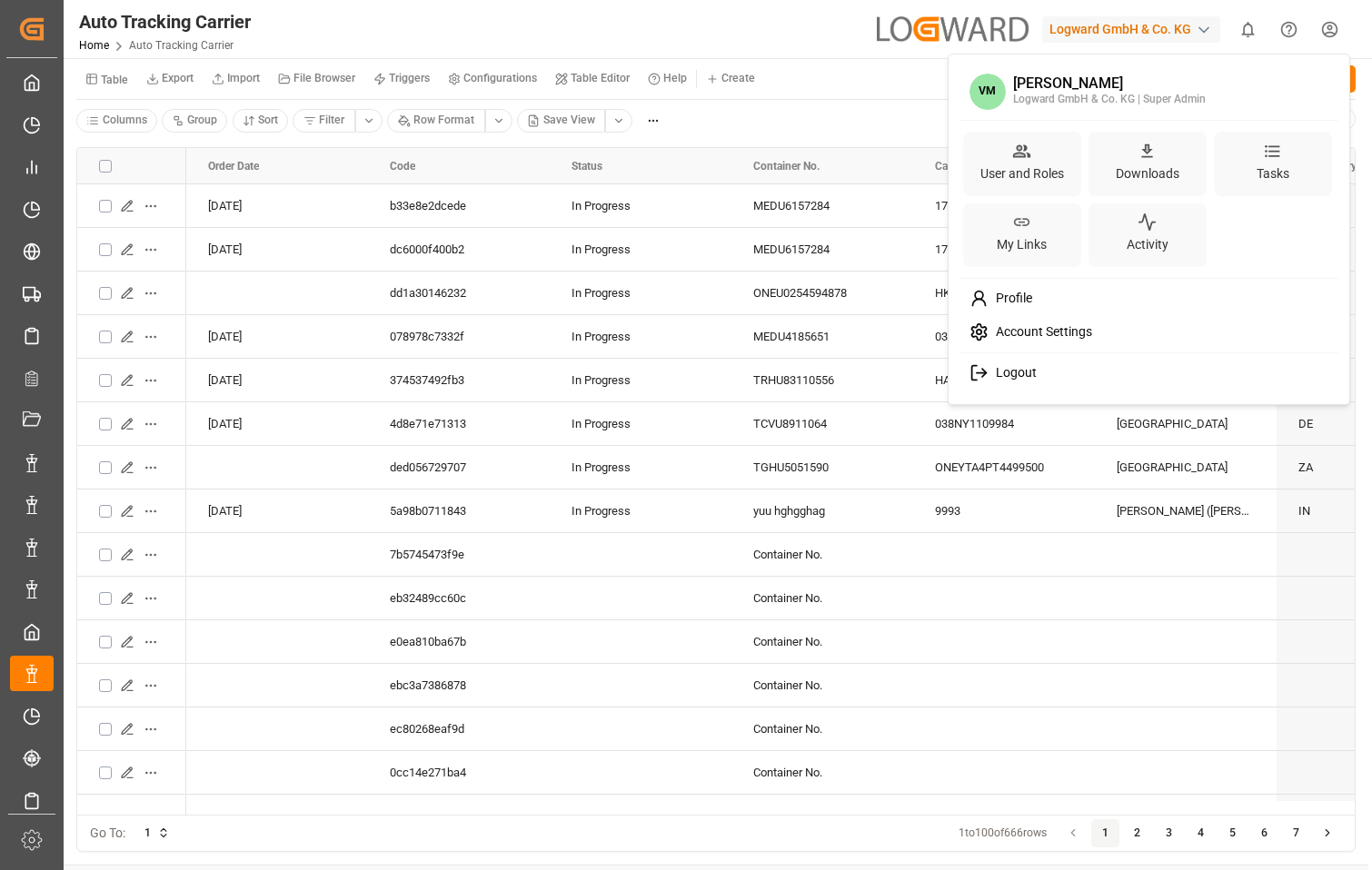 click on "Account Settings" at bounding box center [1040, 332] 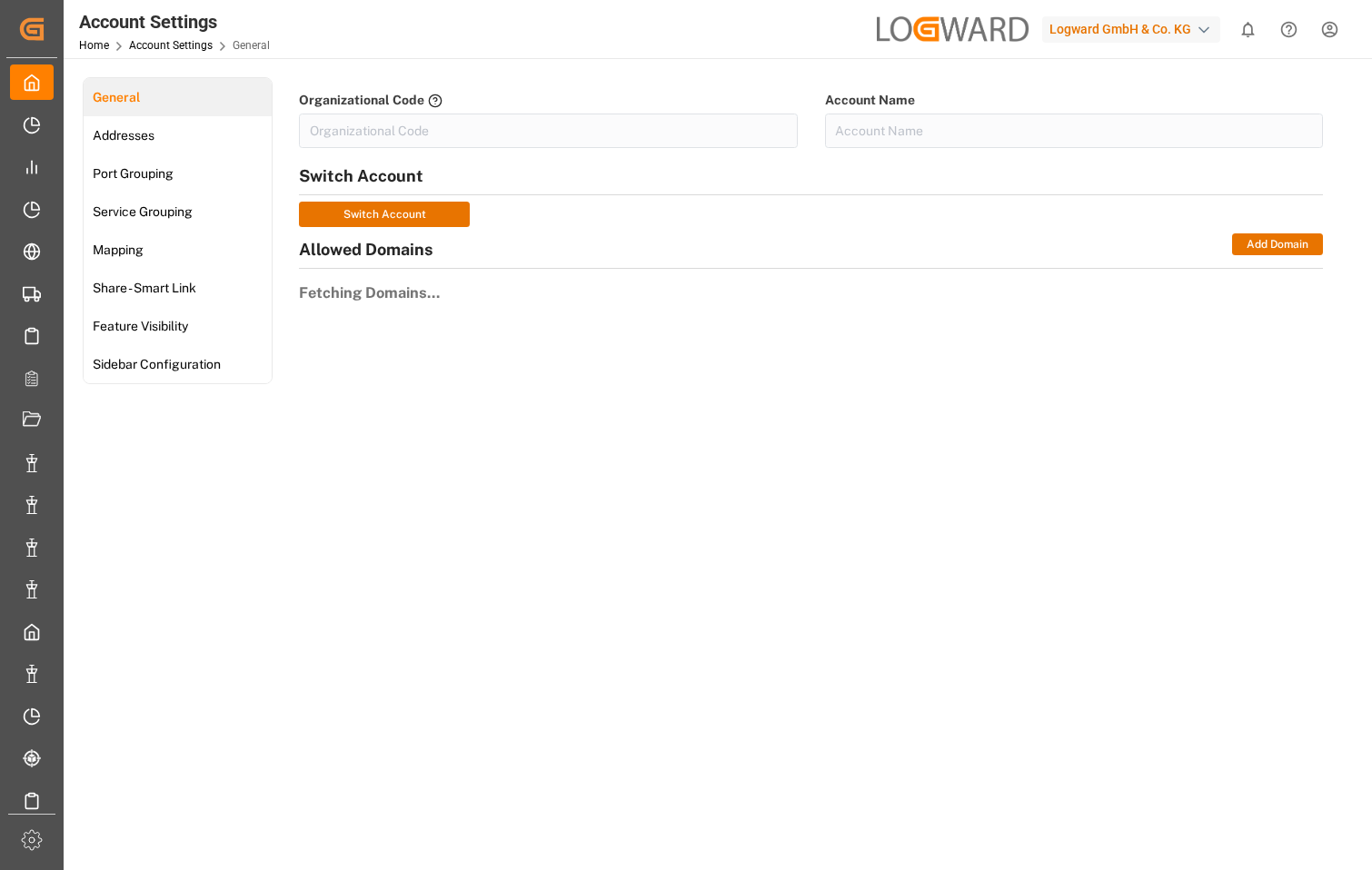type on "LogwardG-A4U1" 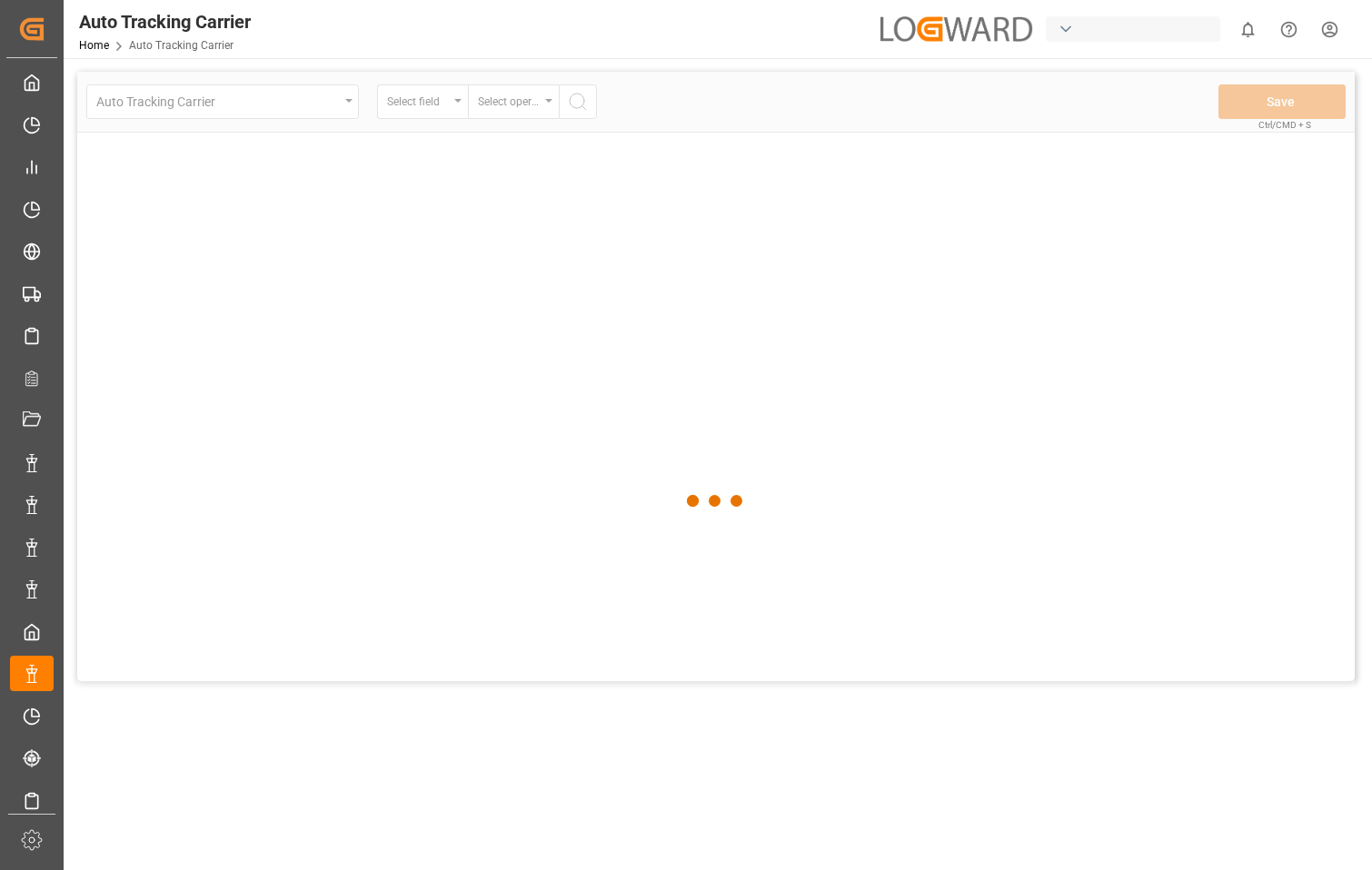 scroll, scrollTop: 0, scrollLeft: 0, axis: both 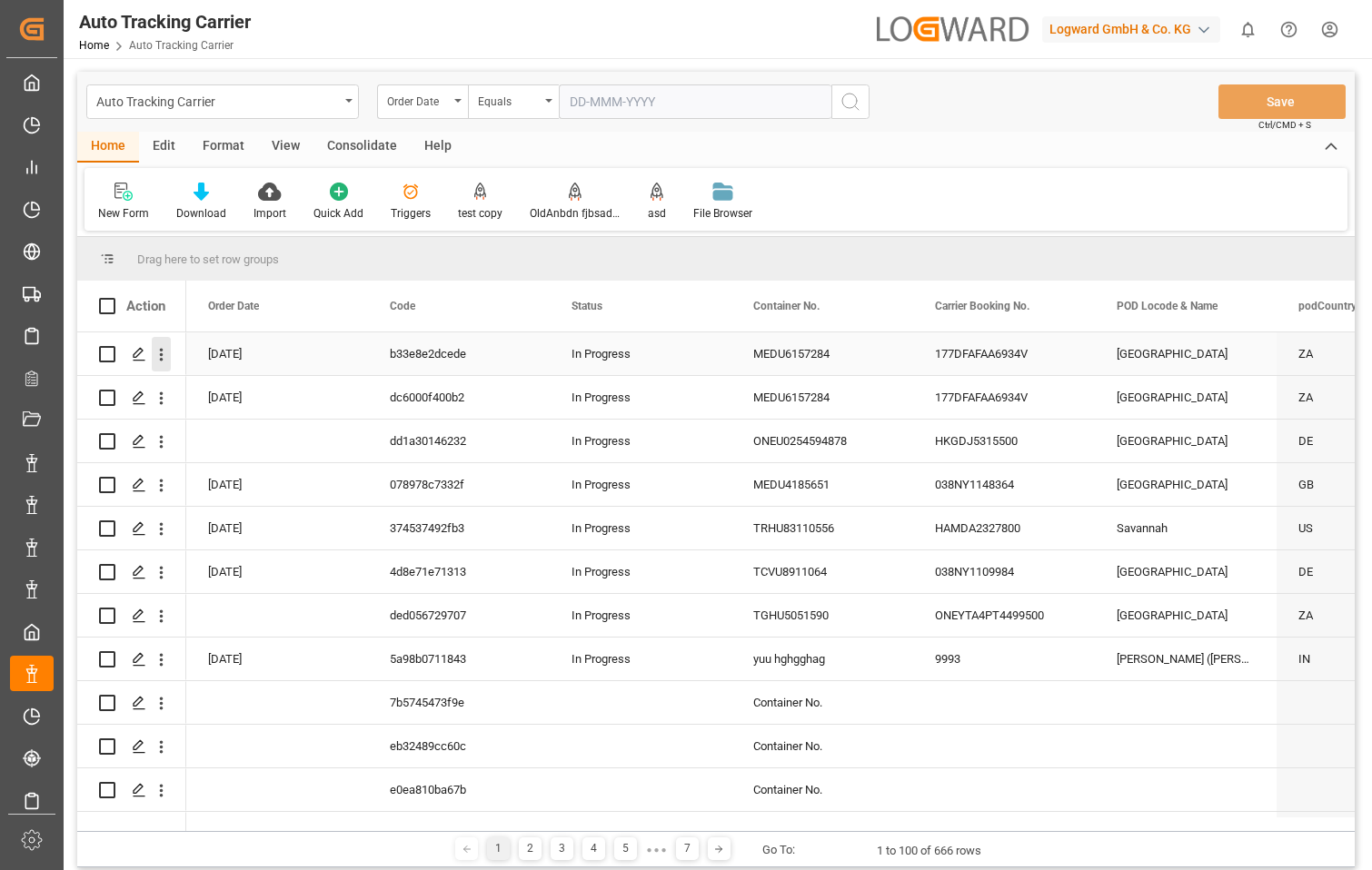 click 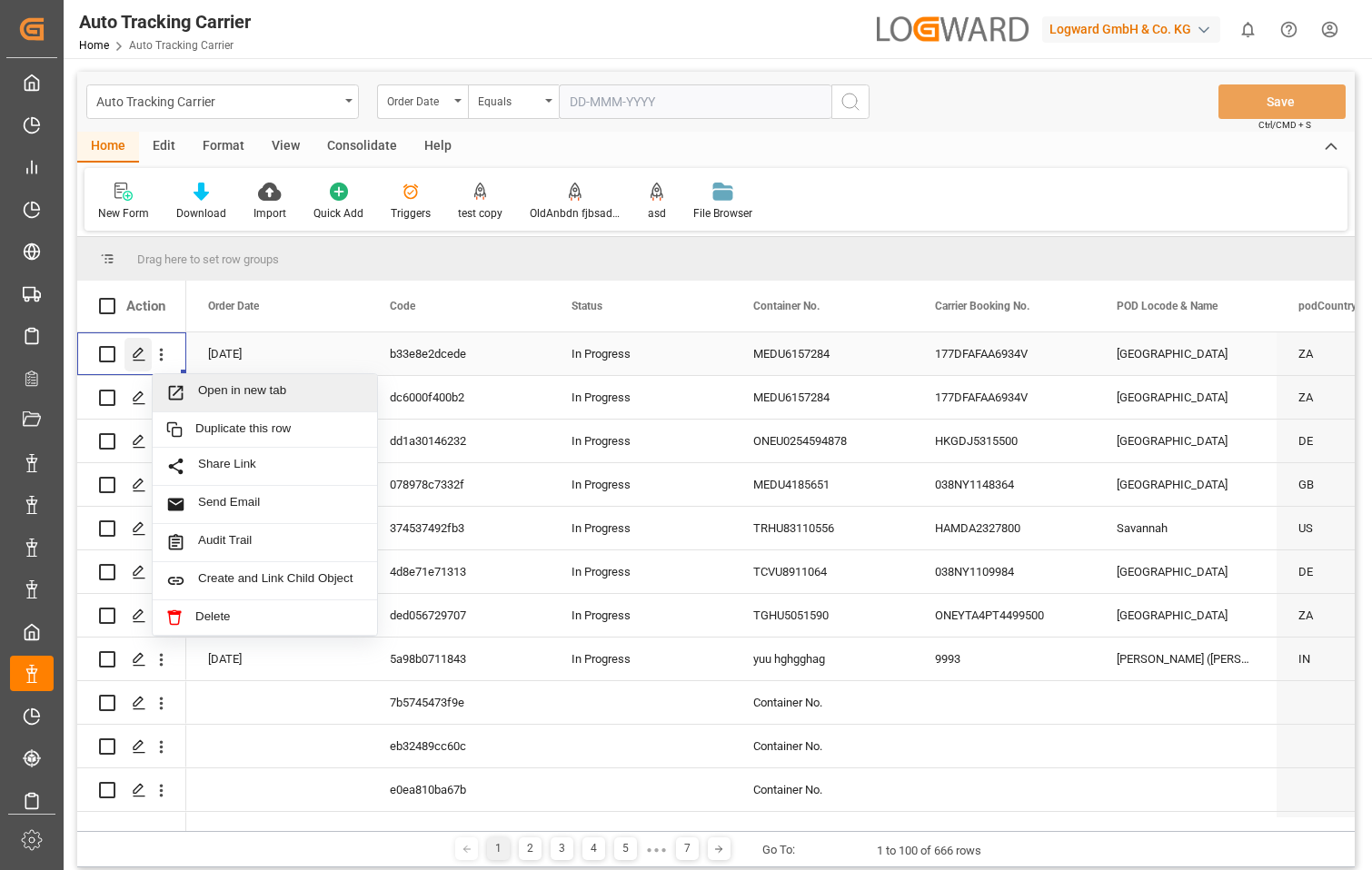click 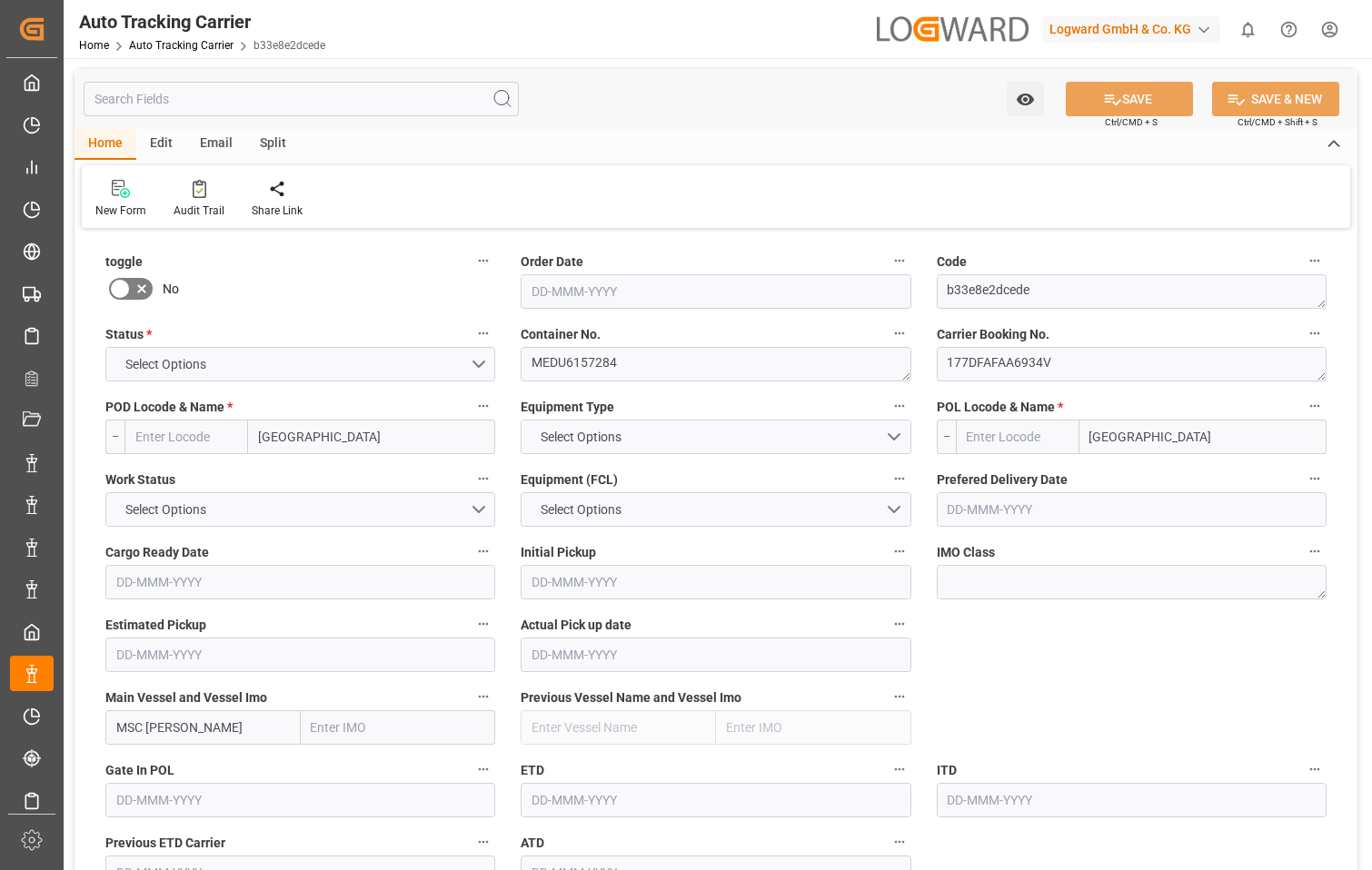 type on "ZADUR" 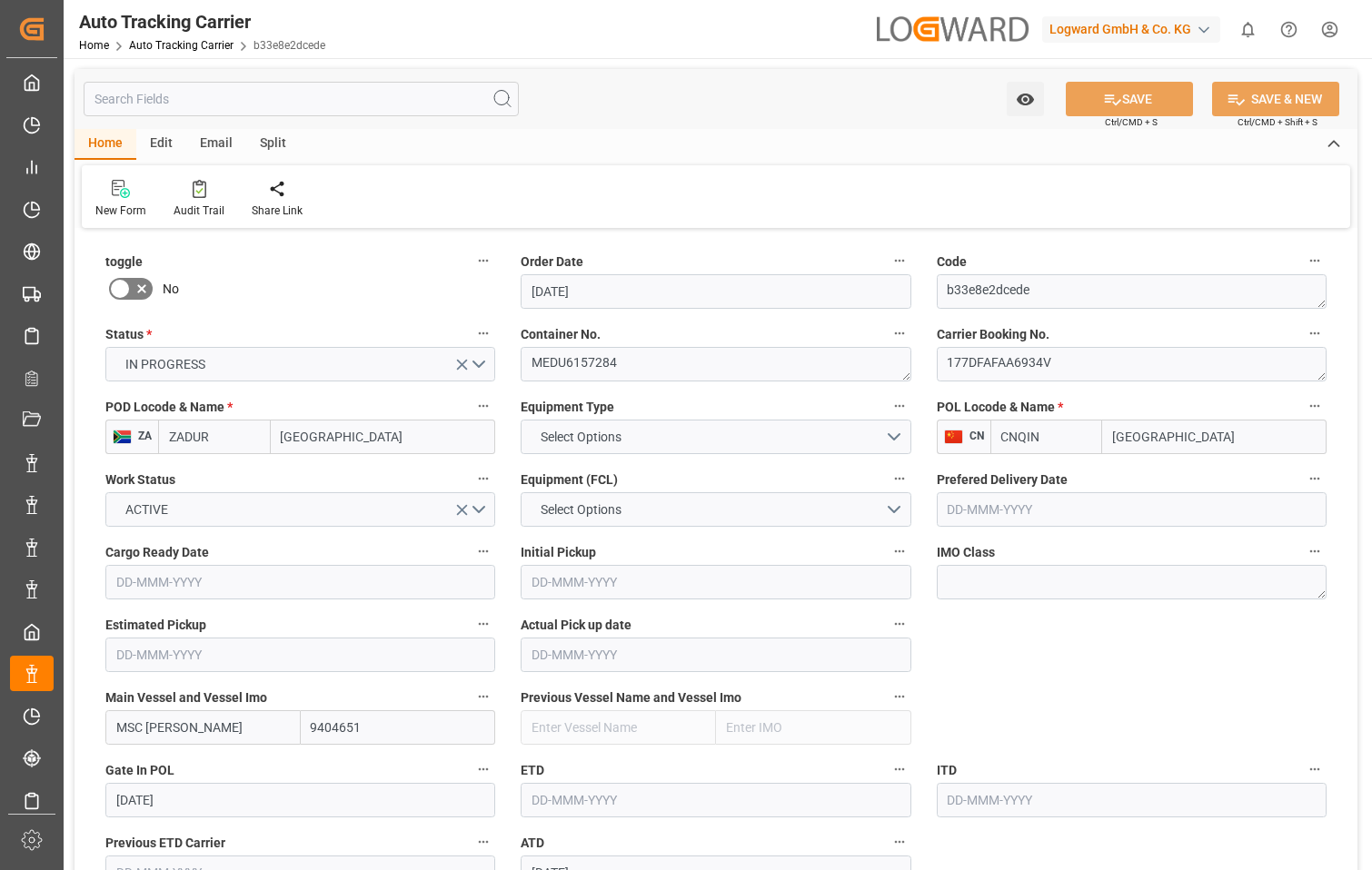 type on "[DATE]" 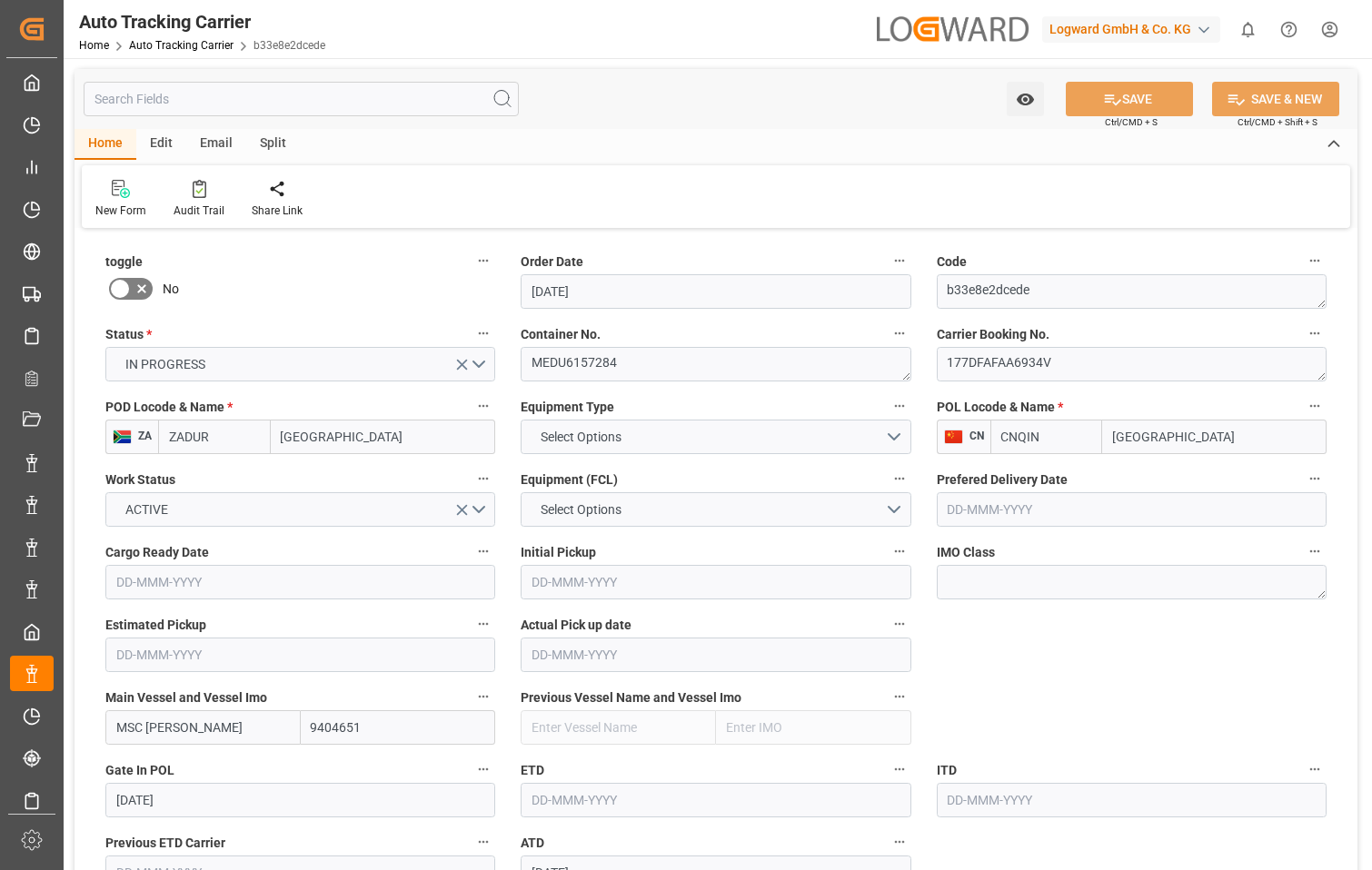 type on "[DATE]" 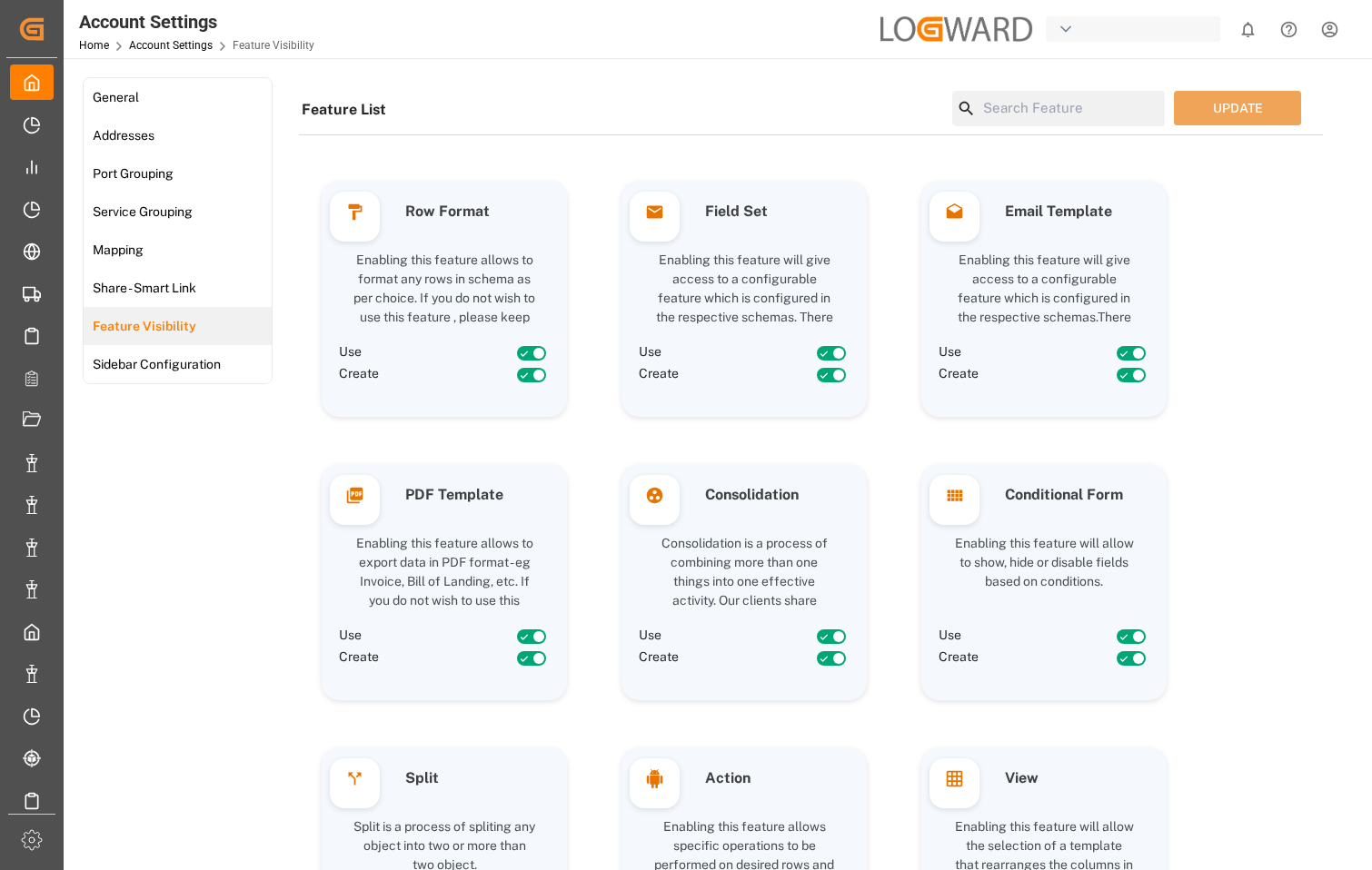 scroll, scrollTop: 0, scrollLeft: 0, axis: both 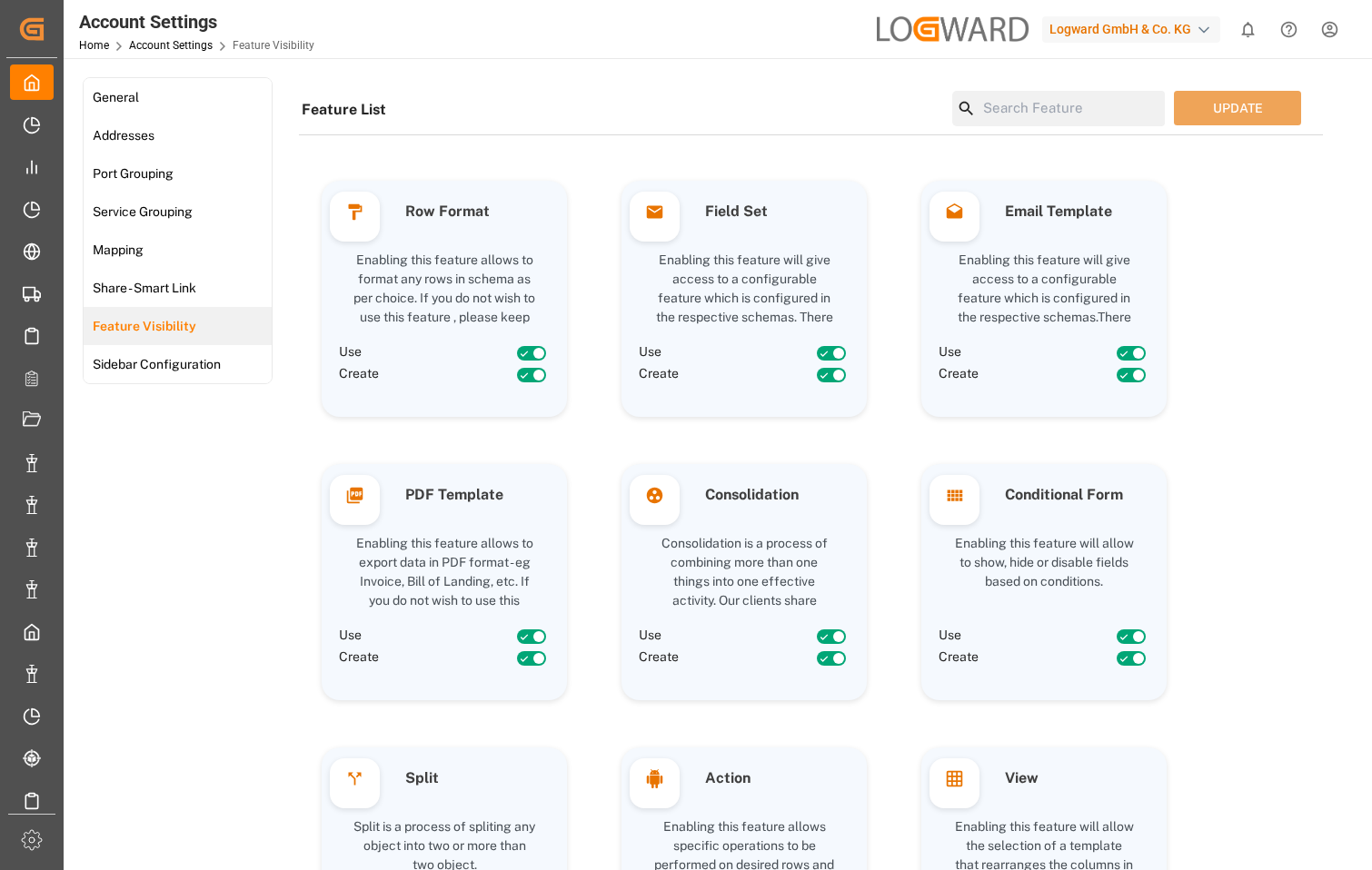 click at bounding box center [1070, 108] 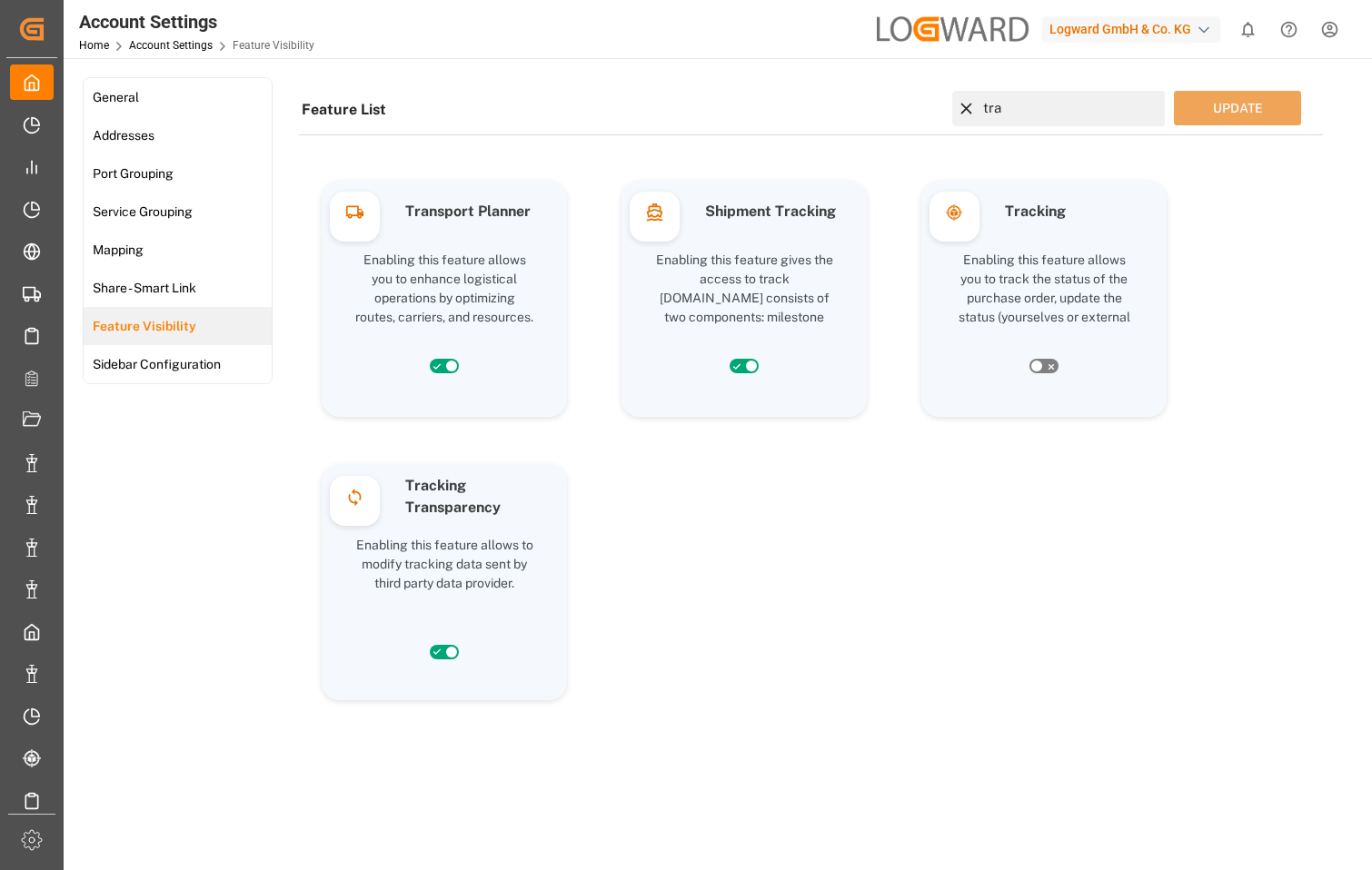 type on "tra" 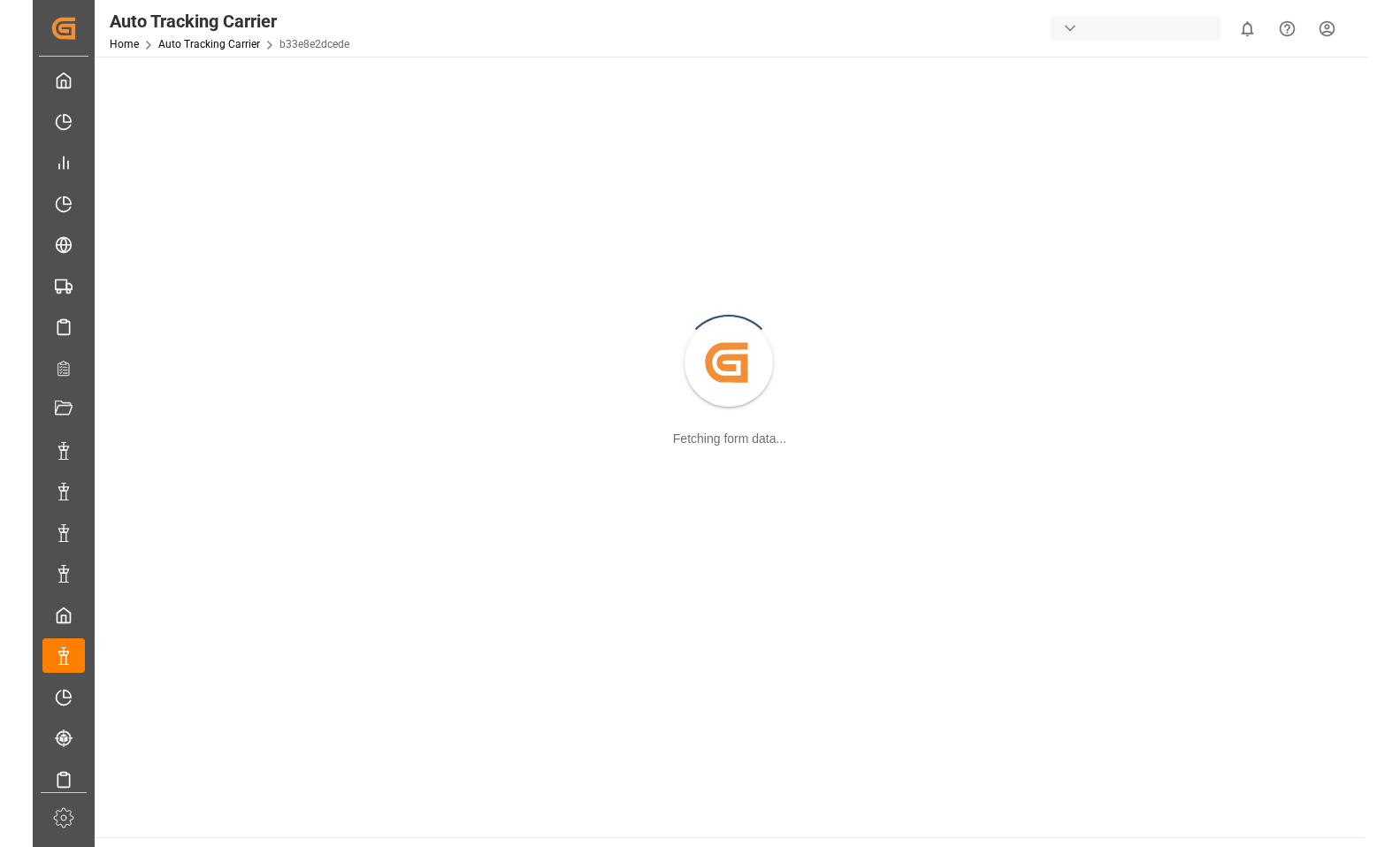 scroll, scrollTop: 0, scrollLeft: 0, axis: both 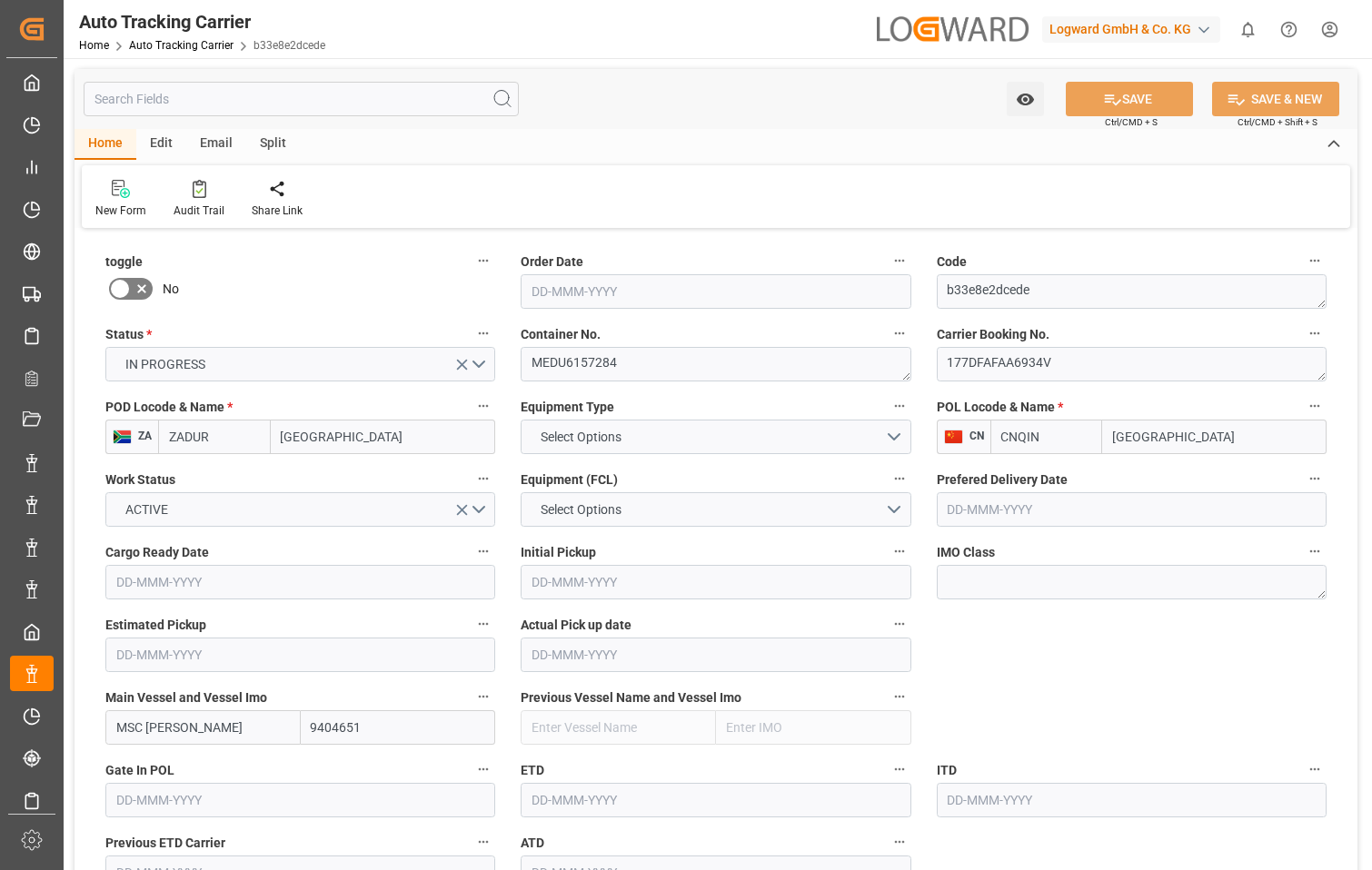 type on "ZADUR" 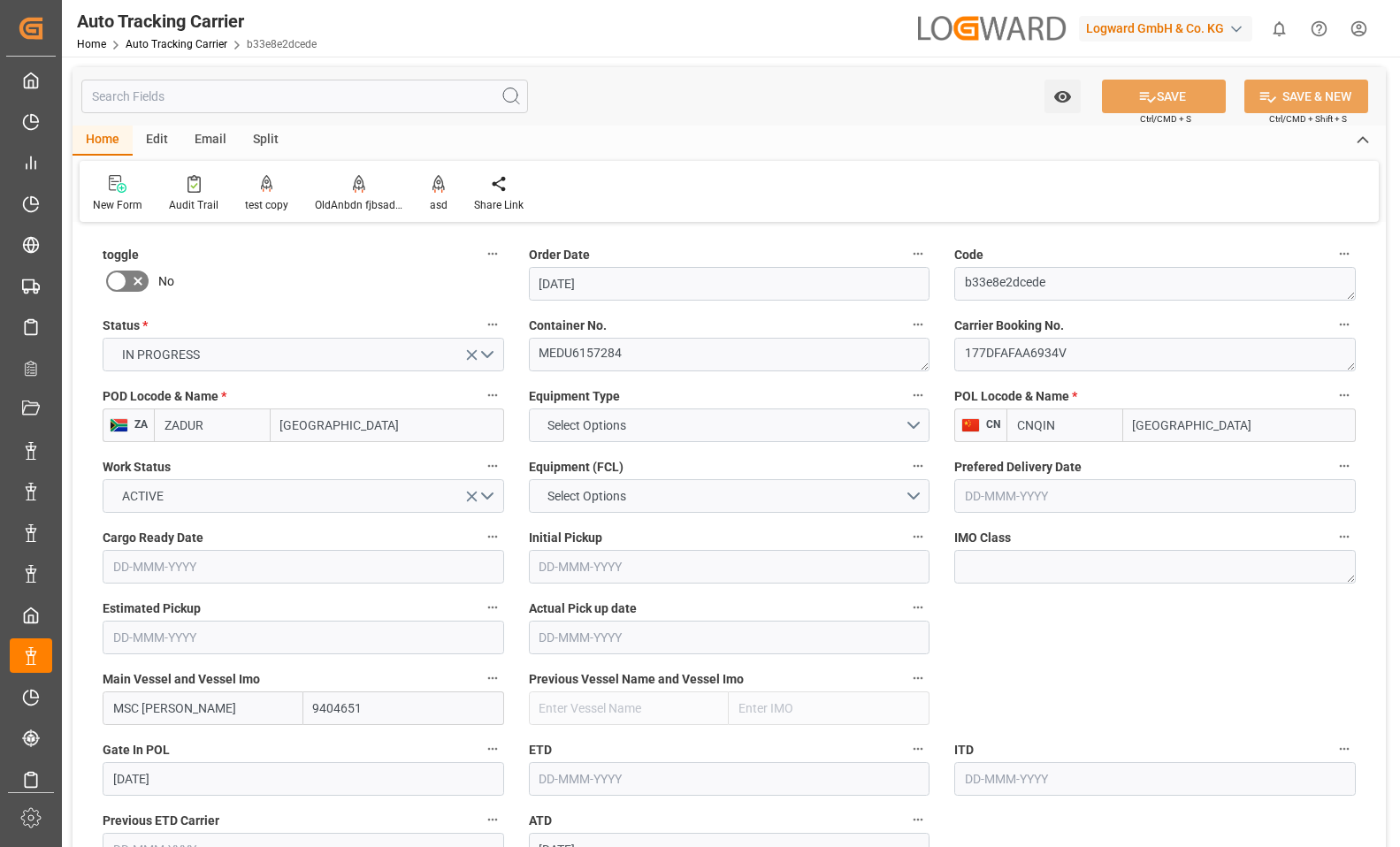 click on "Home Edit Email Split" at bounding box center [729, 141] 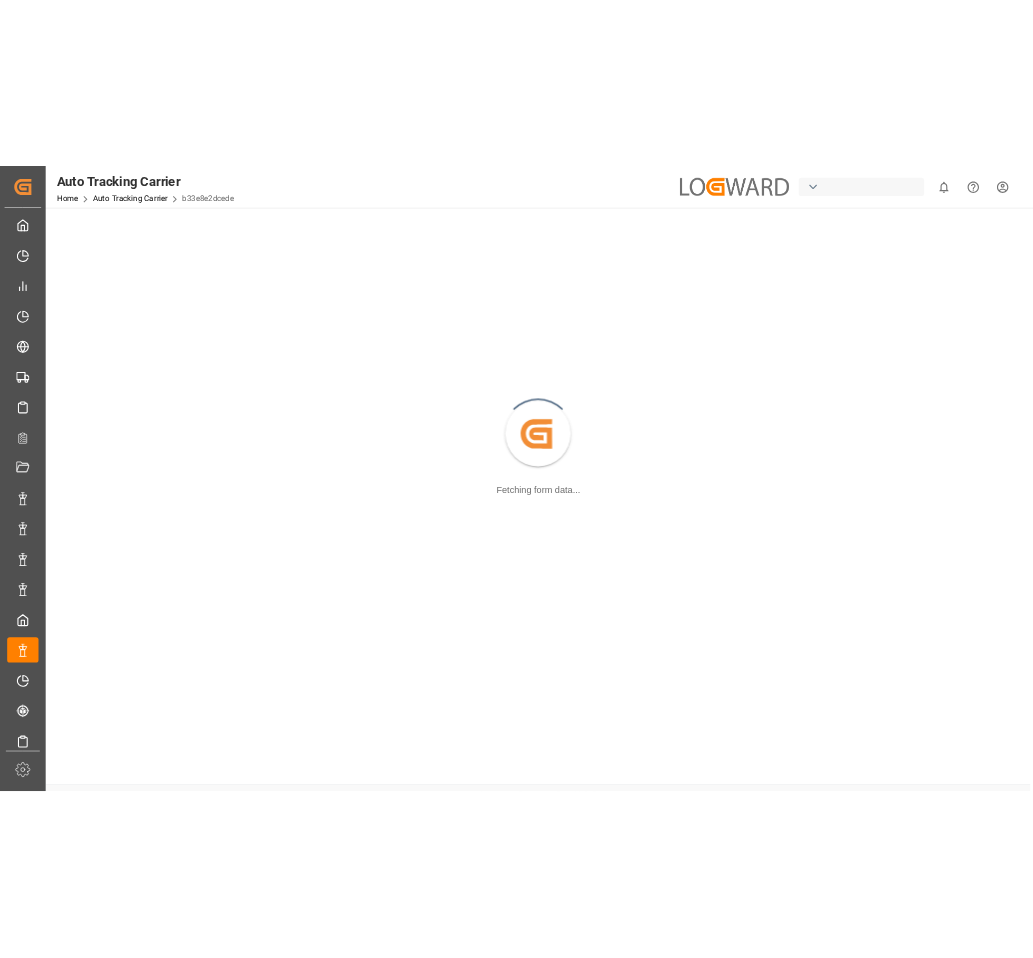 scroll, scrollTop: 0, scrollLeft: 0, axis: both 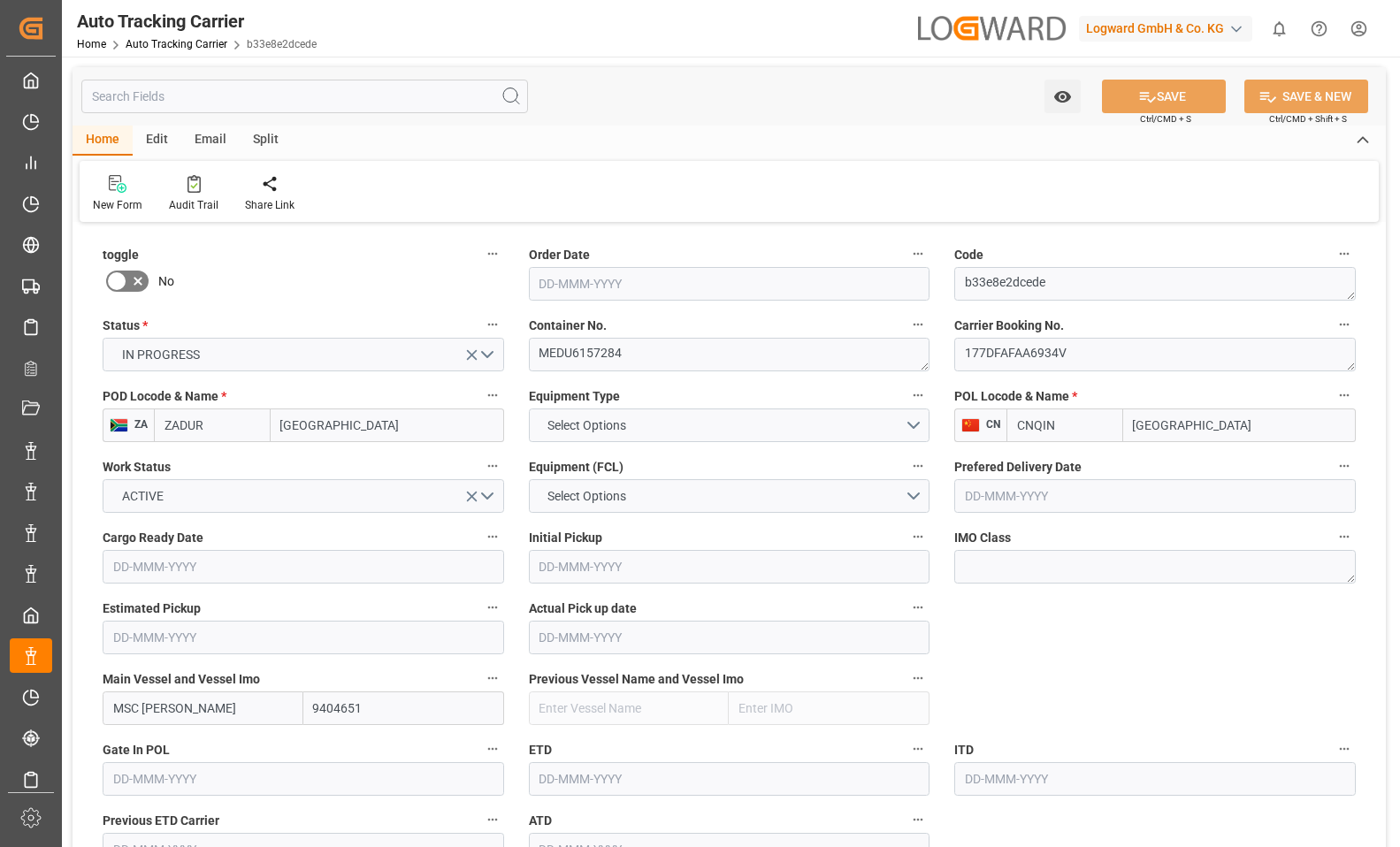type on "ZADUR" 